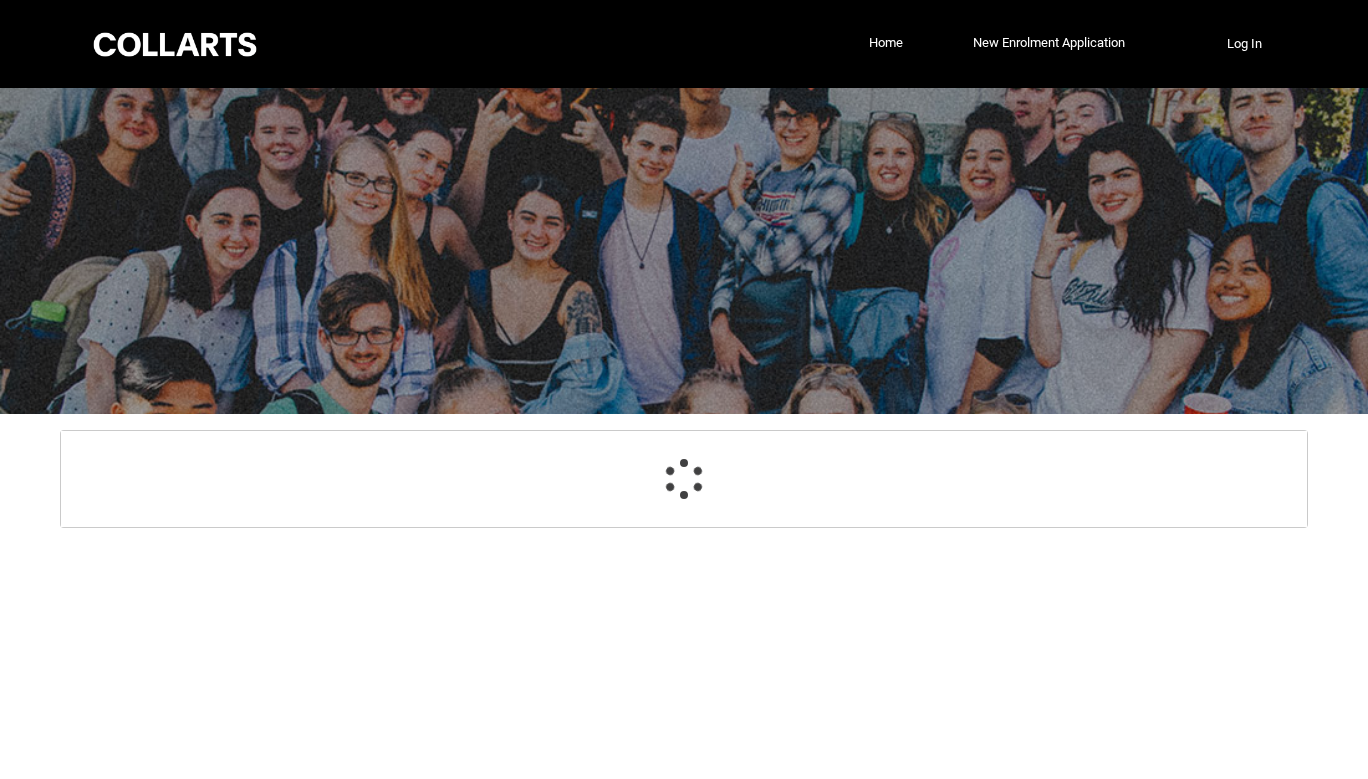 select on "GenderOptions.[DEMOGRAPHIC_DATA]" 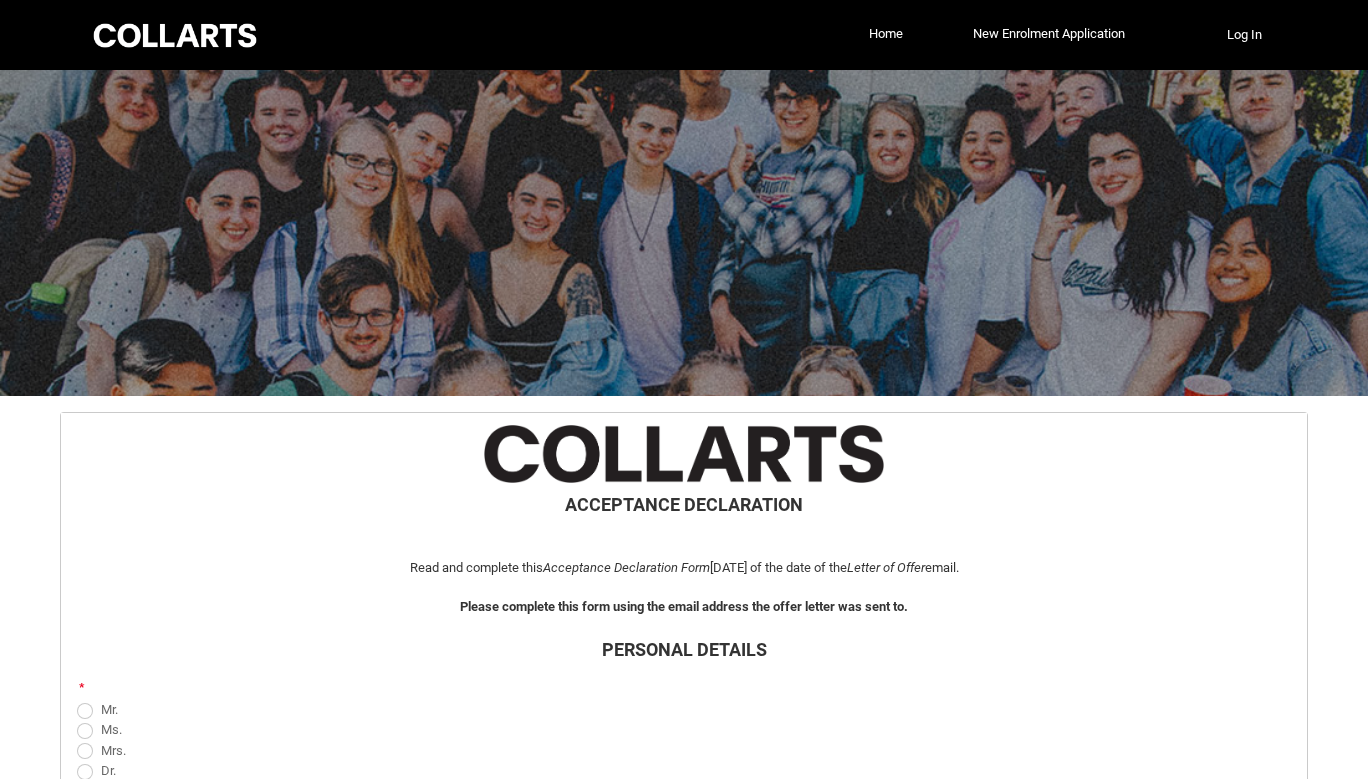 scroll, scrollTop: 0, scrollLeft: 0, axis: both 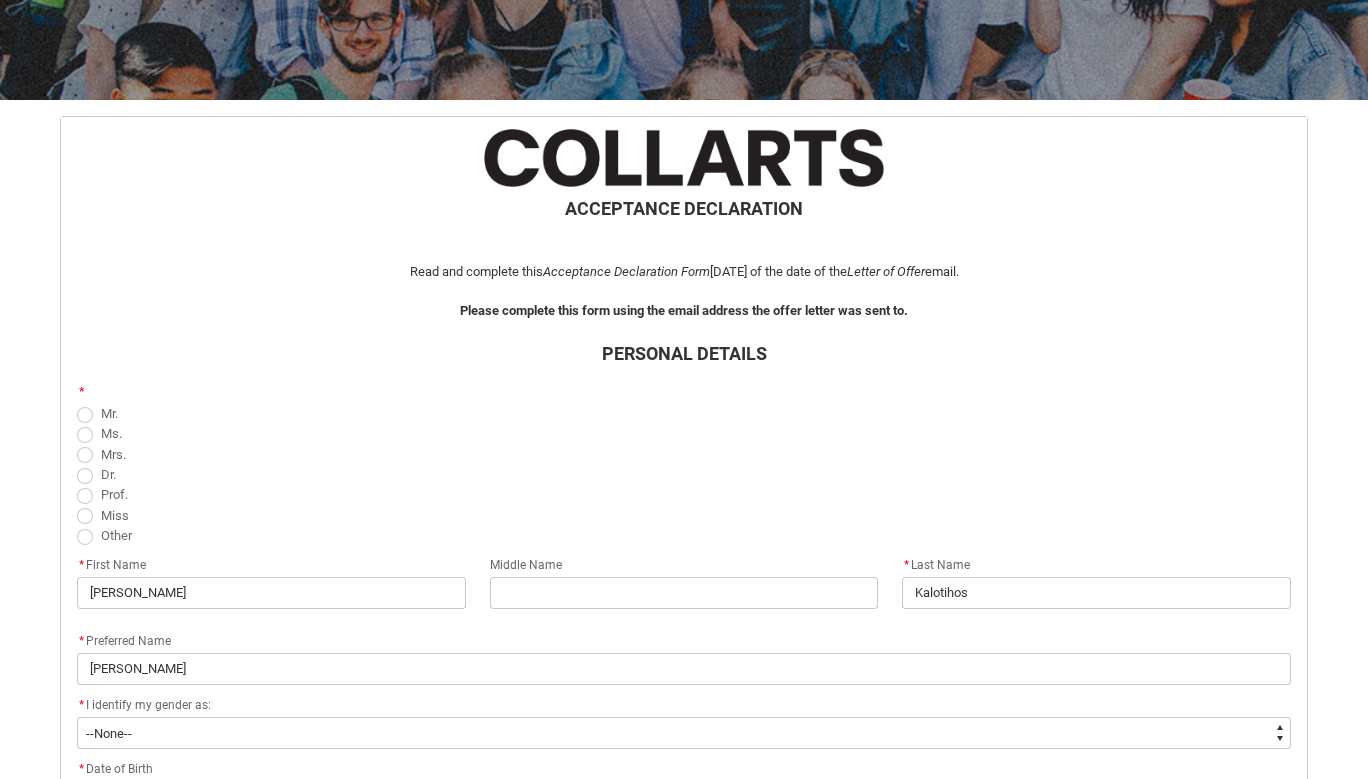 click at bounding box center (85, 415) 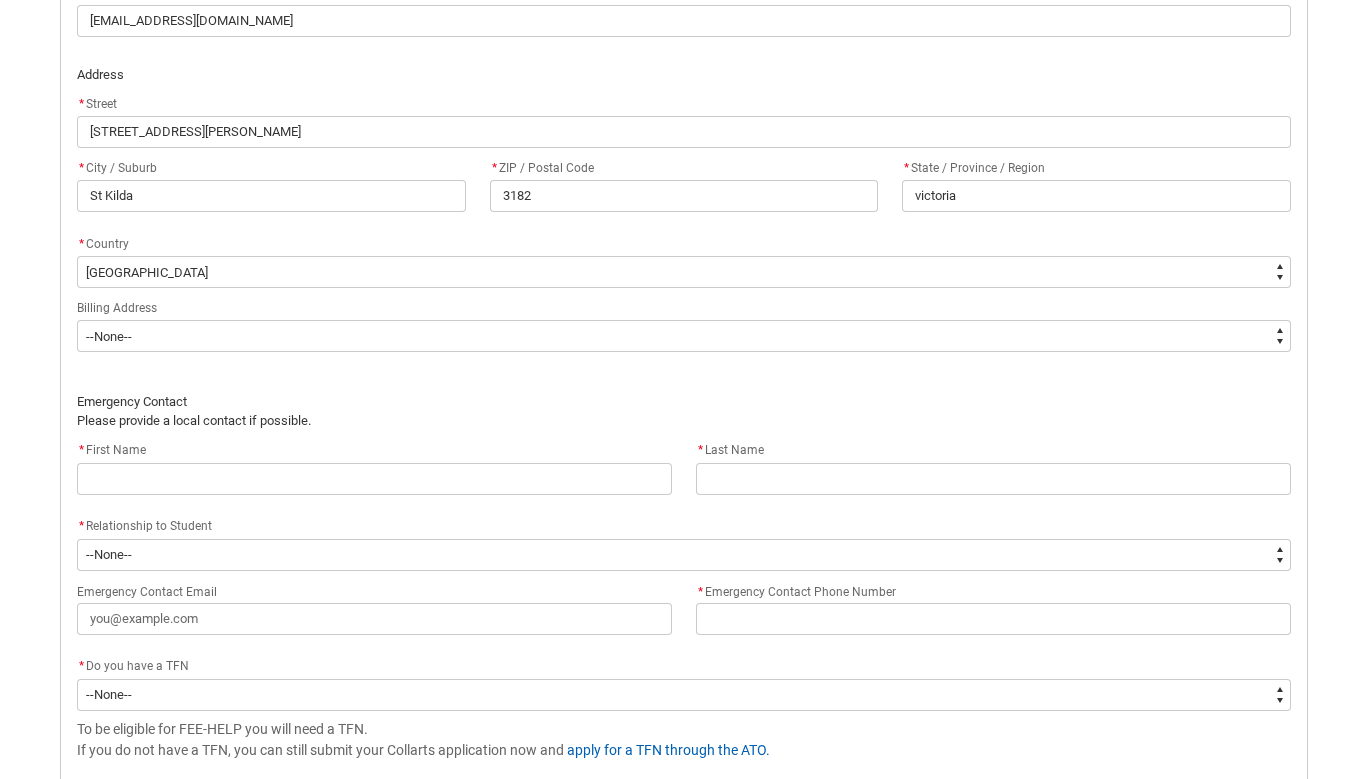 scroll, scrollTop: 1230, scrollLeft: 0, axis: vertical 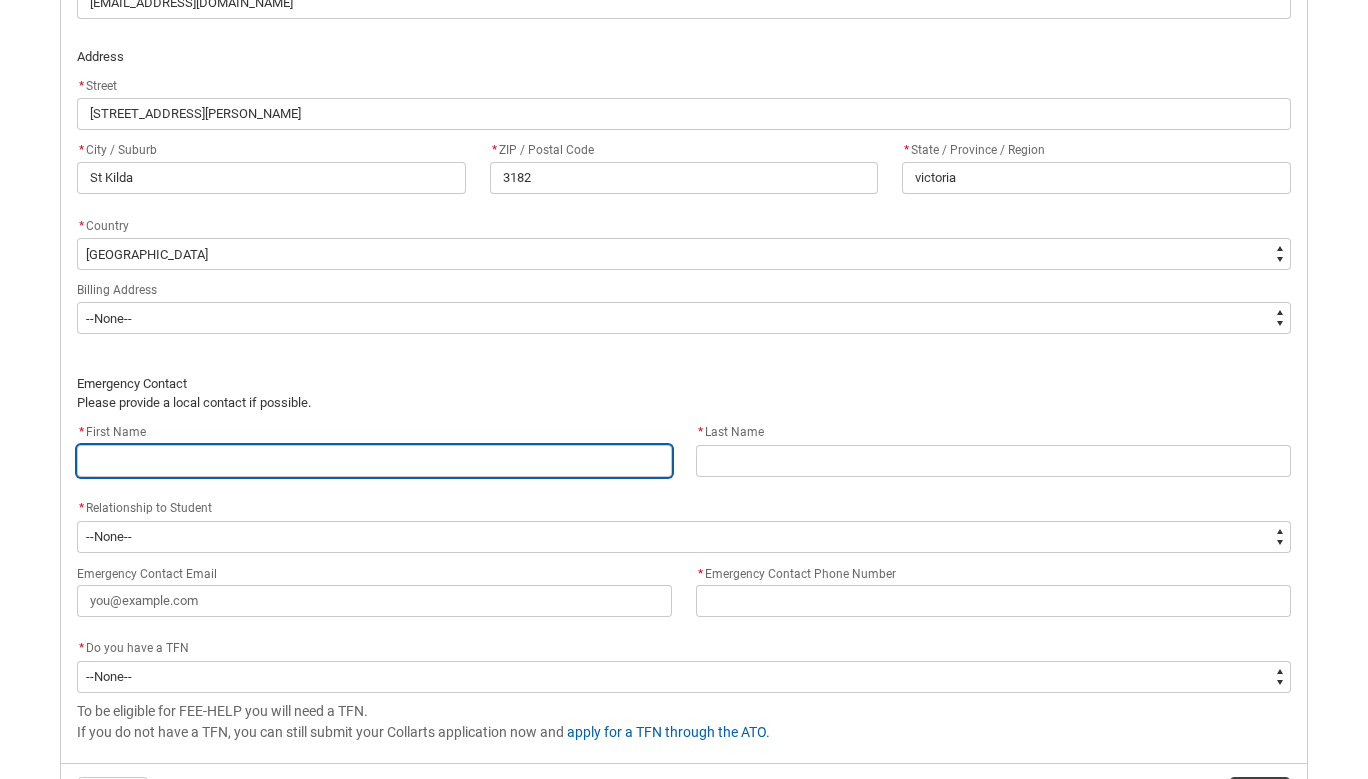 type on "A" 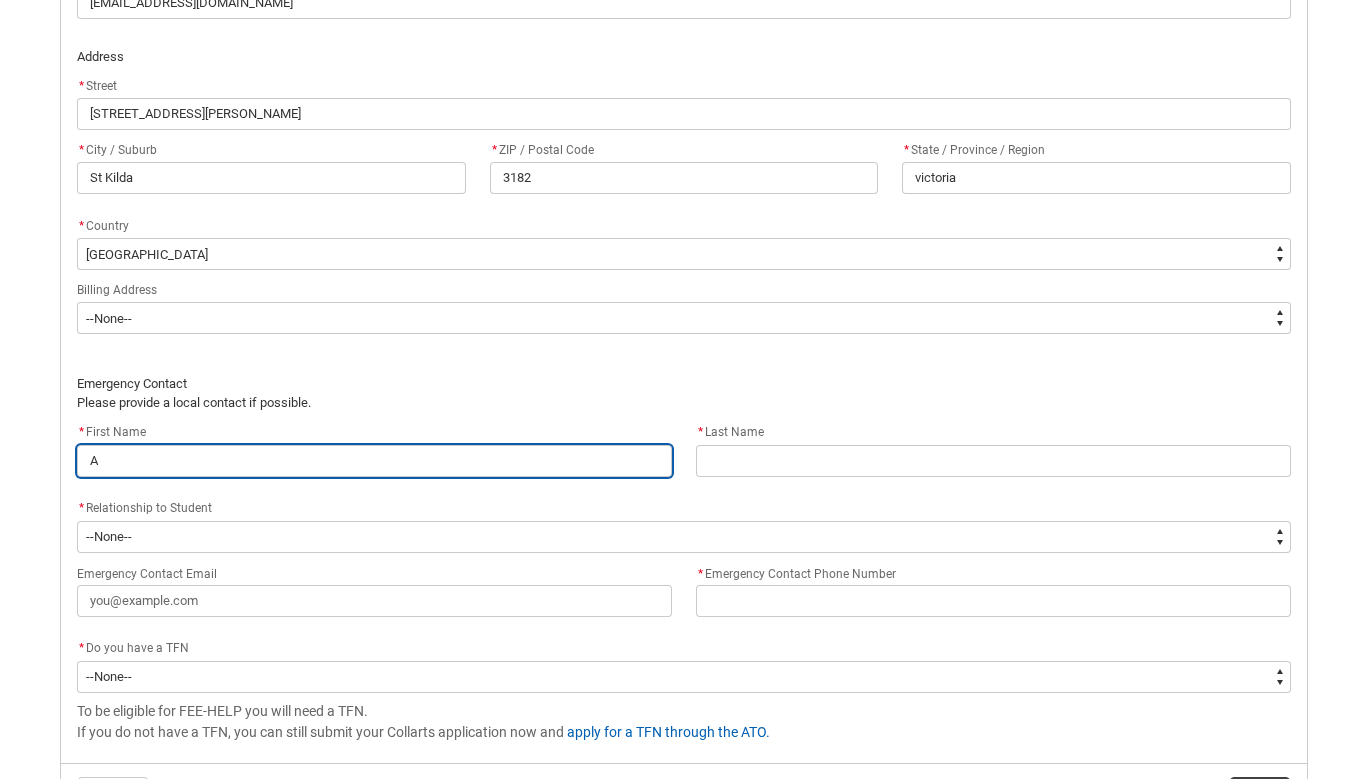 type on "AA" 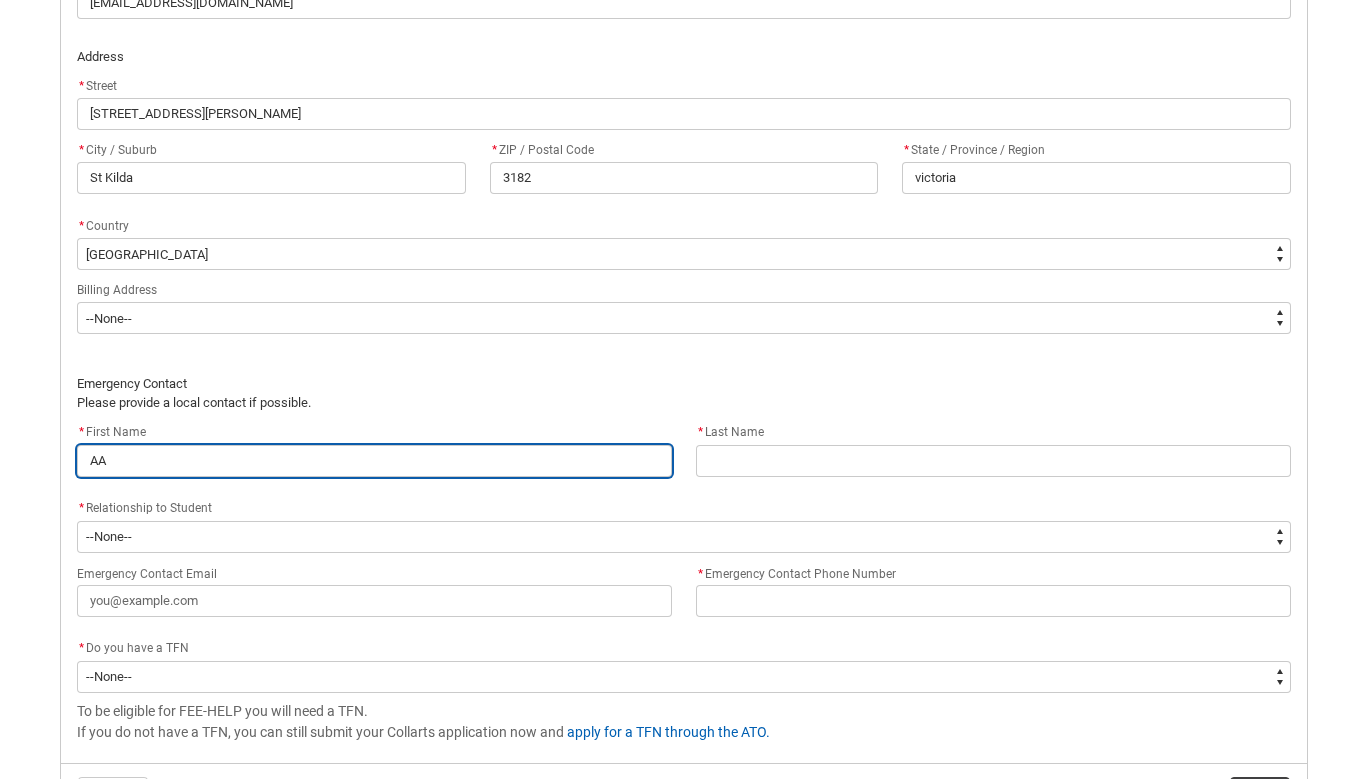 type on "AAn" 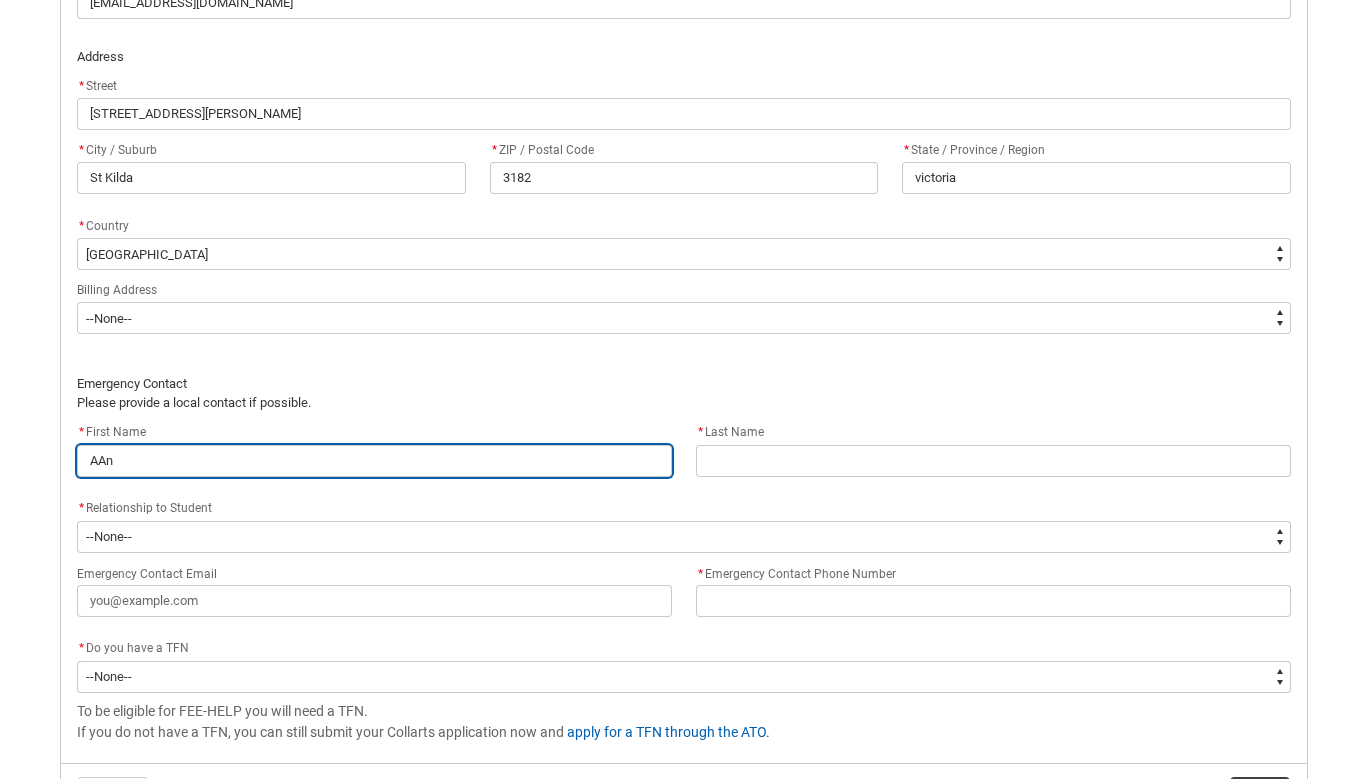 type on "AAnn" 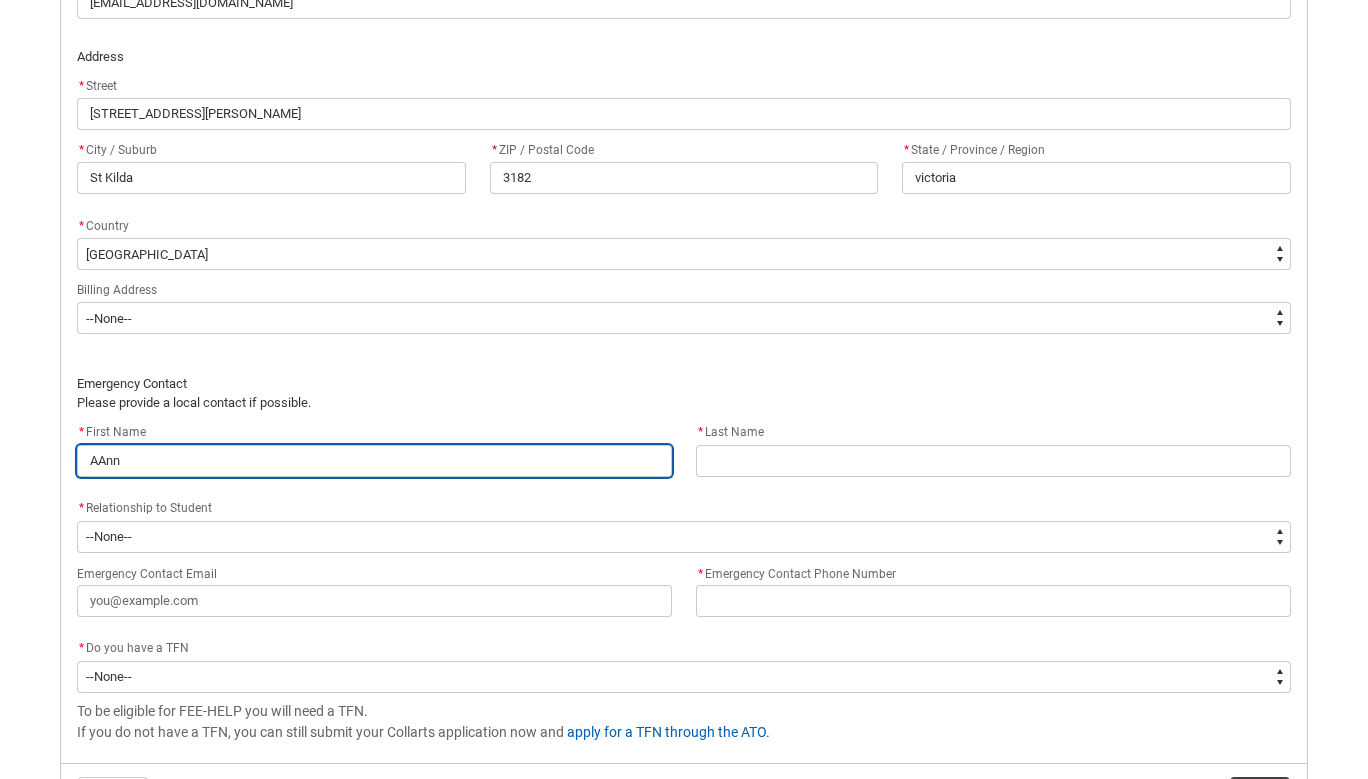 type on "AAn" 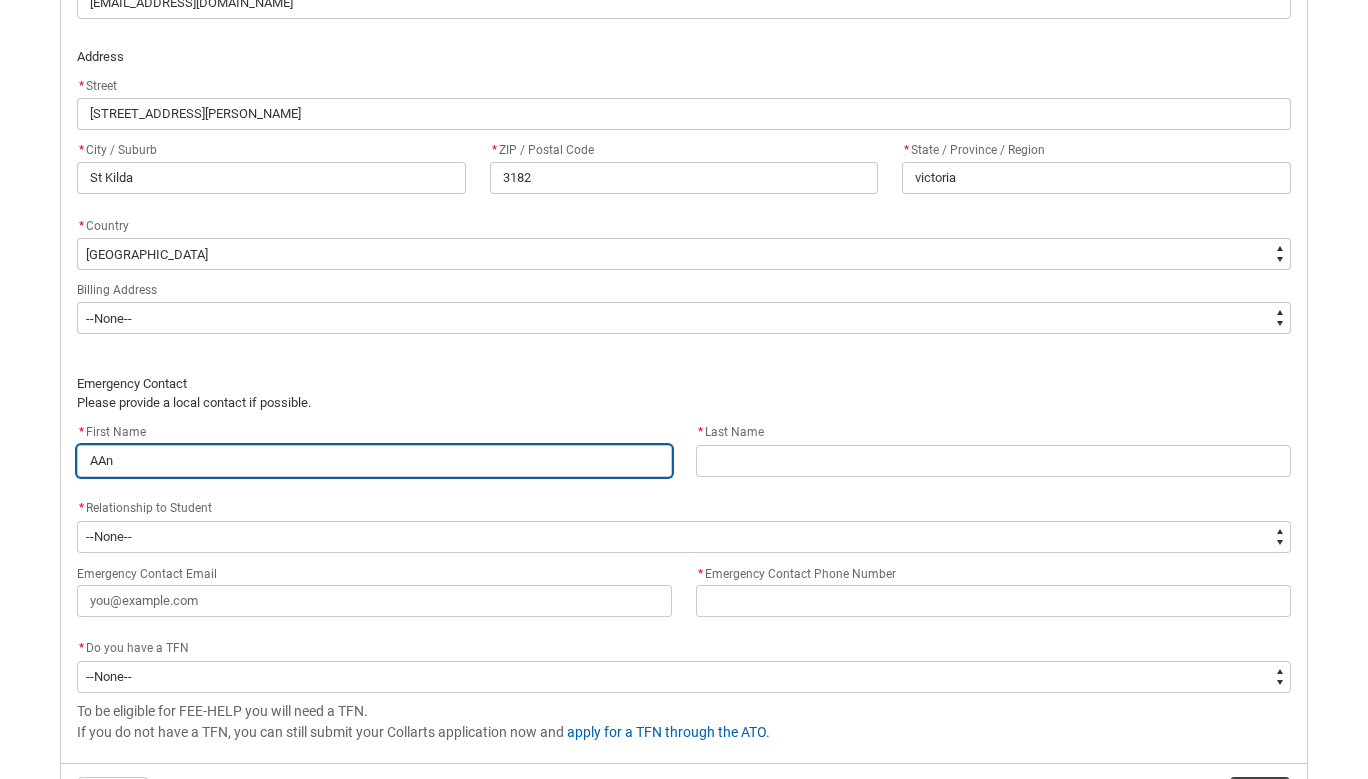 type on "AA" 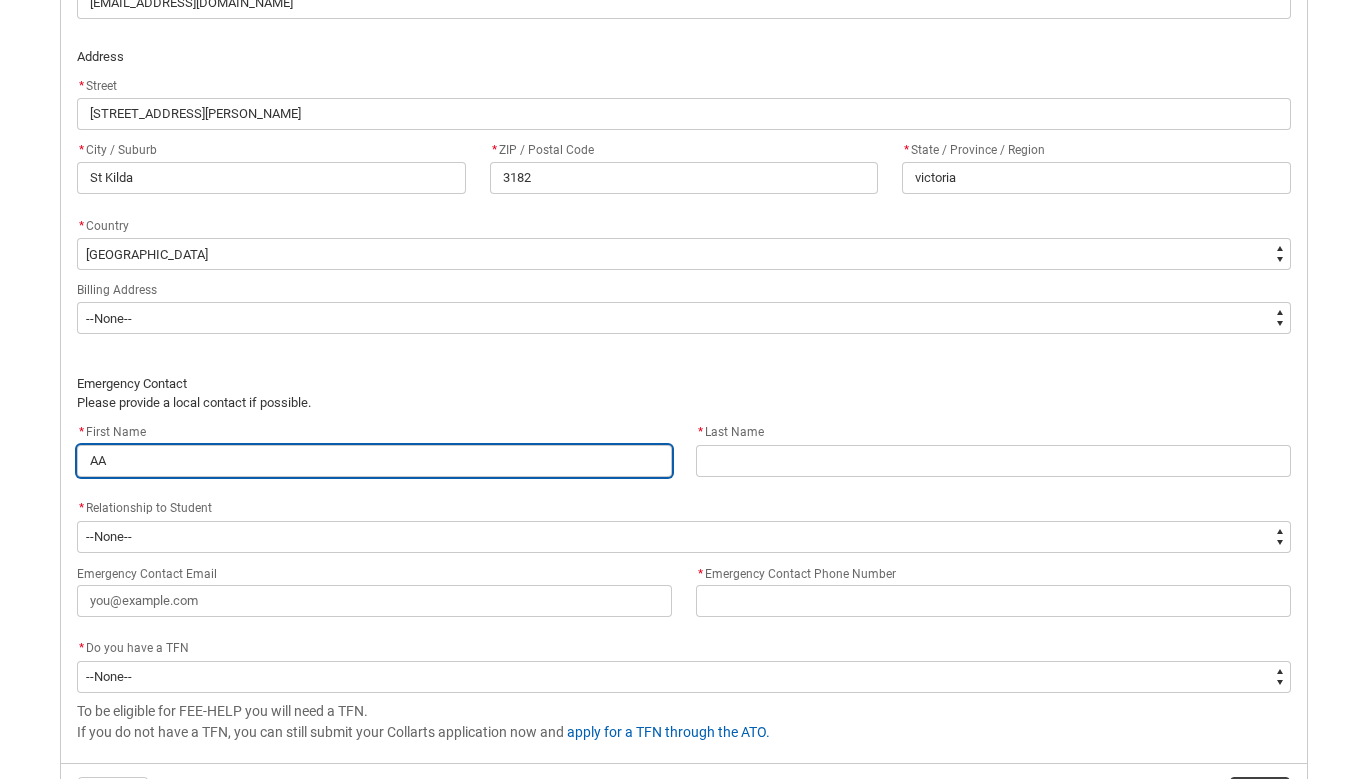 type on "A" 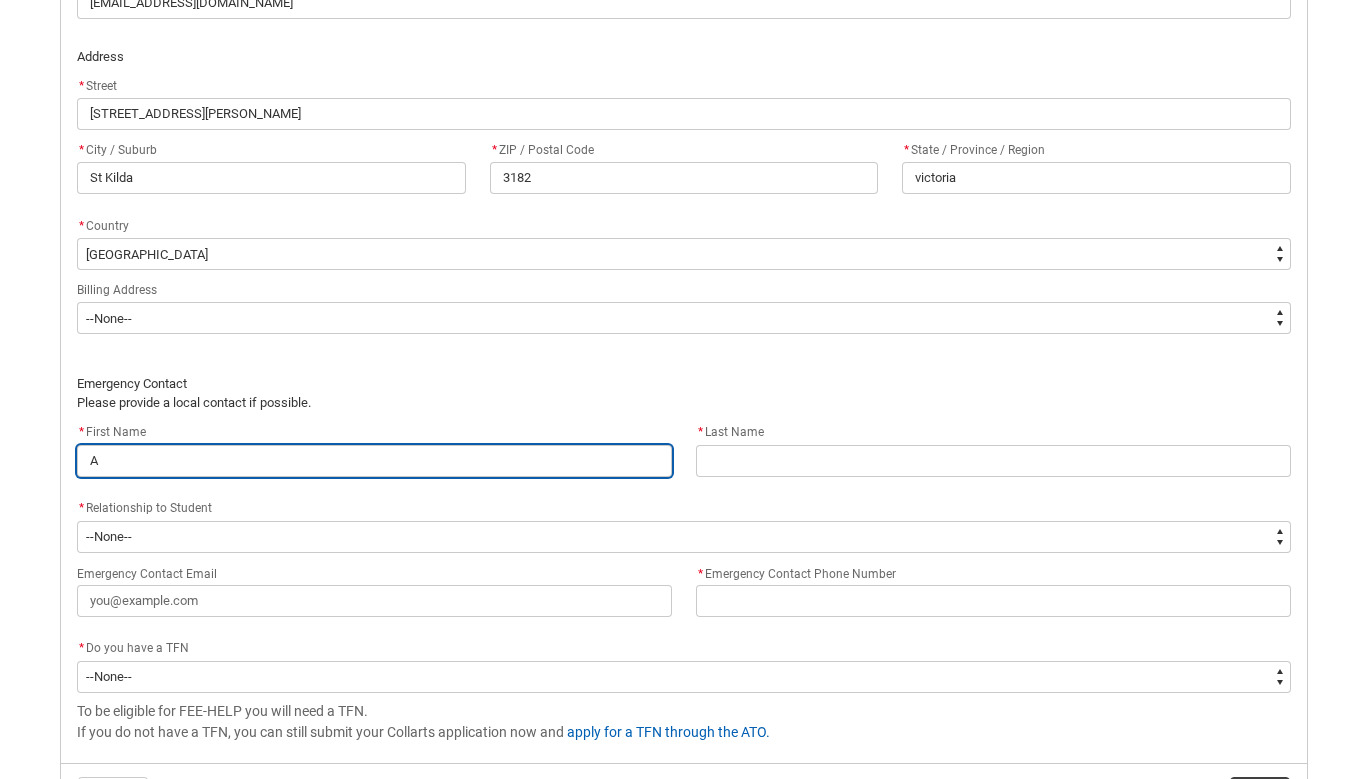 type on "An" 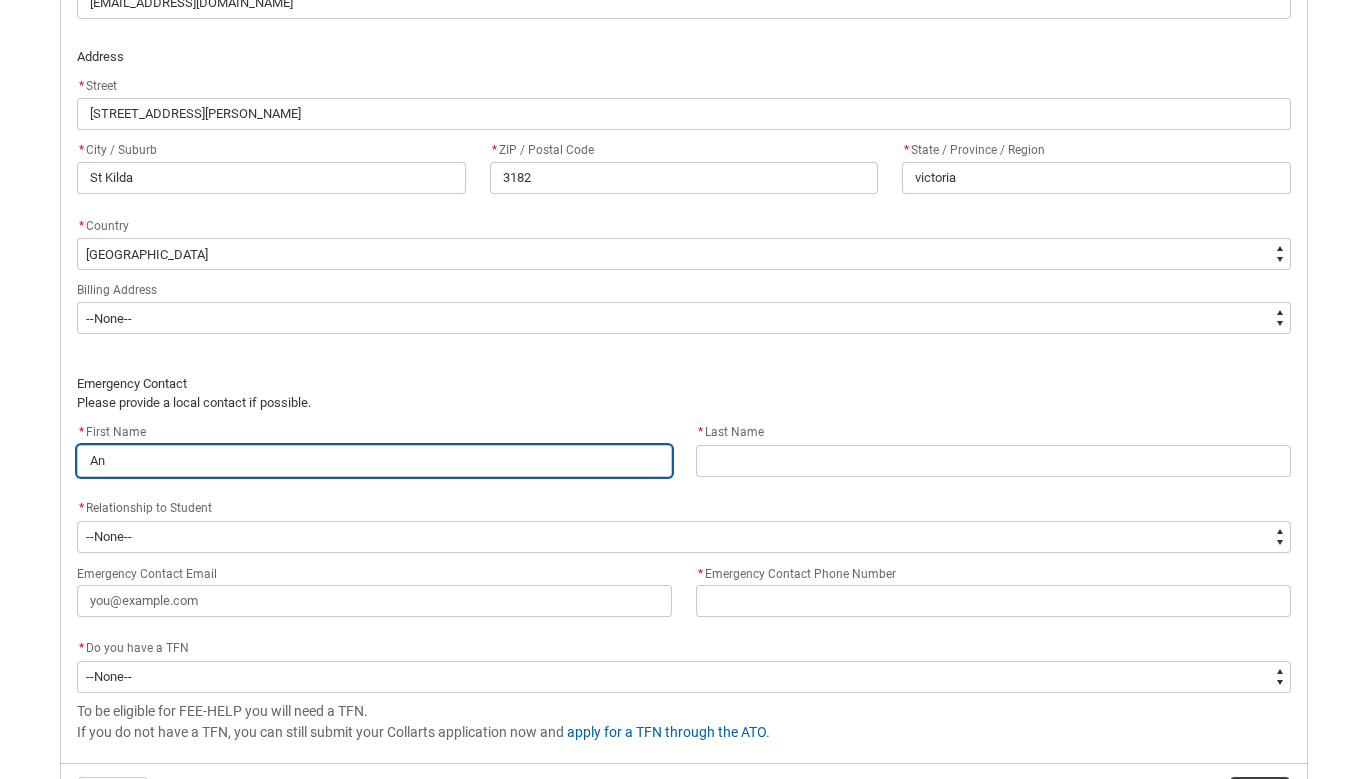type on "[PERSON_NAME]" 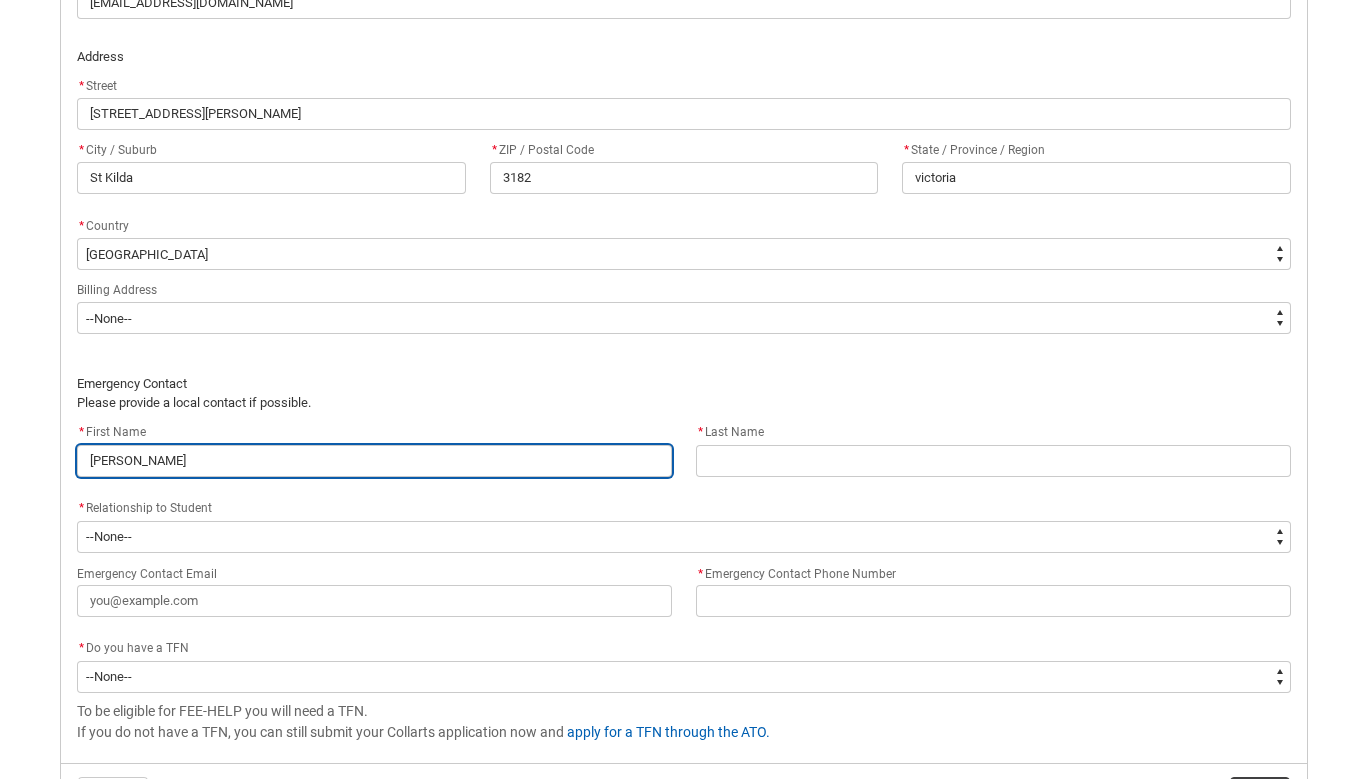 type on "[PERSON_NAME]" 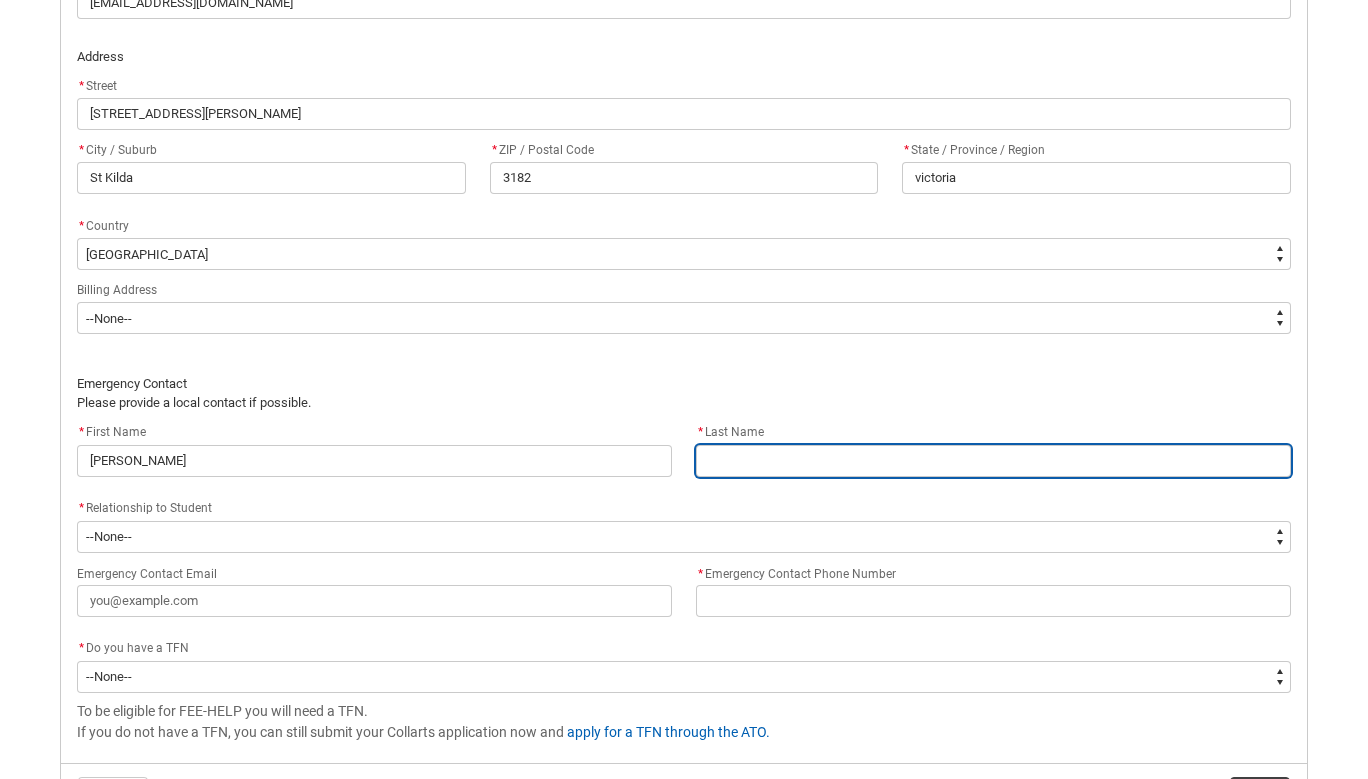 type on "K" 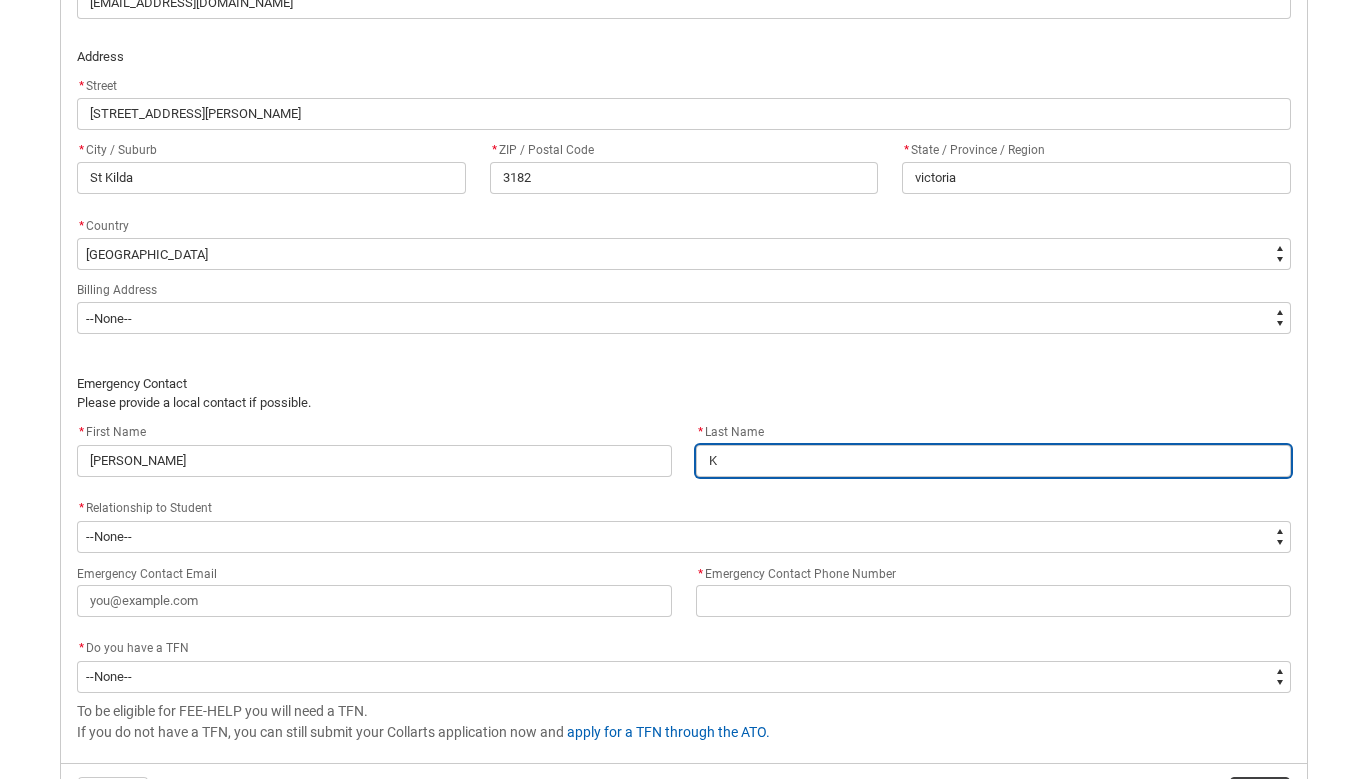 type on "Ka" 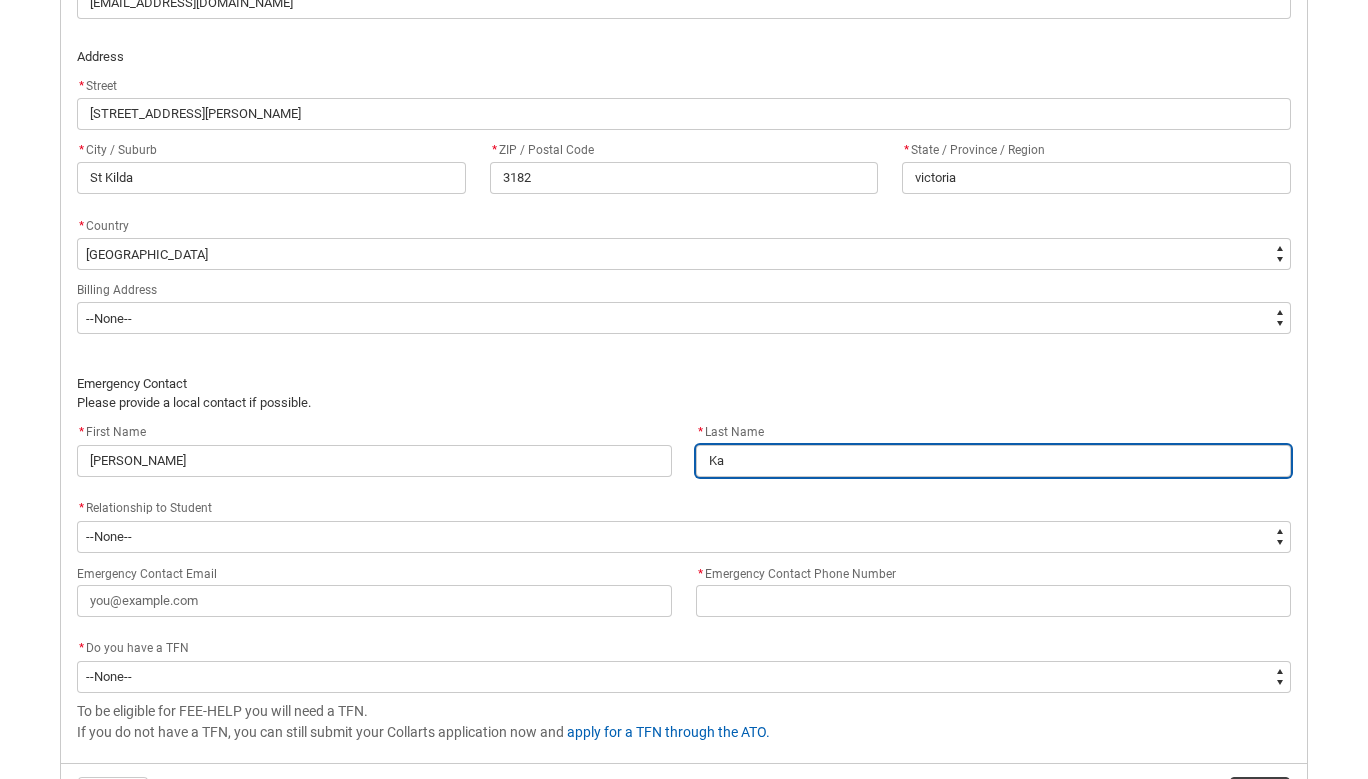 type on "Kal" 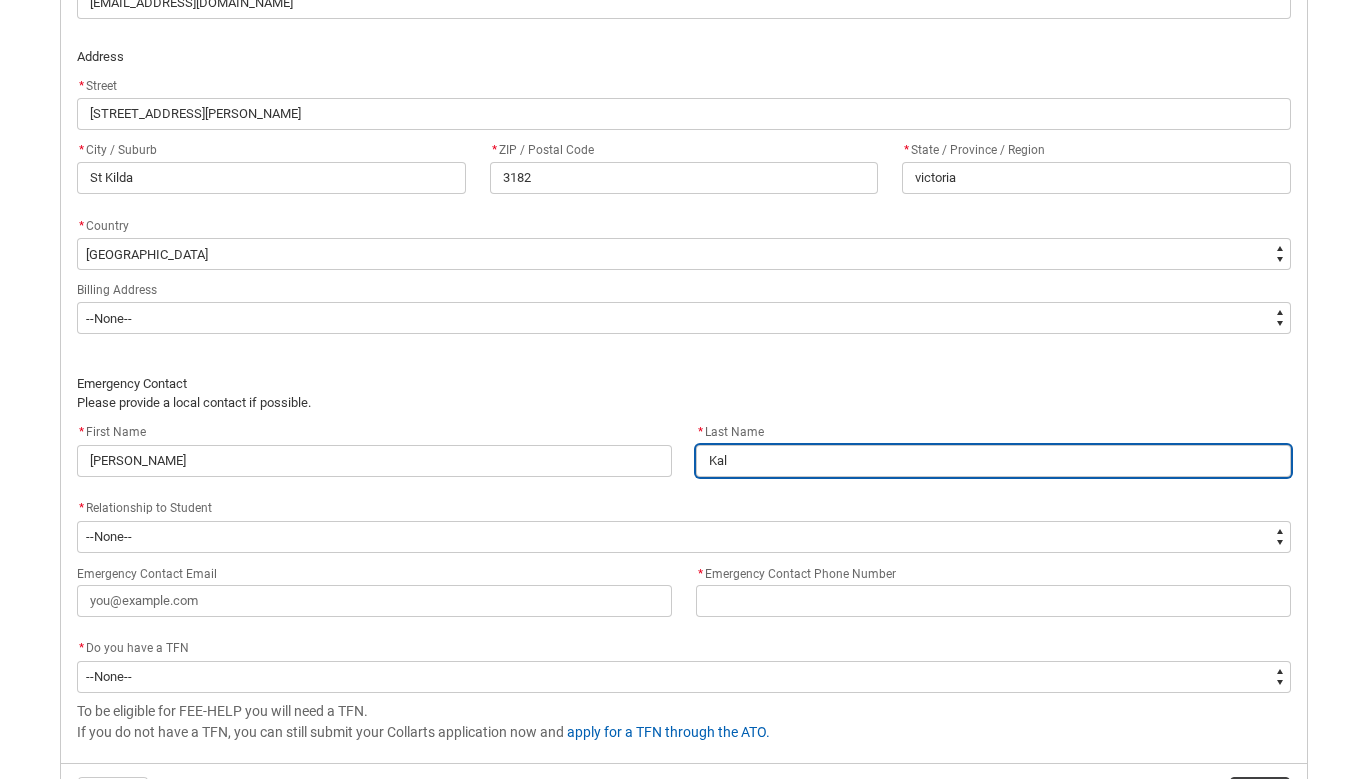 type on "Kalo" 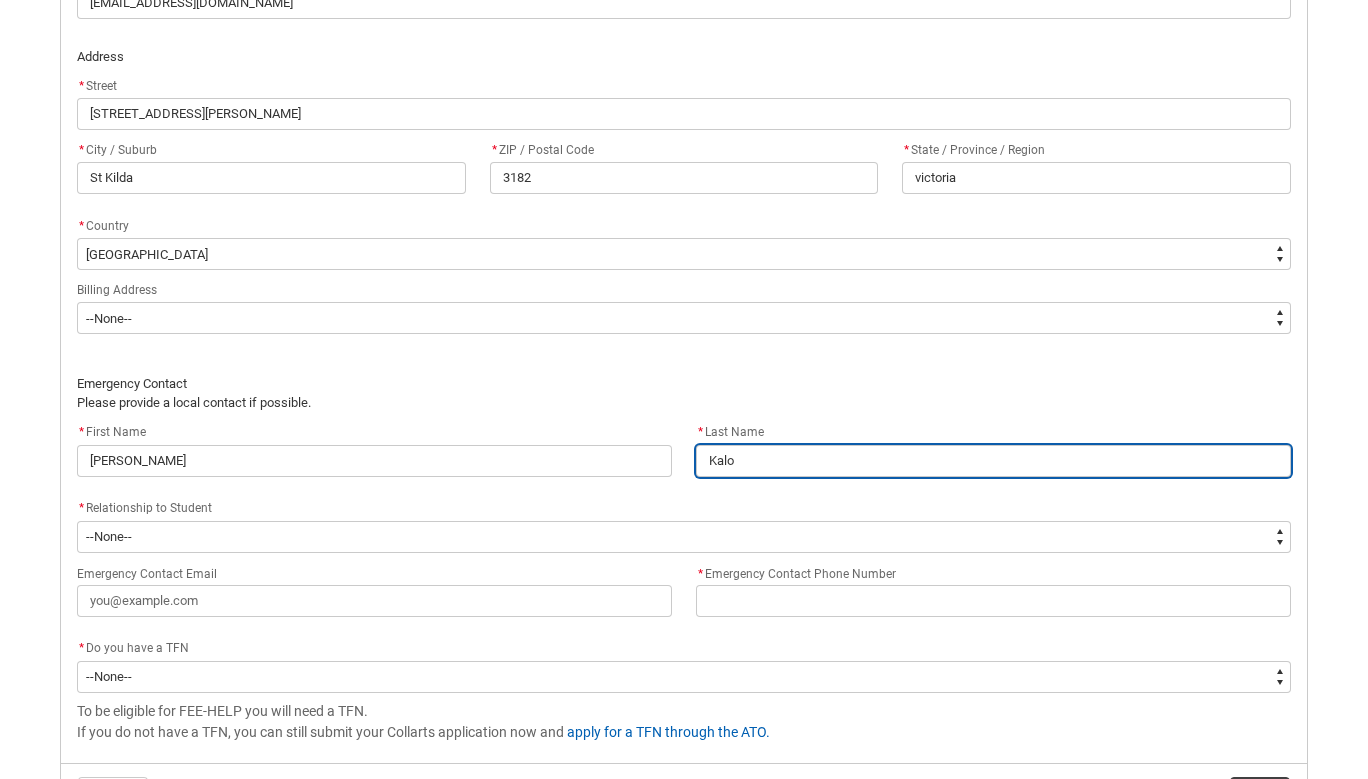 type on "Kalot" 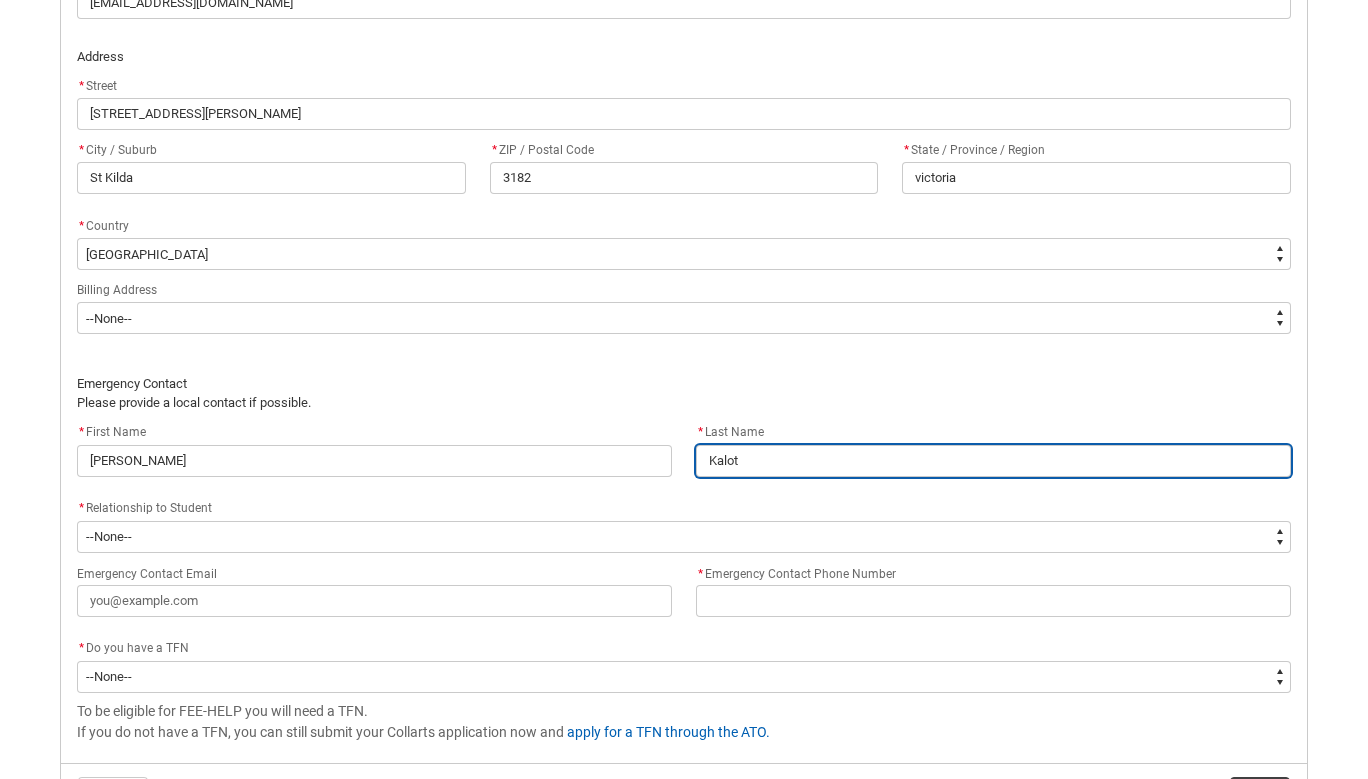 type on "[PERSON_NAME]" 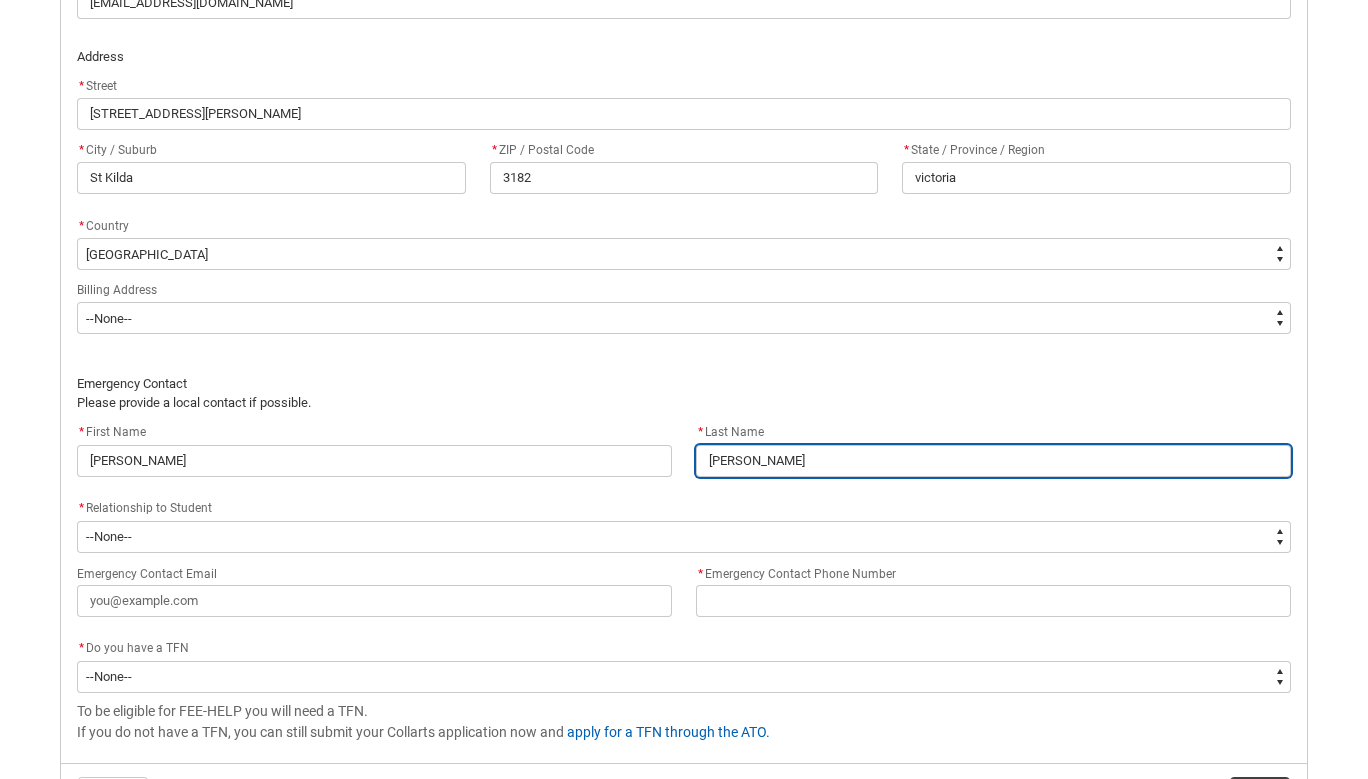 type on "Kalotih" 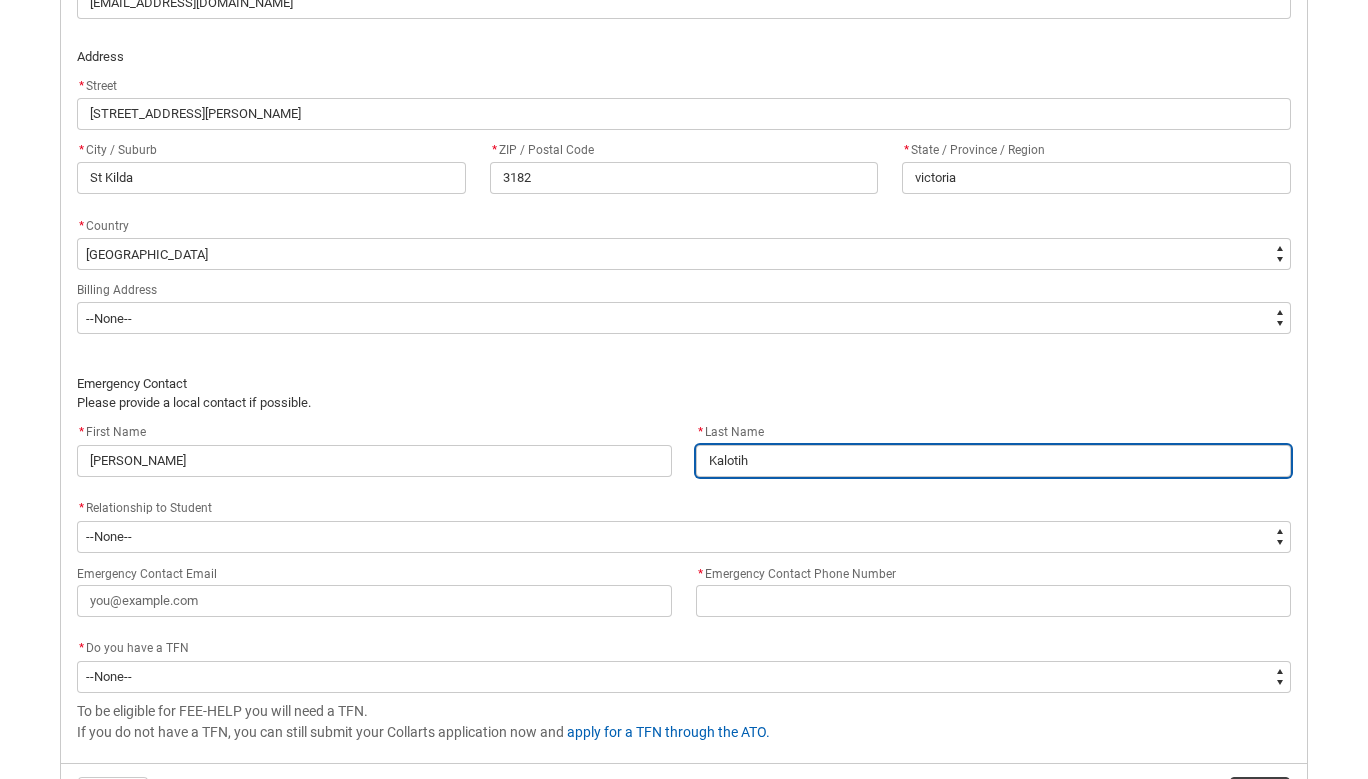 type on "Kalotiho" 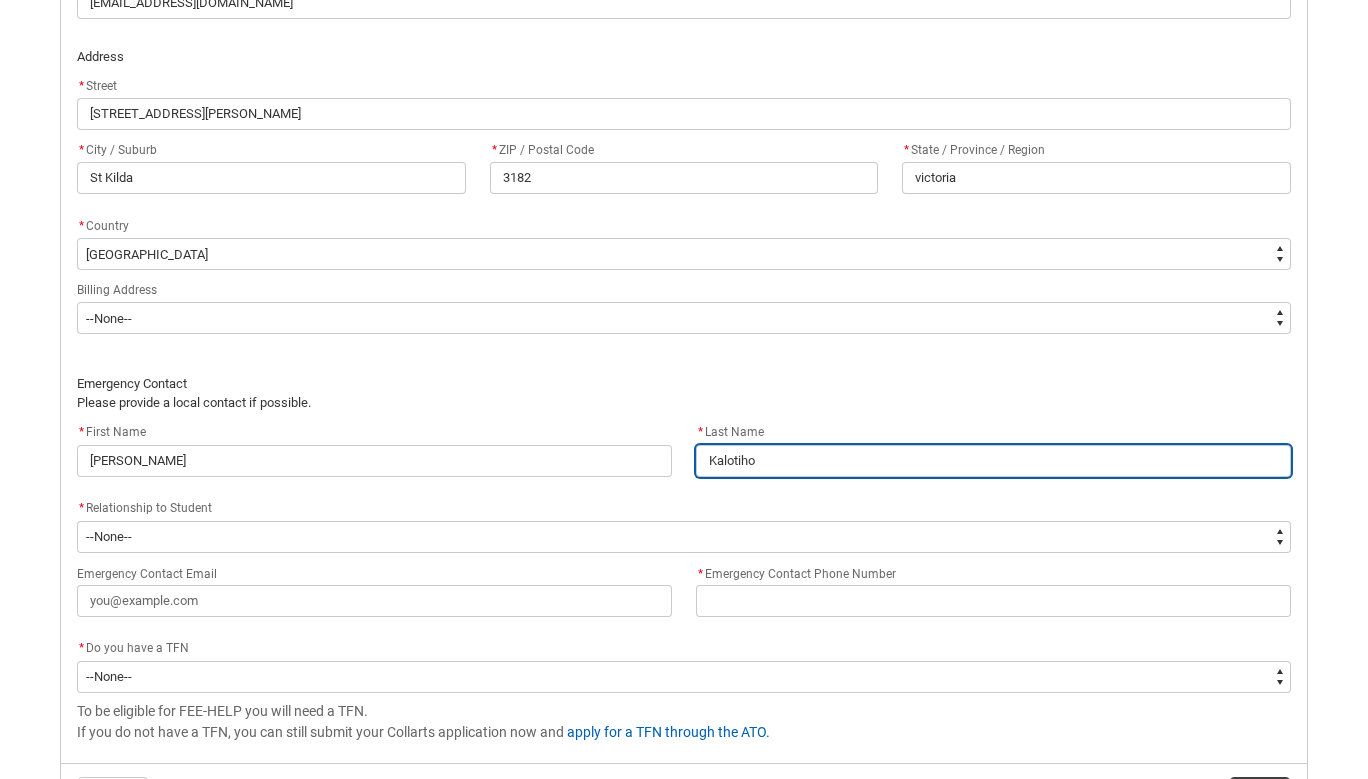 type on "Kalotihos" 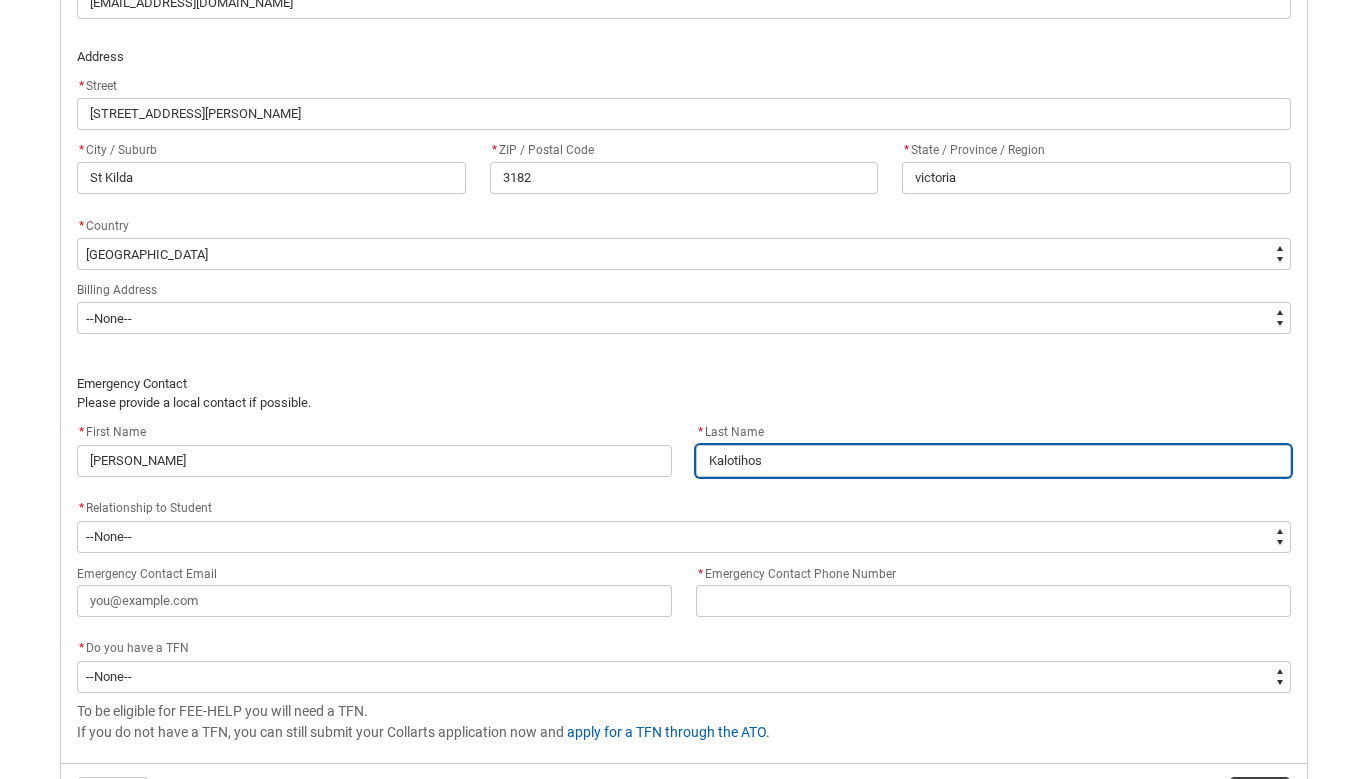 type on "Kalotihos" 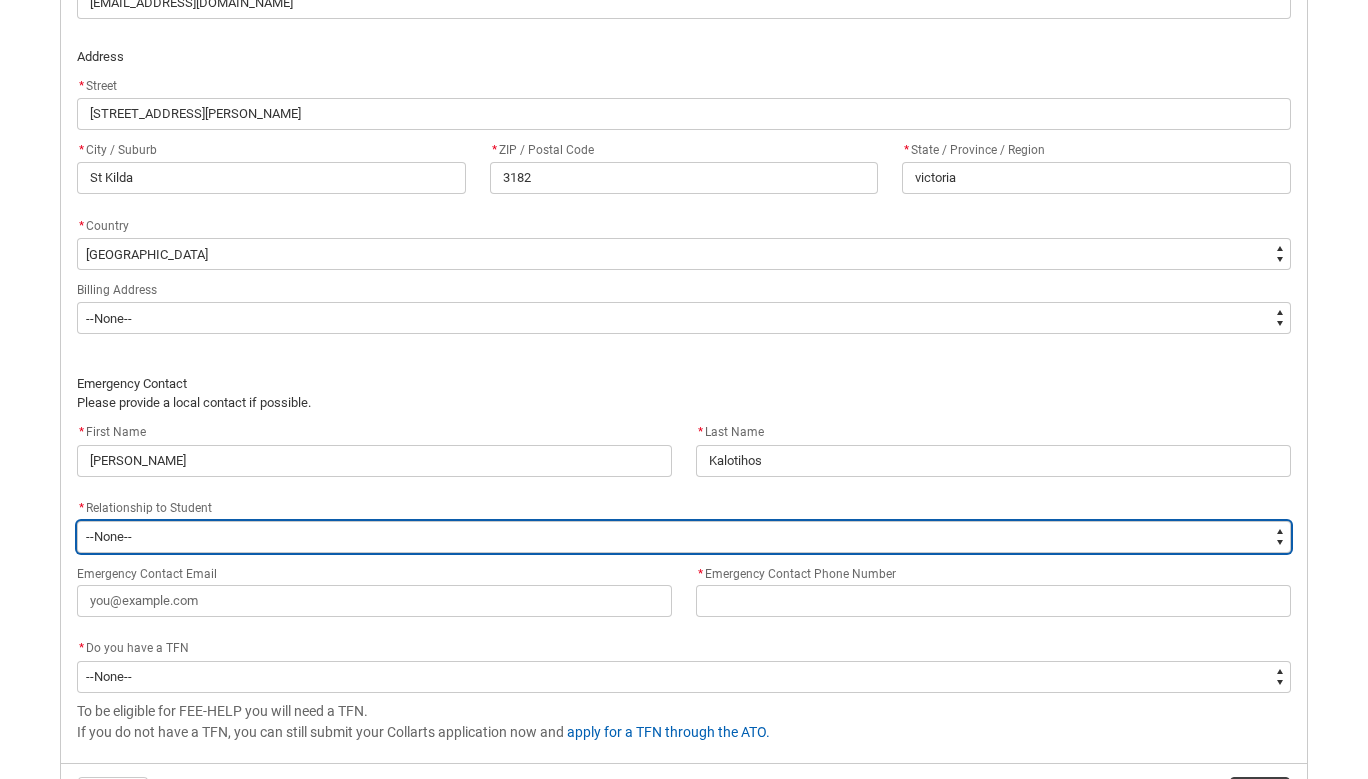 type on "EmergencyContact_RelationshipOptions.Mother" 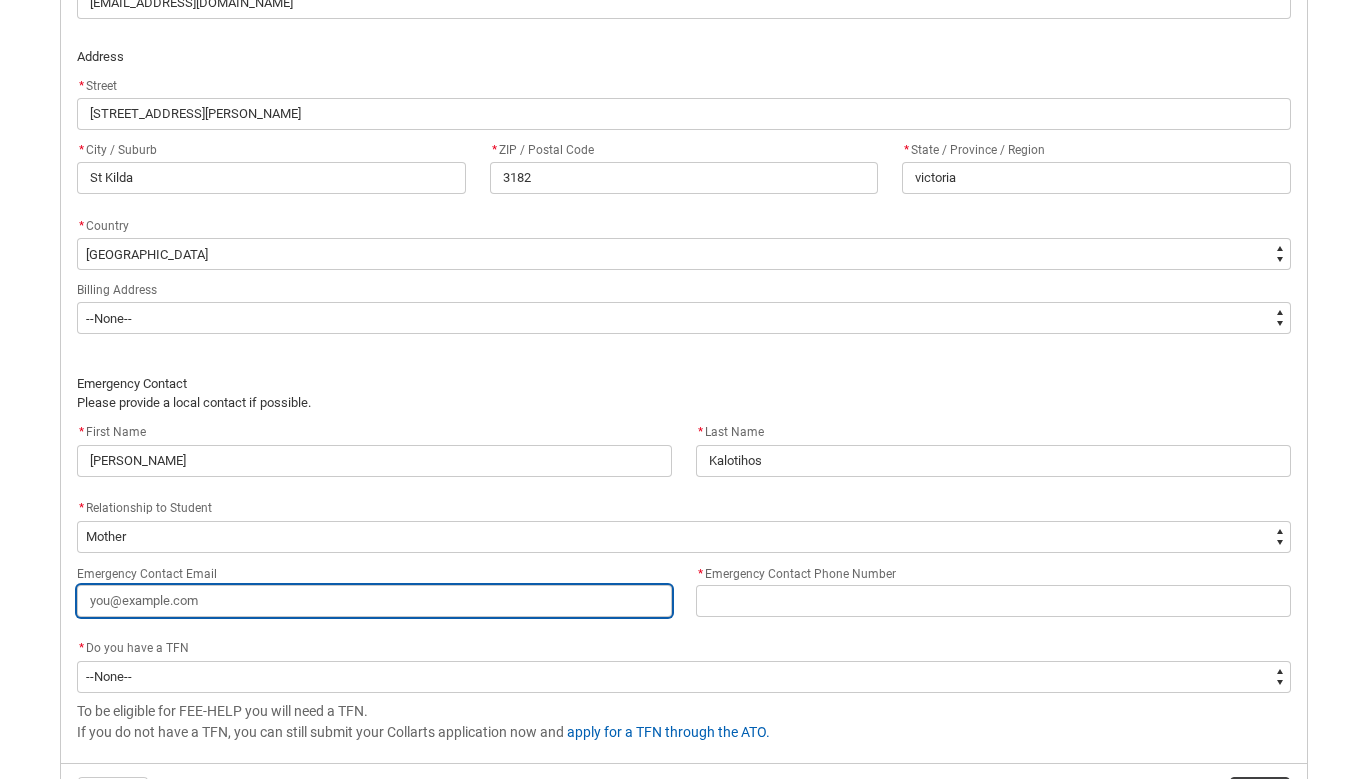type on "A" 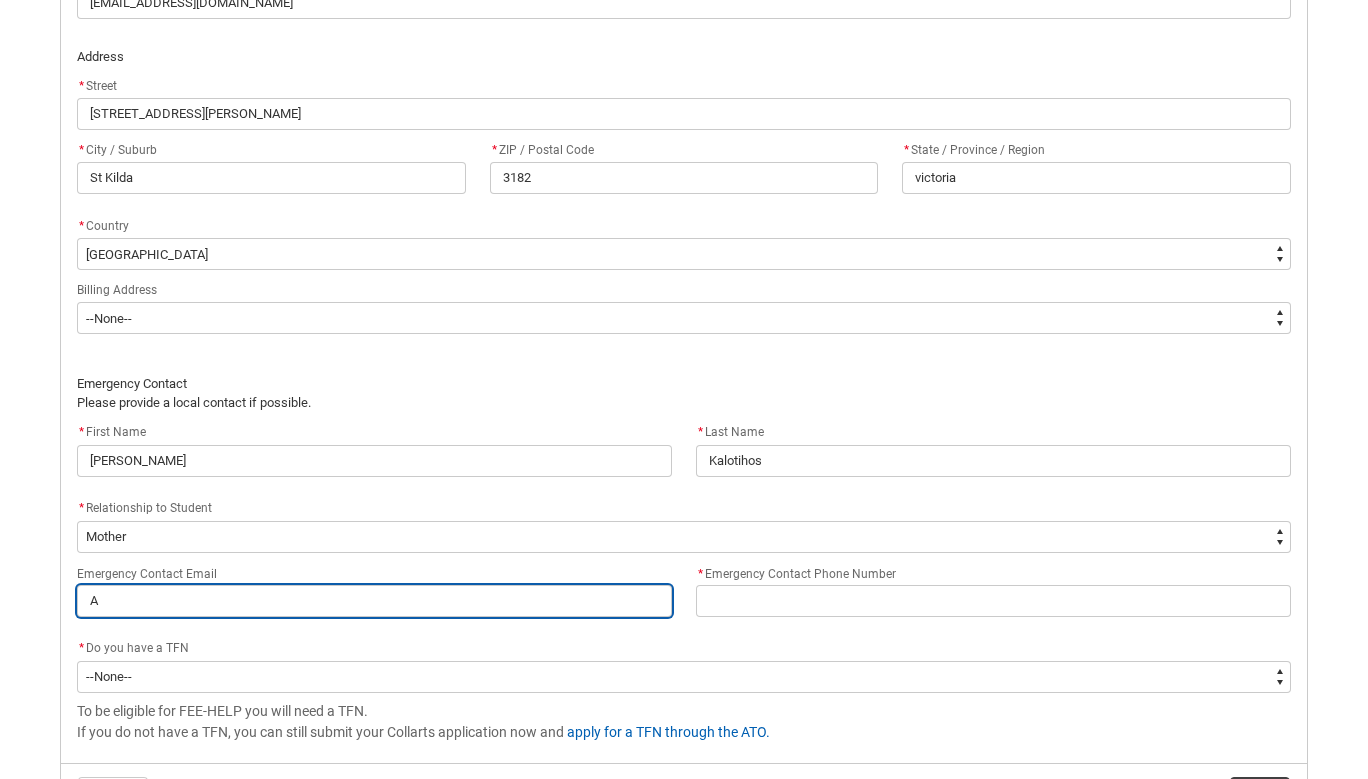 type on "An" 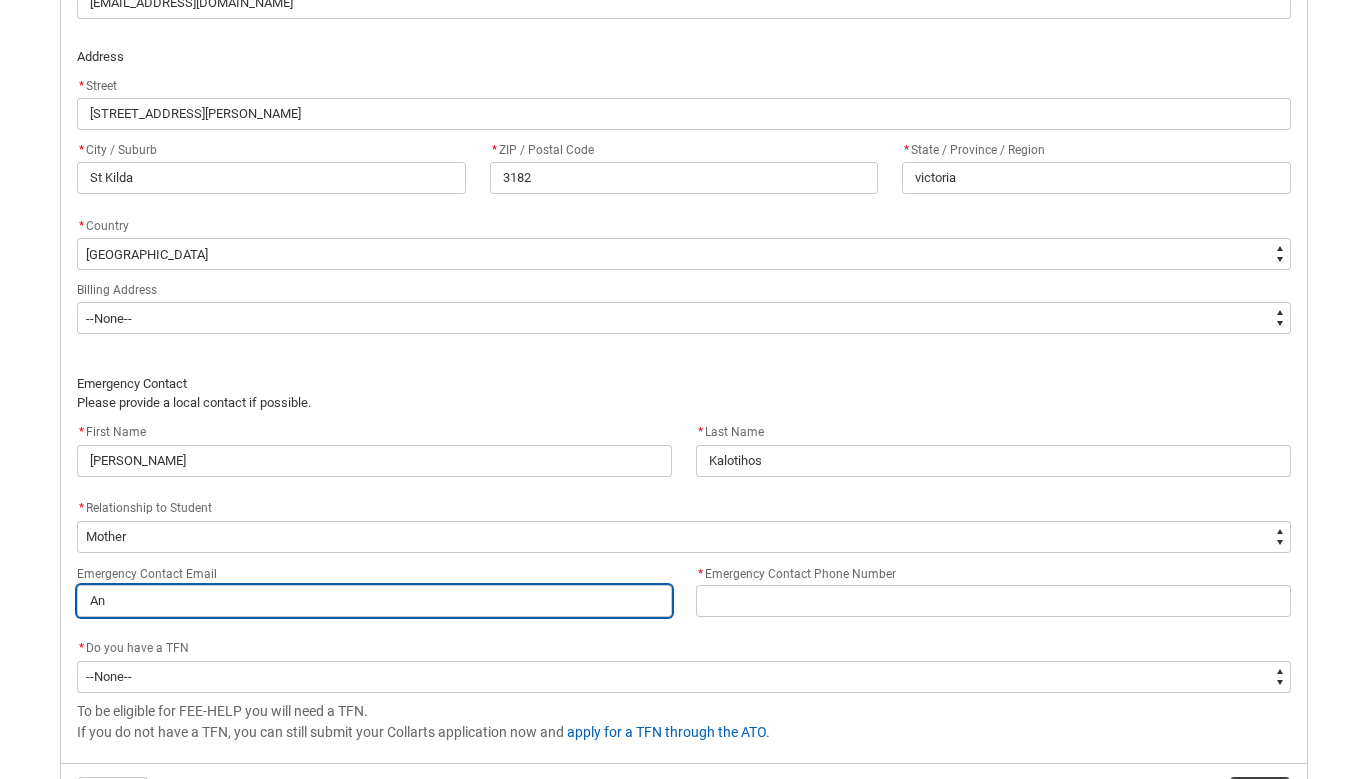 type on "[PERSON_NAME]" 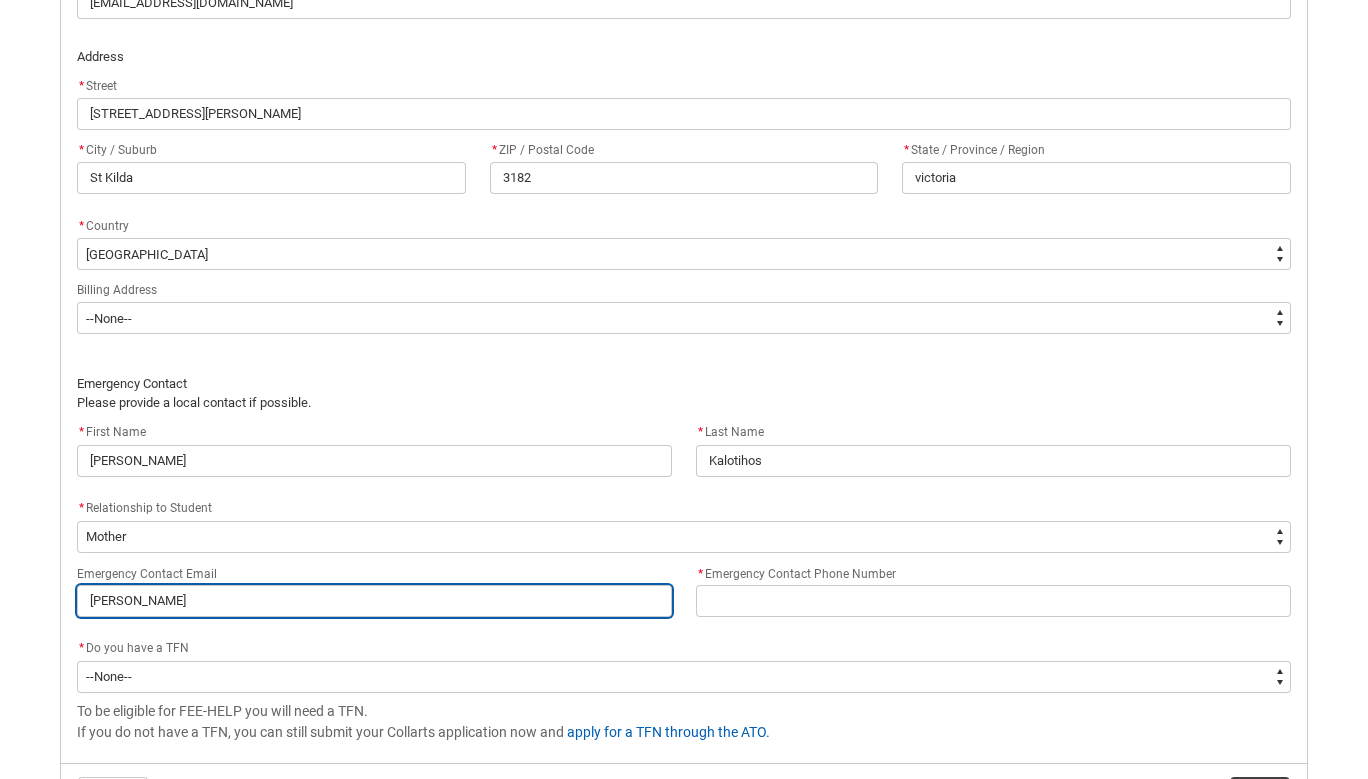 type on "[PERSON_NAME]" 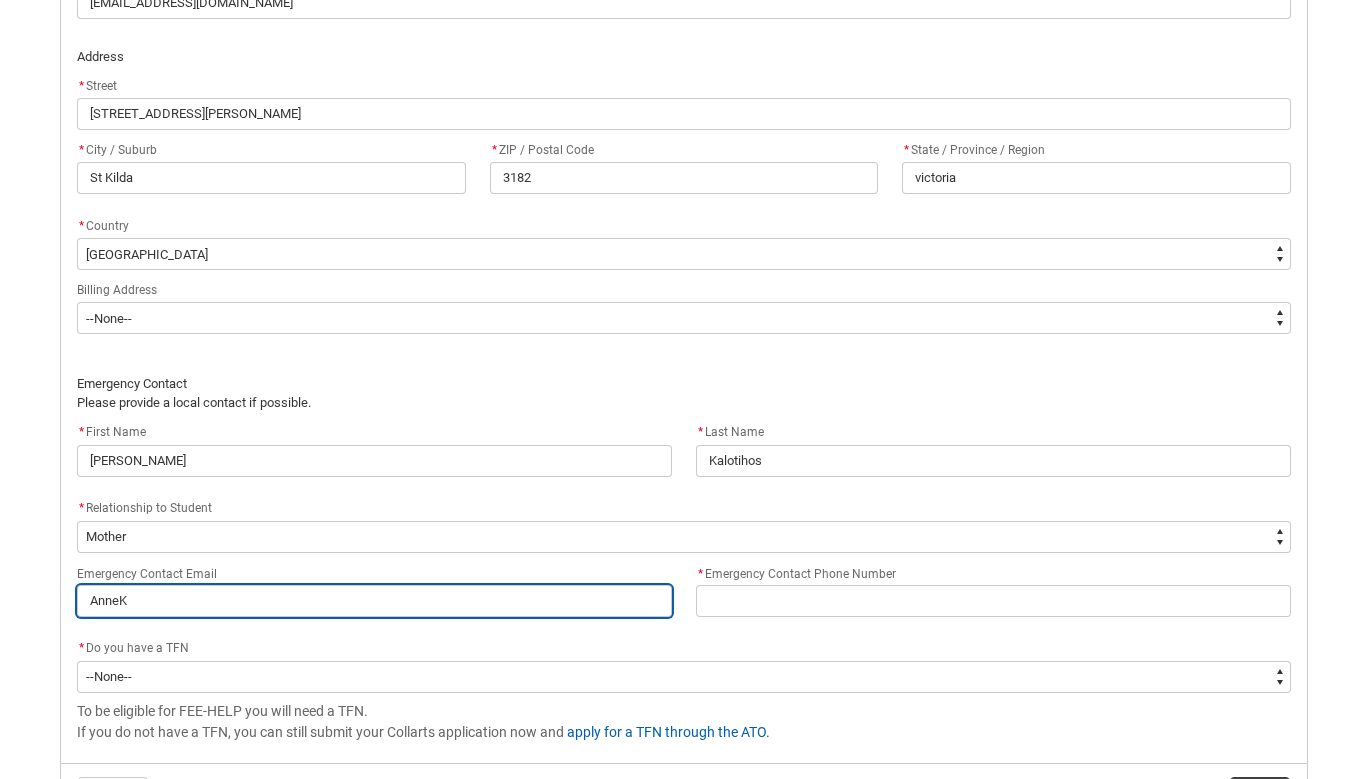 type on "AnneKa" 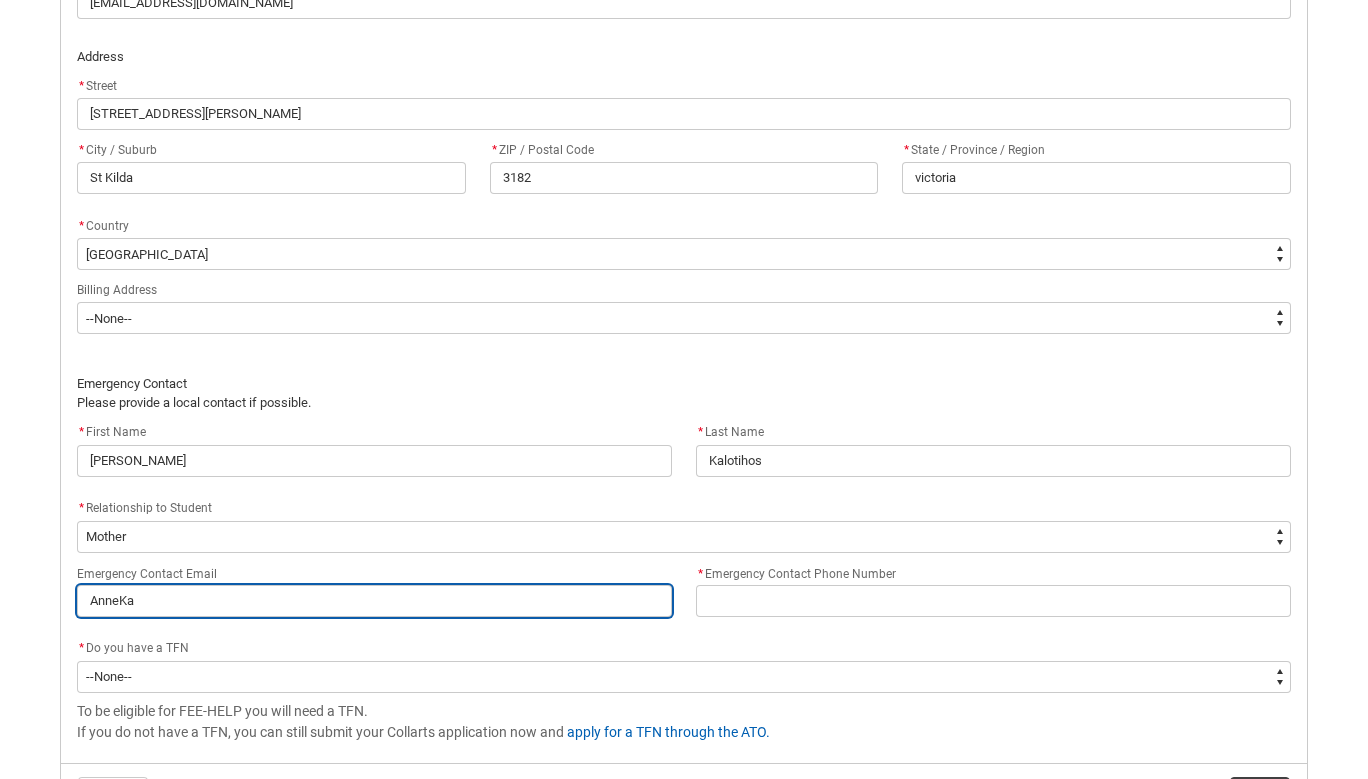 type on "AnneKal" 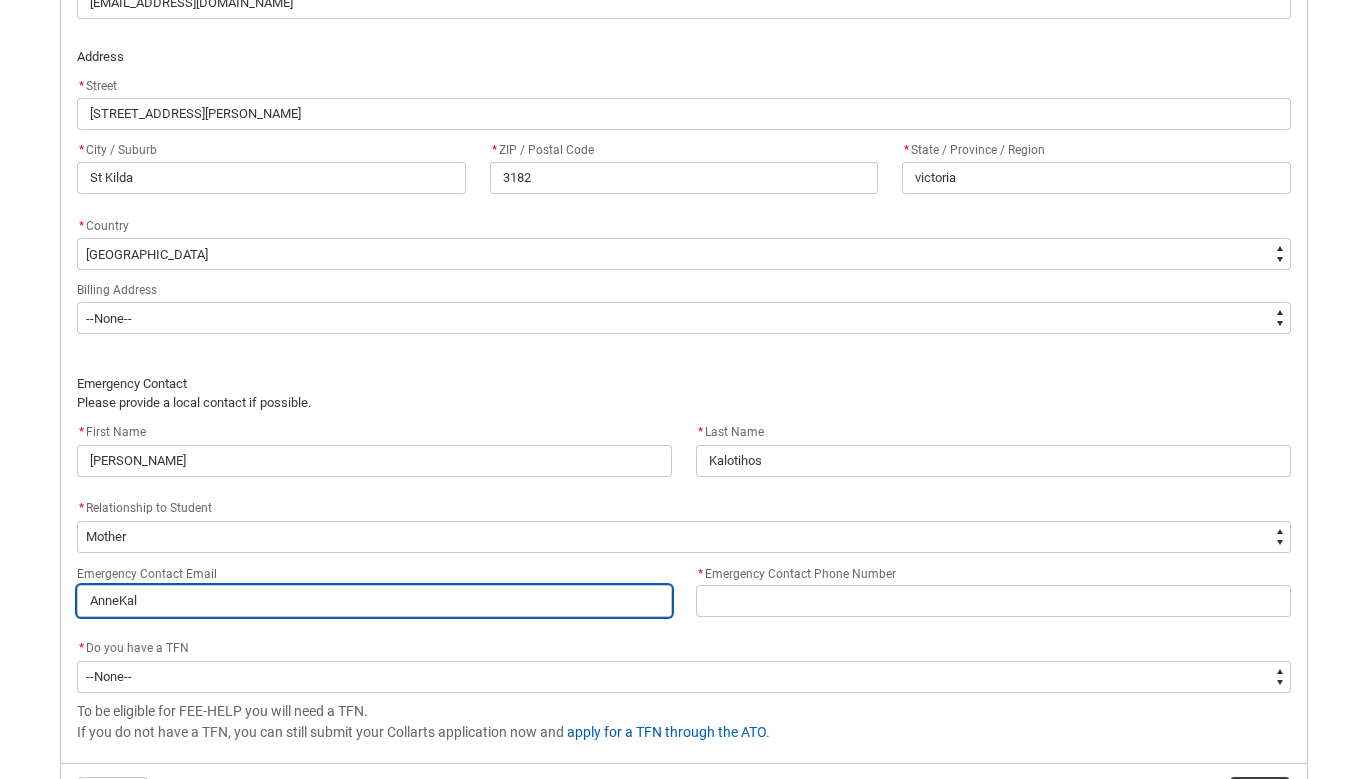 type on "AnneKalo" 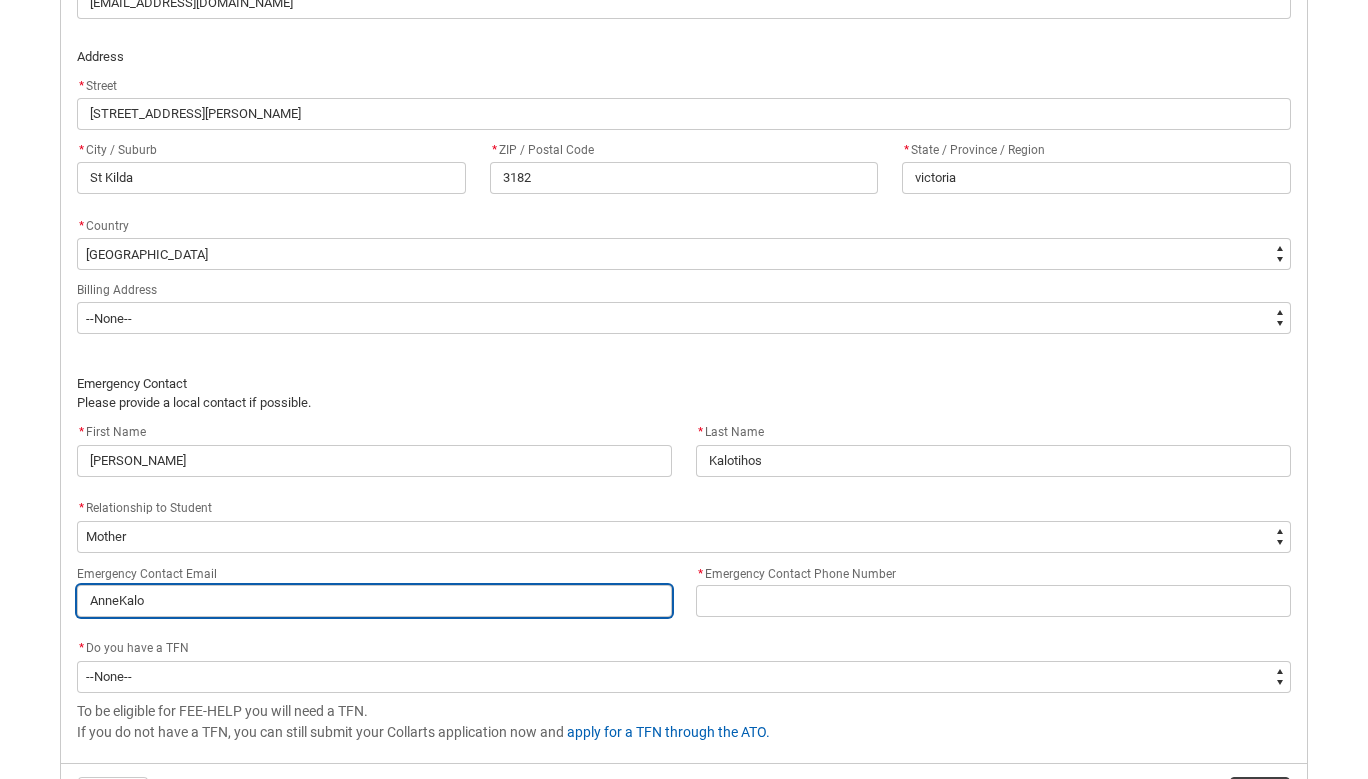 type on "AnneKalot" 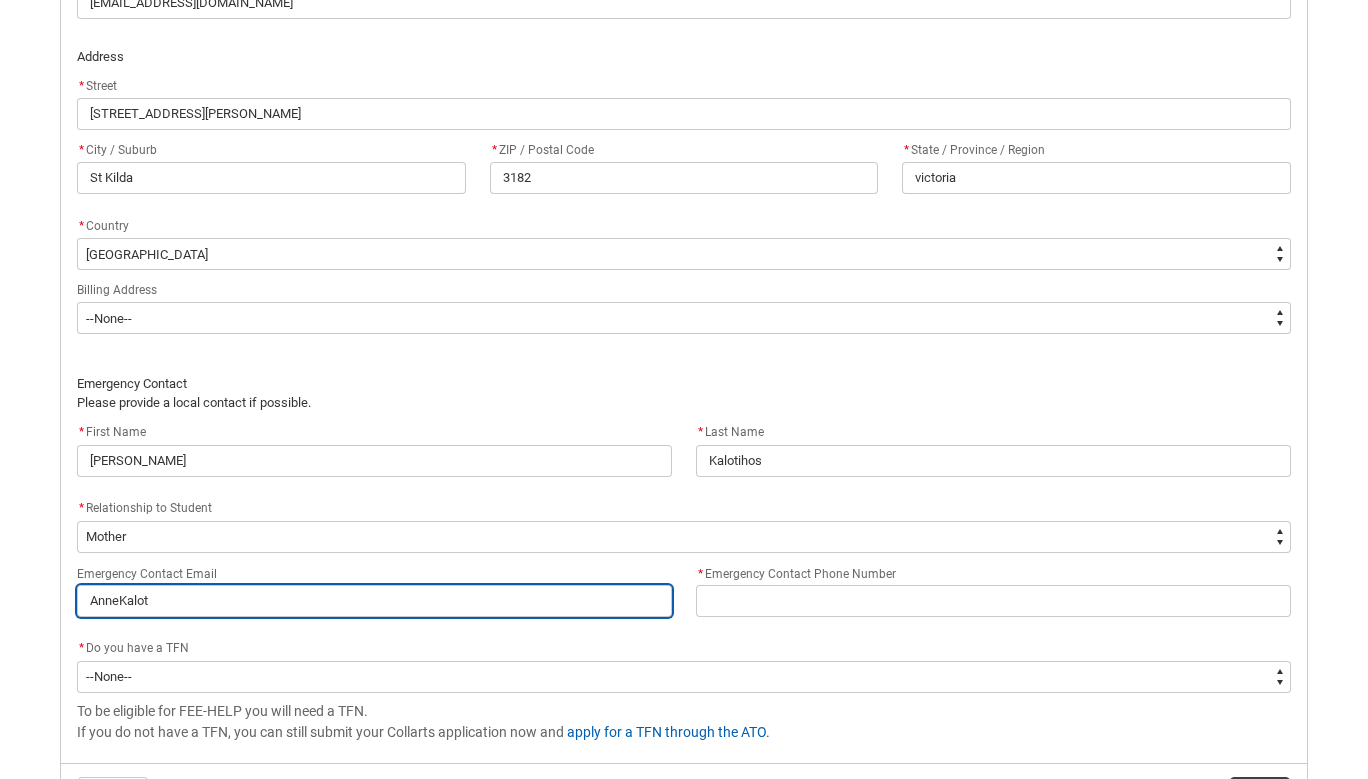 type on "AnneKaloti" 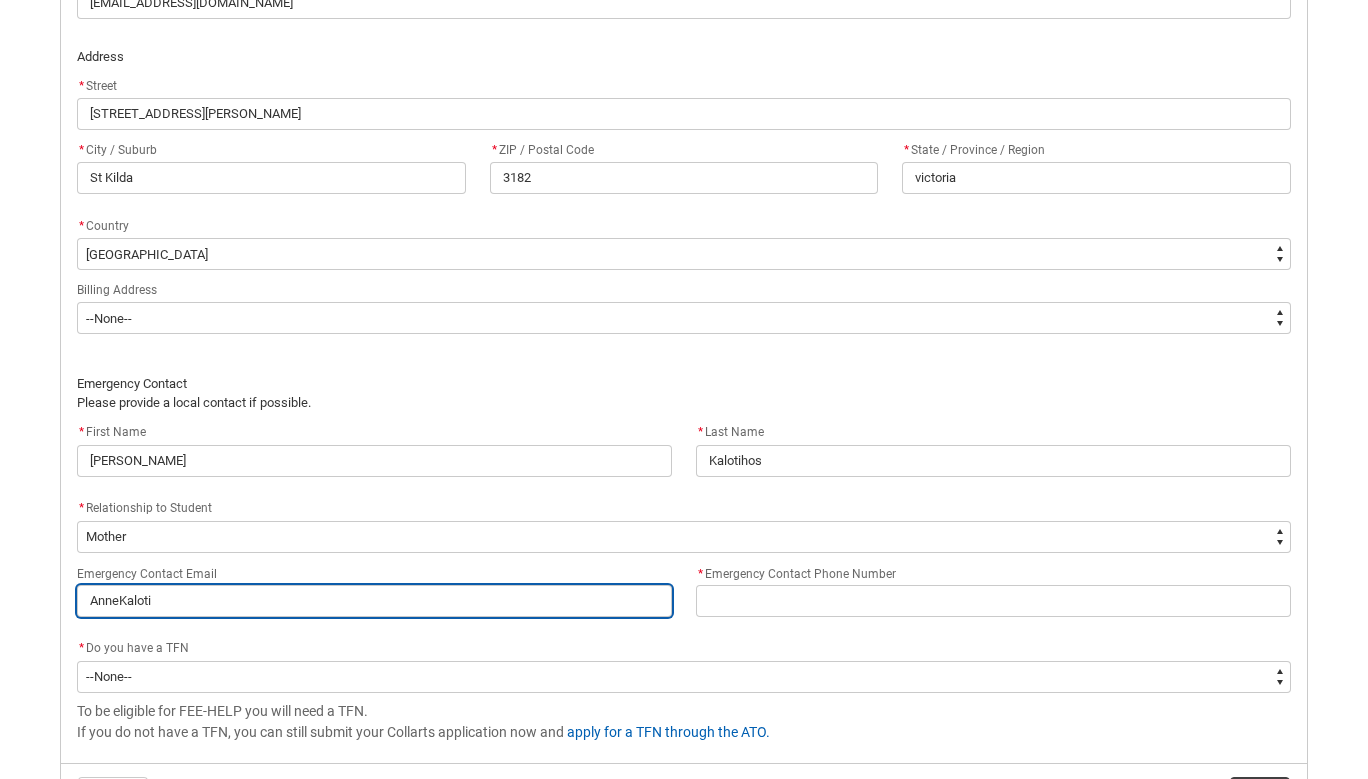 type on "AnneKalotih" 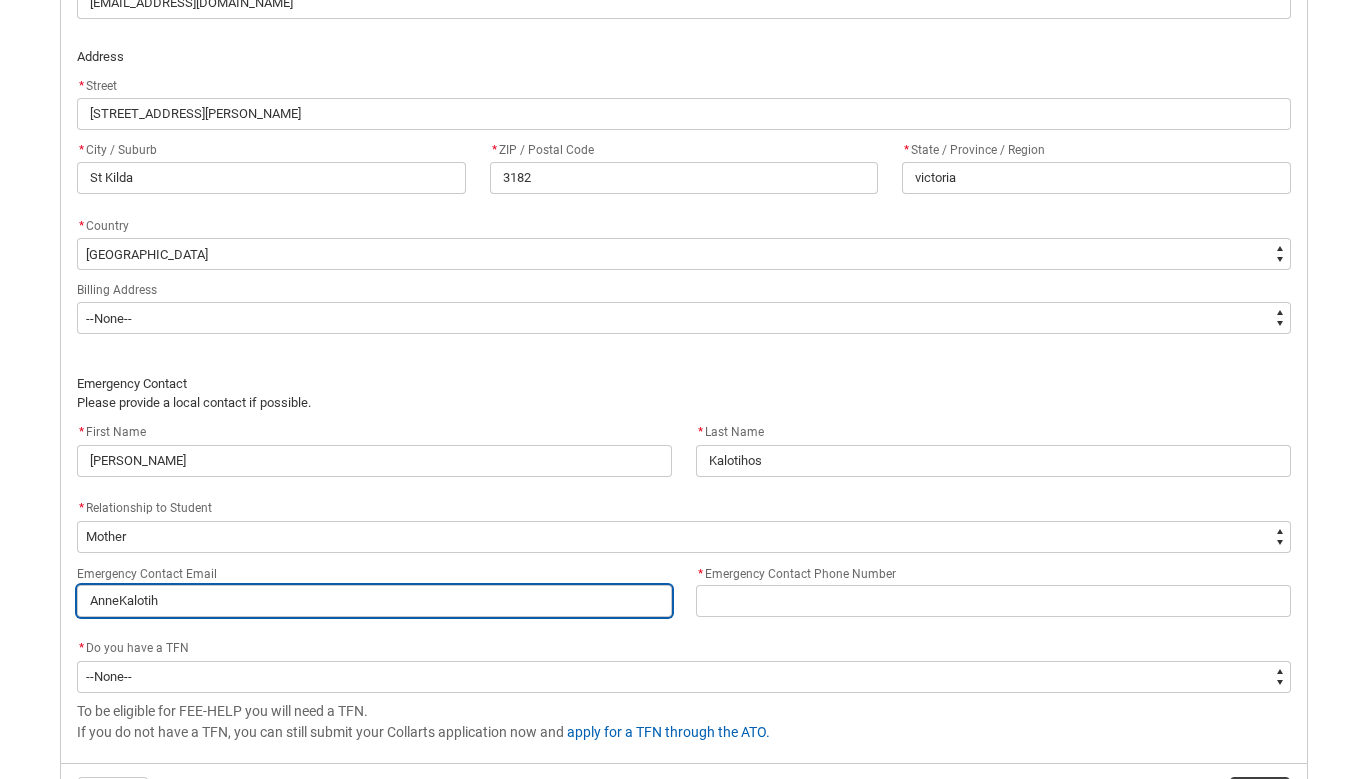 type on "AnneKalotiho" 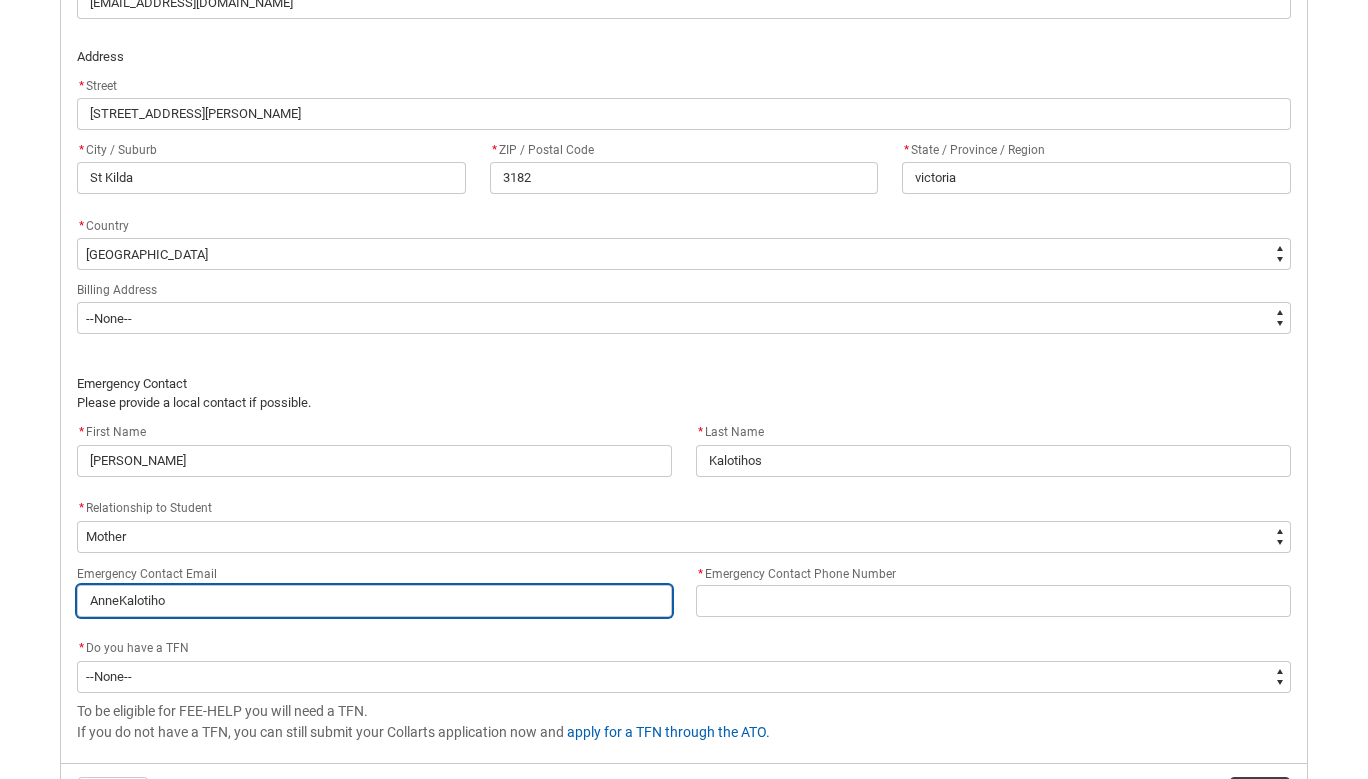 type on "AnneKalotihos" 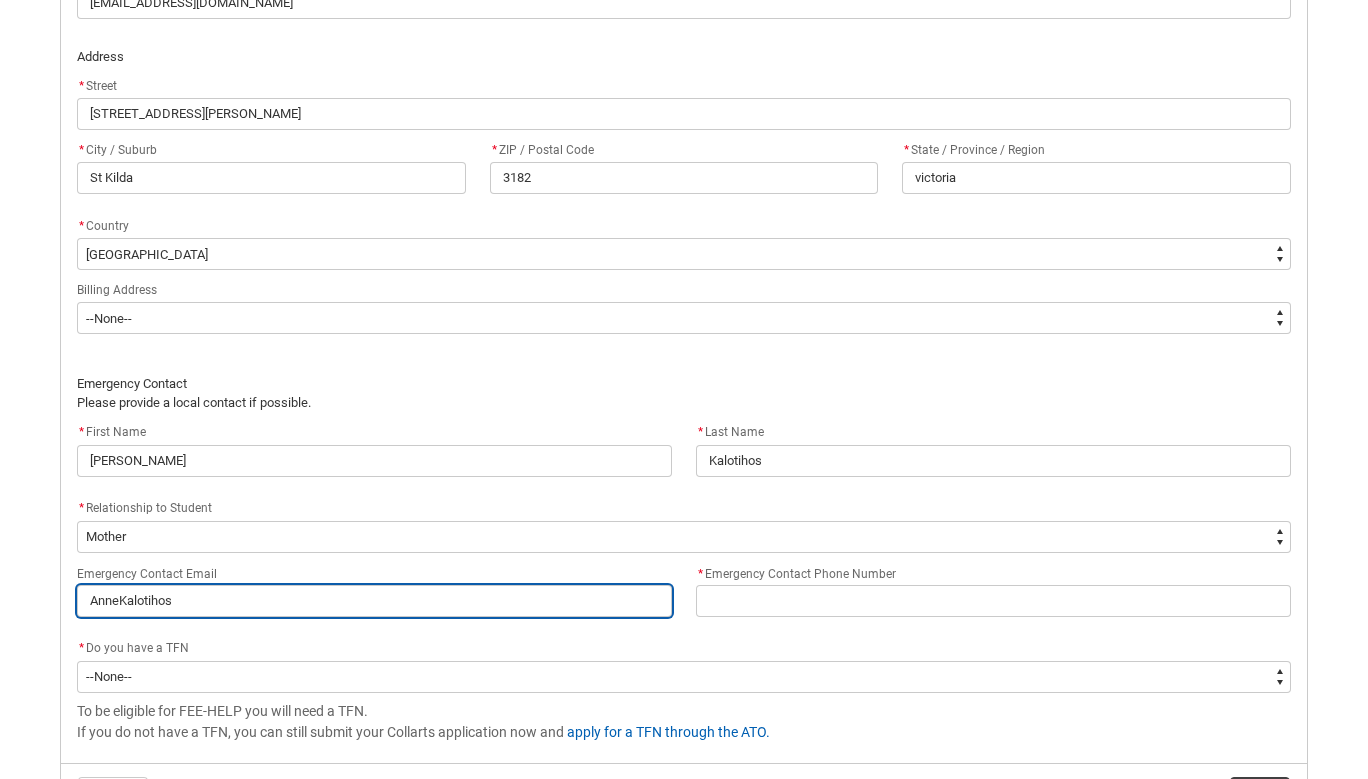 type on "AnneKalotihos@" 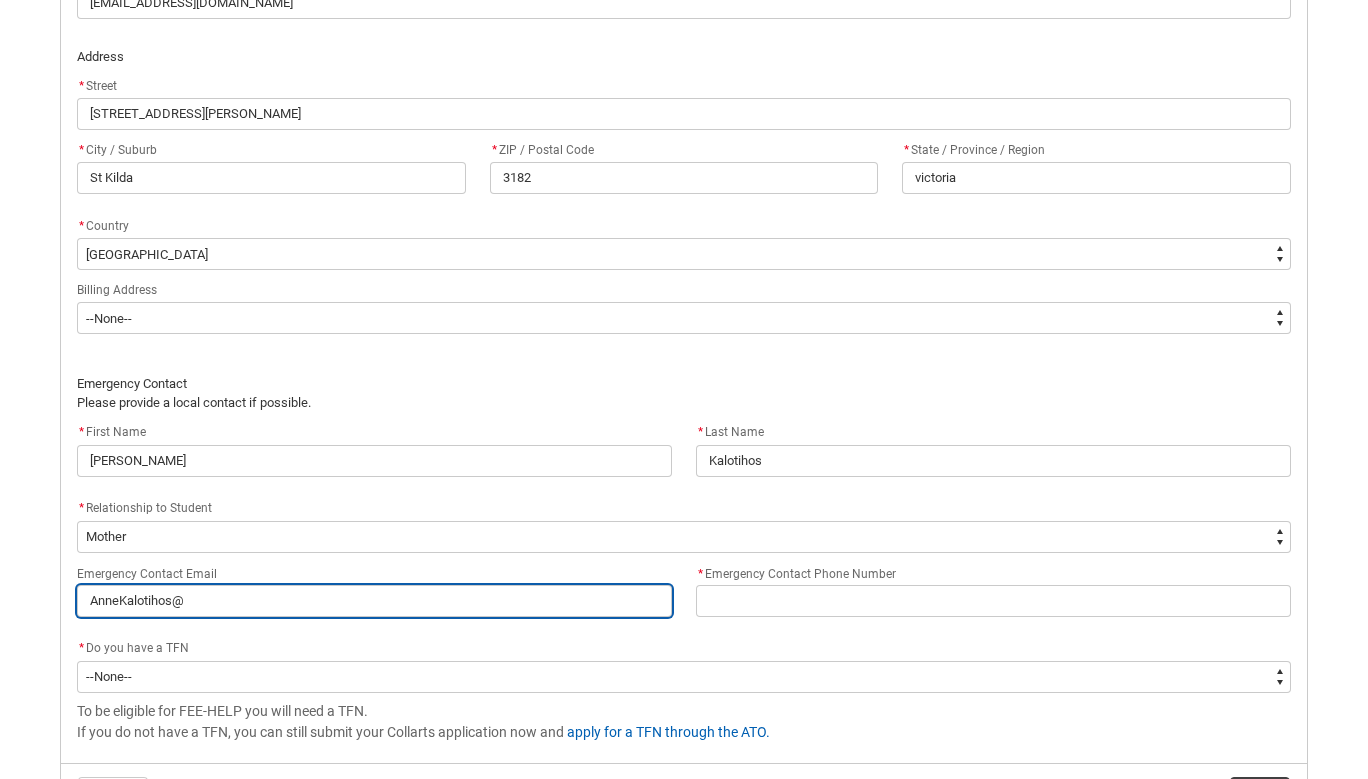 type on "AnneKalotihos@g" 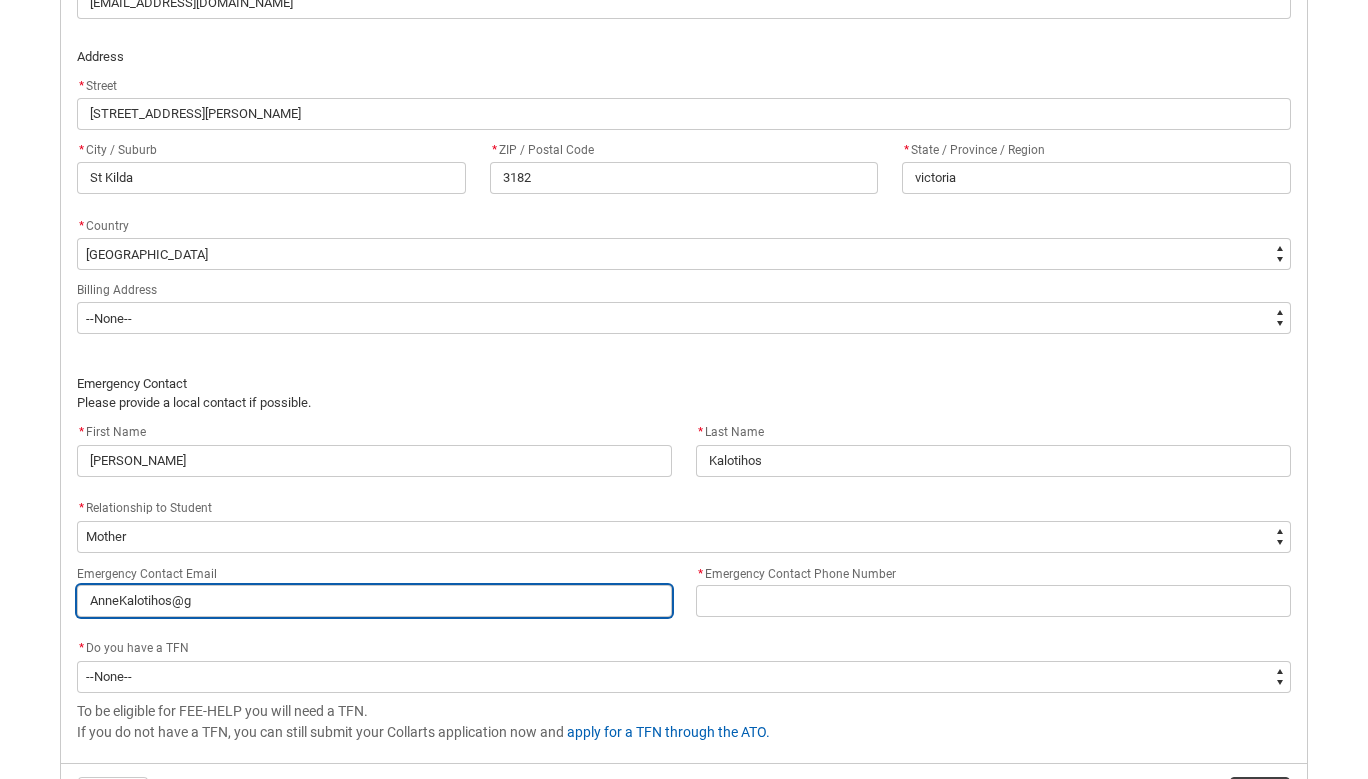 type on "AnneKalotihos@gm" 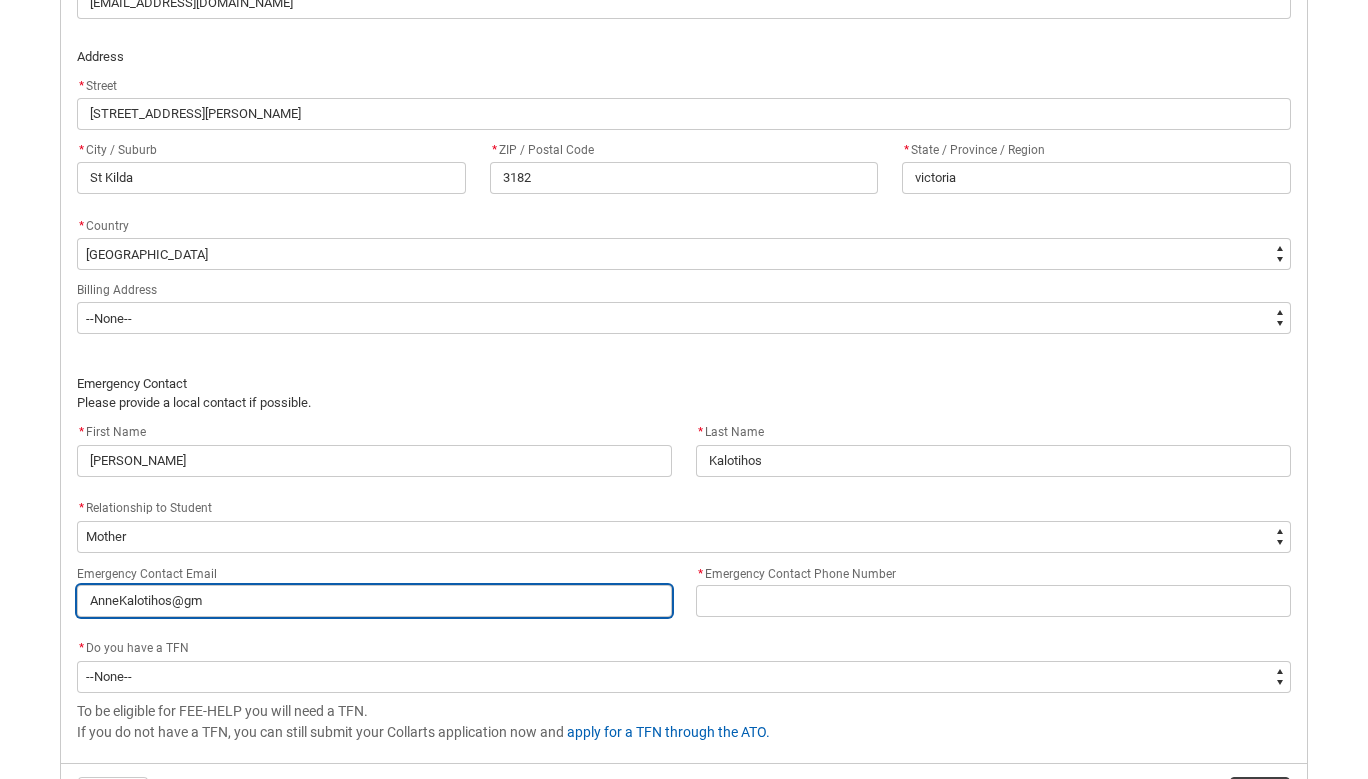 type on "AnneKalotihos@gma" 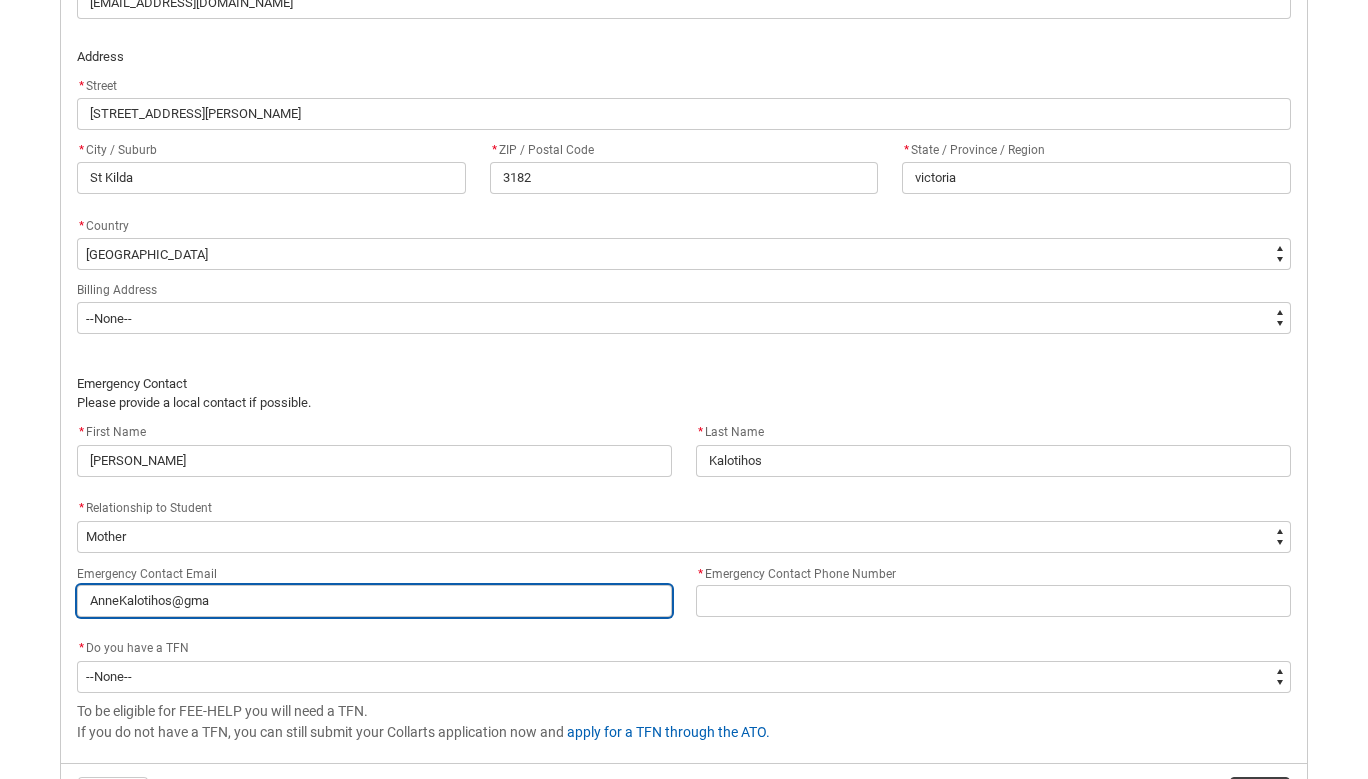 type on "AnneKalotihos@gmai" 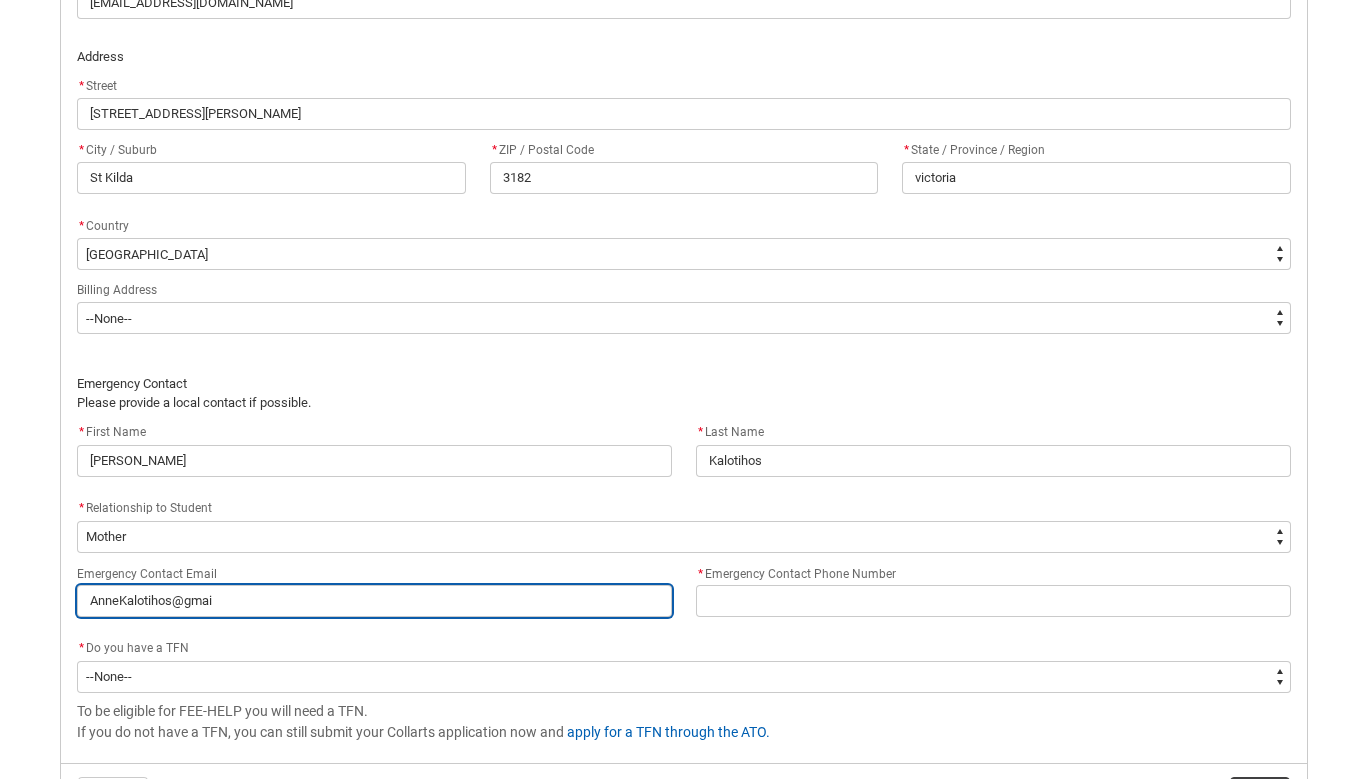 type on "[EMAIL_ADDRESS]" 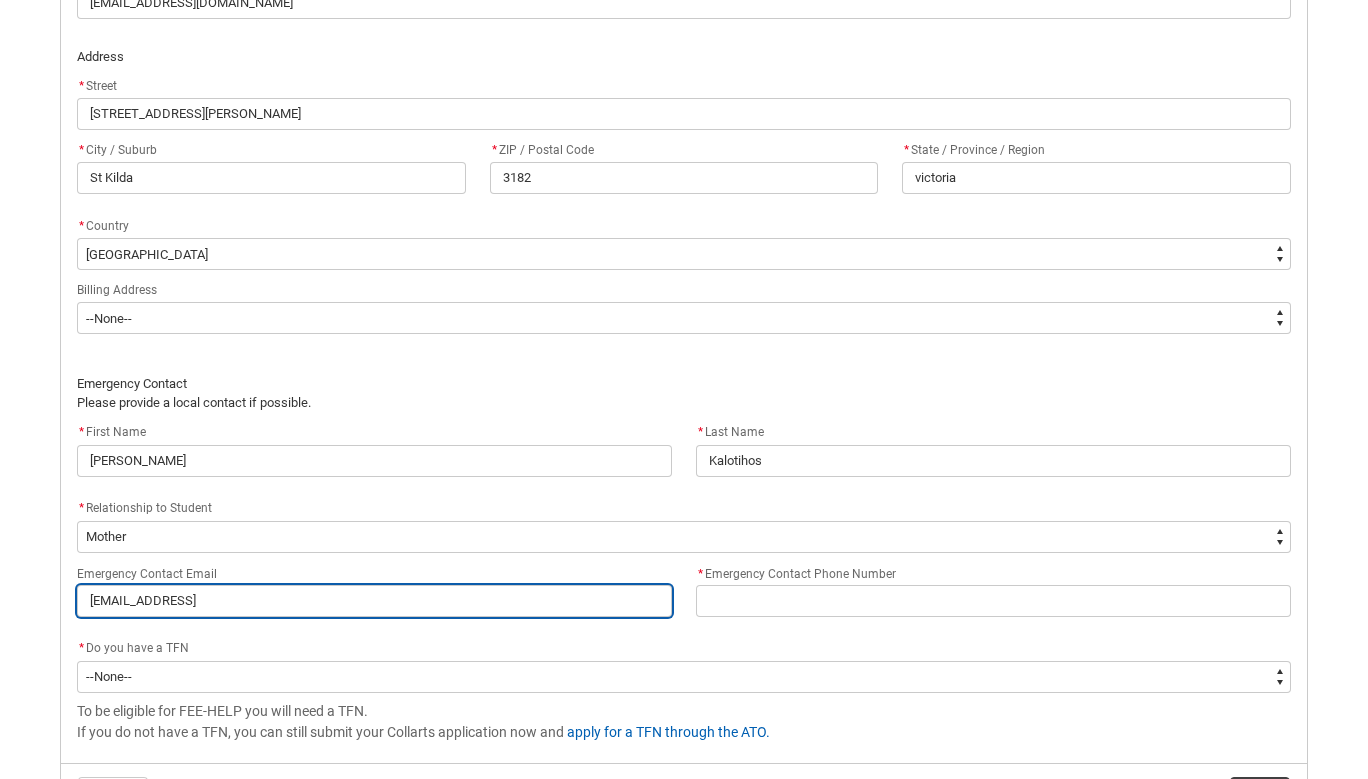 type on "[EMAIL_ADDRESS]." 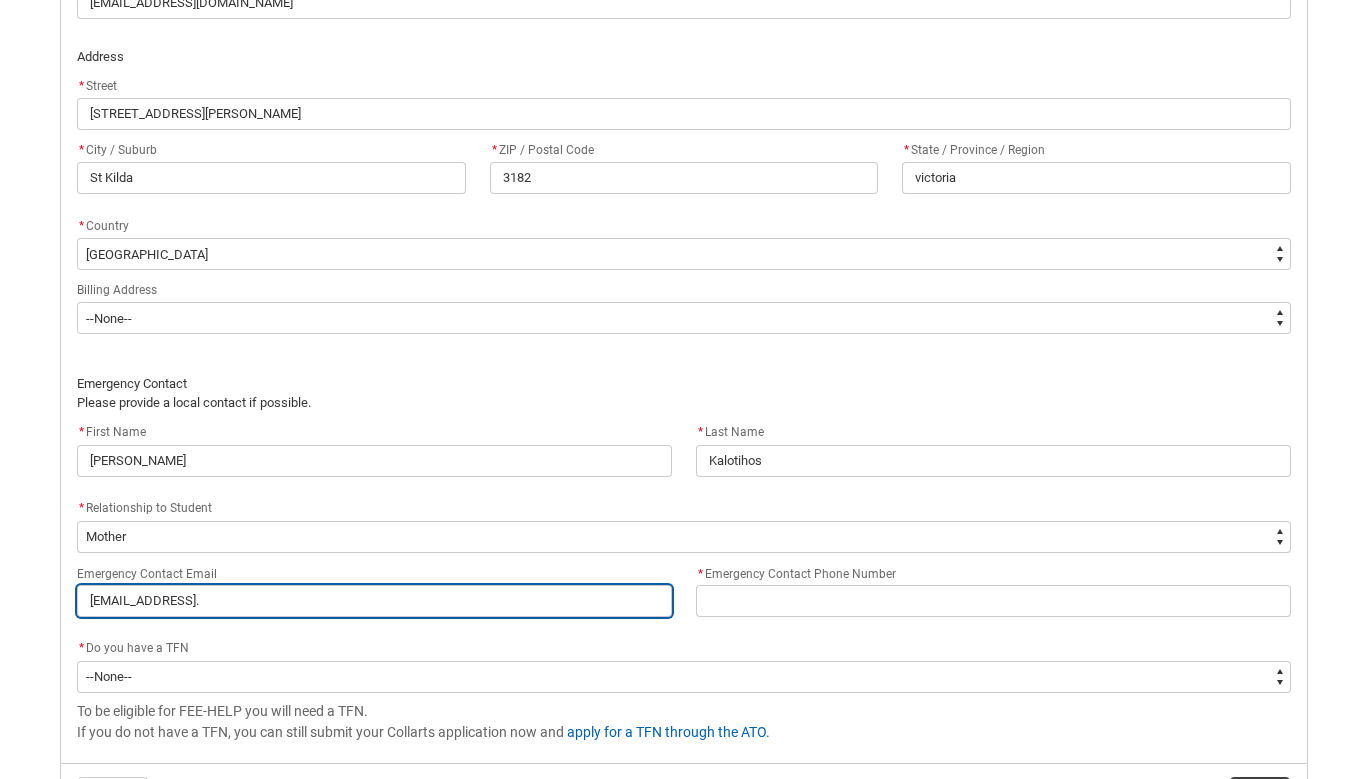 type on "AnneKalotihos@gmail.c" 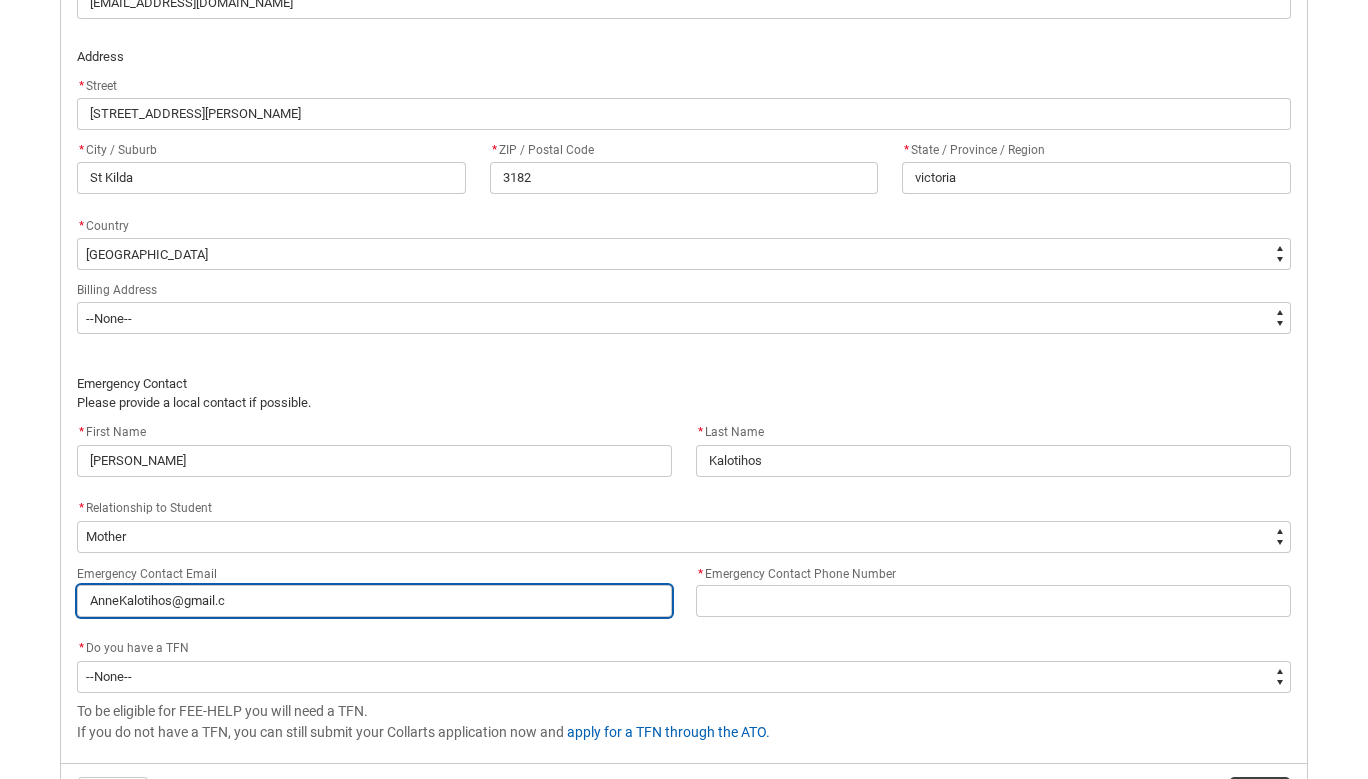 type on "[EMAIL_ADDRESS][DOMAIN_NAME]" 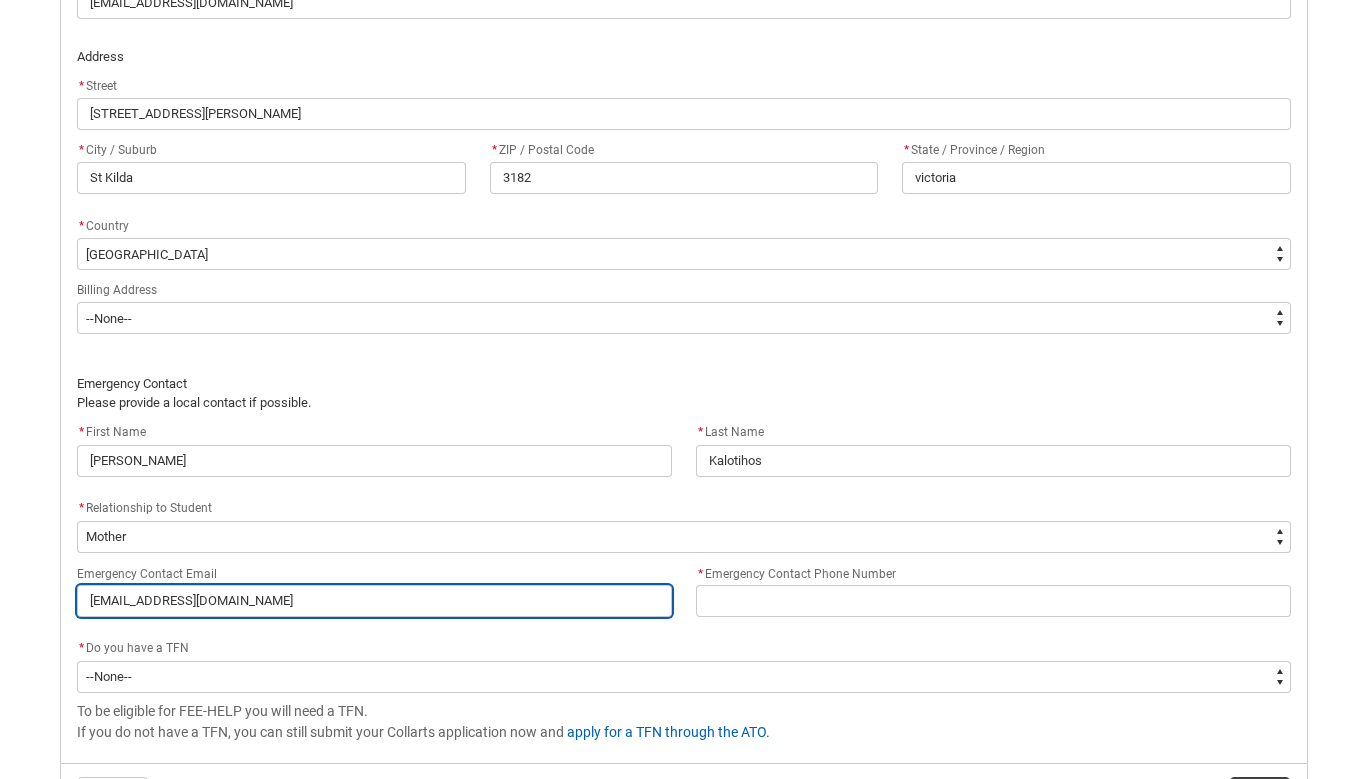 type on "[EMAIL_ADDRESS][DOMAIN_NAME]" 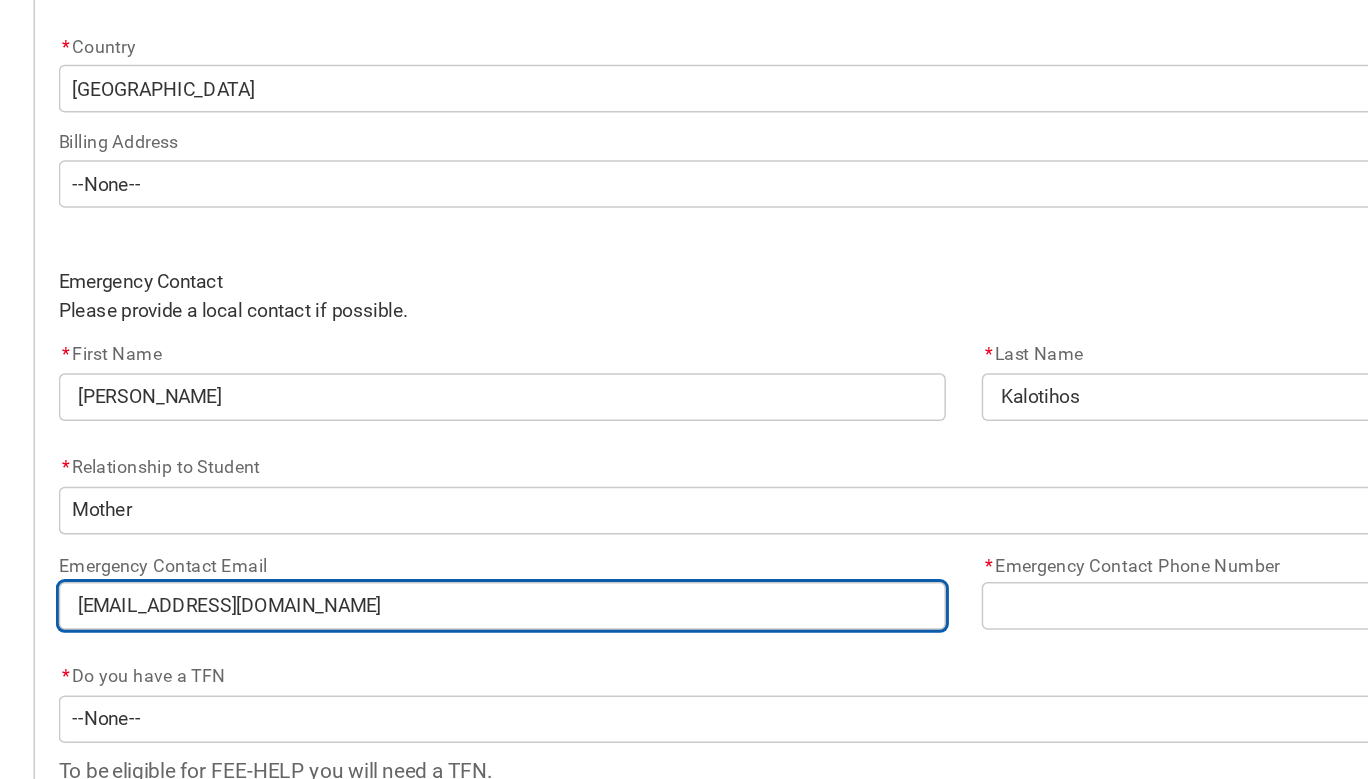 scroll, scrollTop: 1230, scrollLeft: 0, axis: vertical 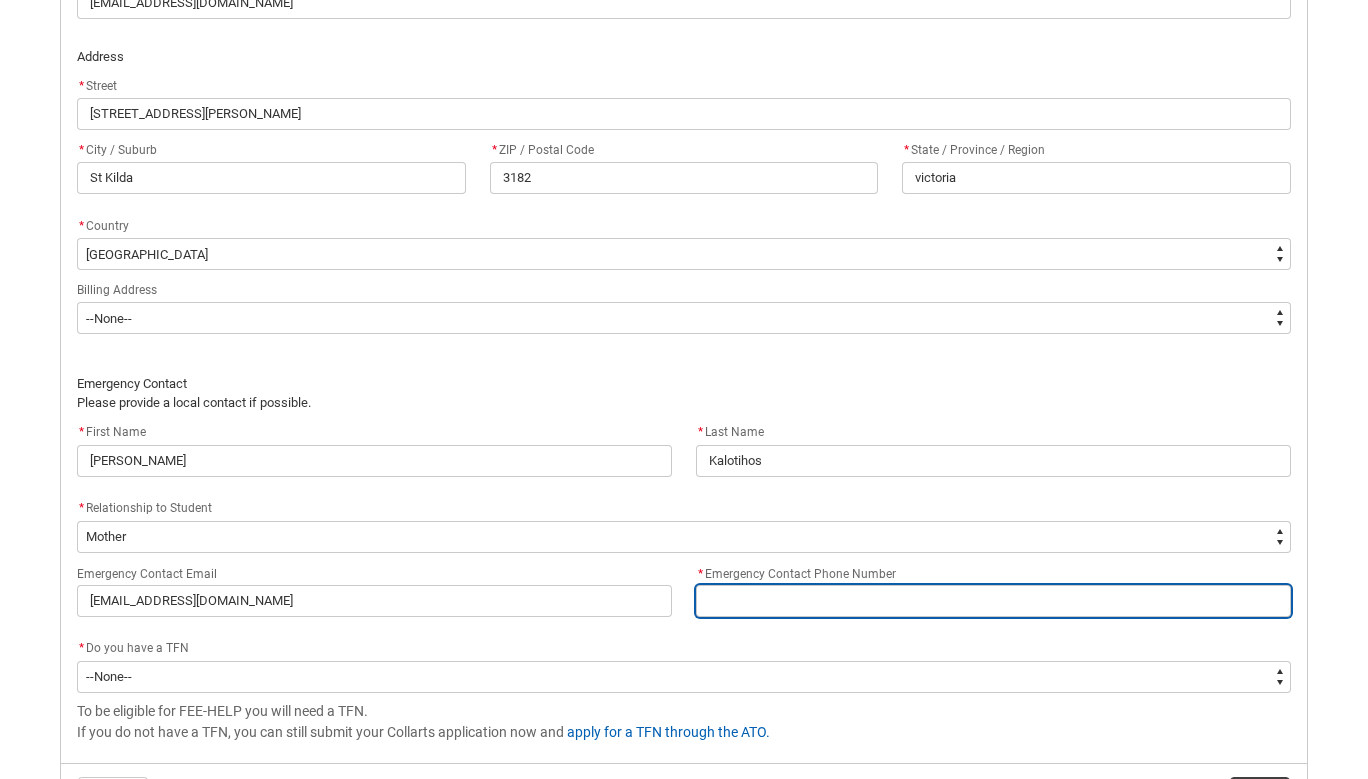 click on "* Emergency Contact Phone Number" at bounding box center [993, 601] 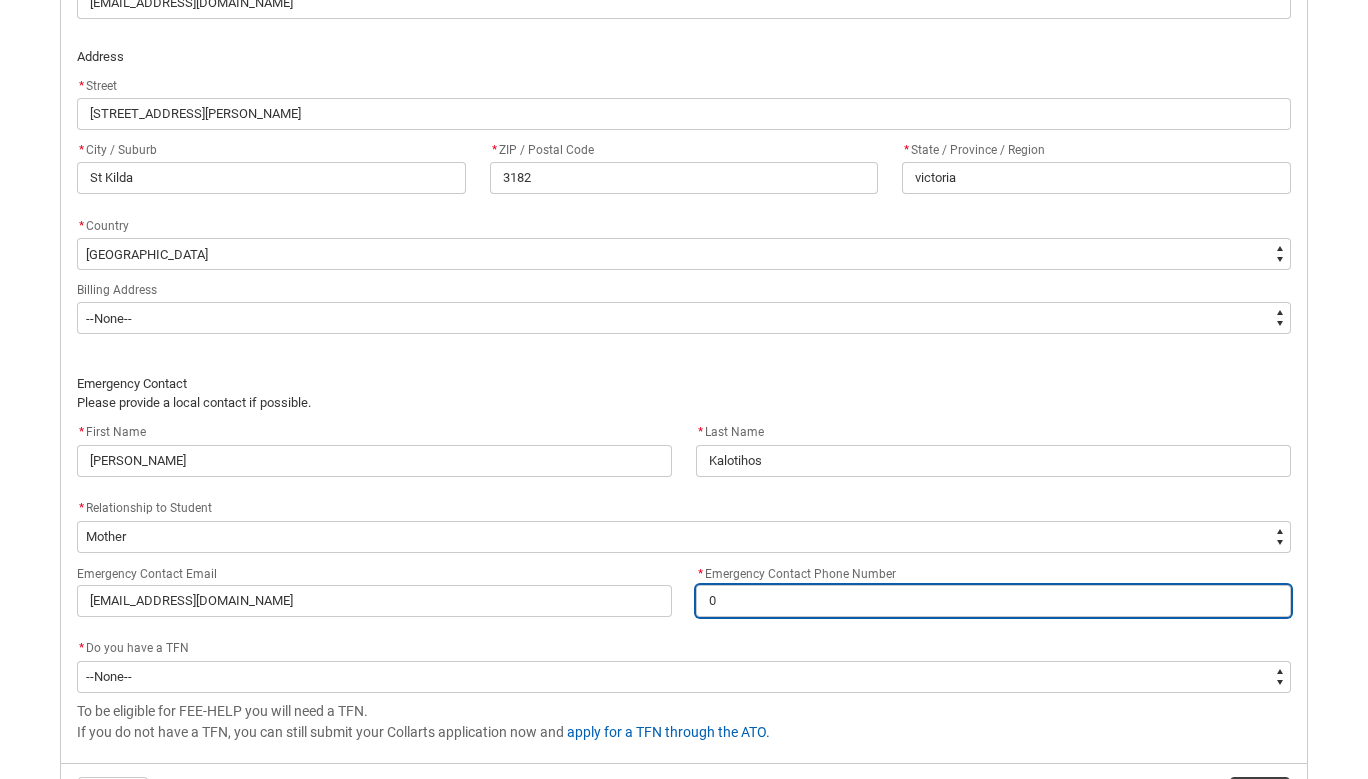 type on "04" 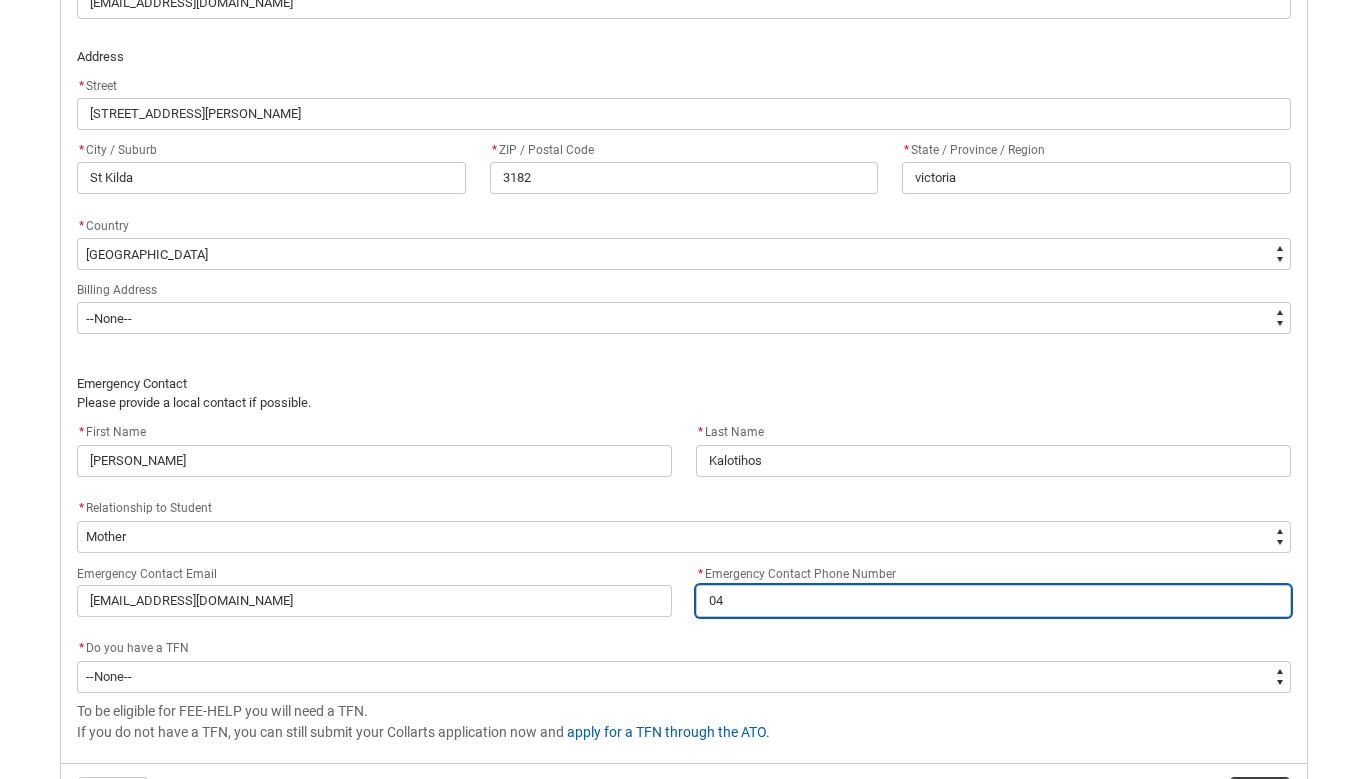 type on "040" 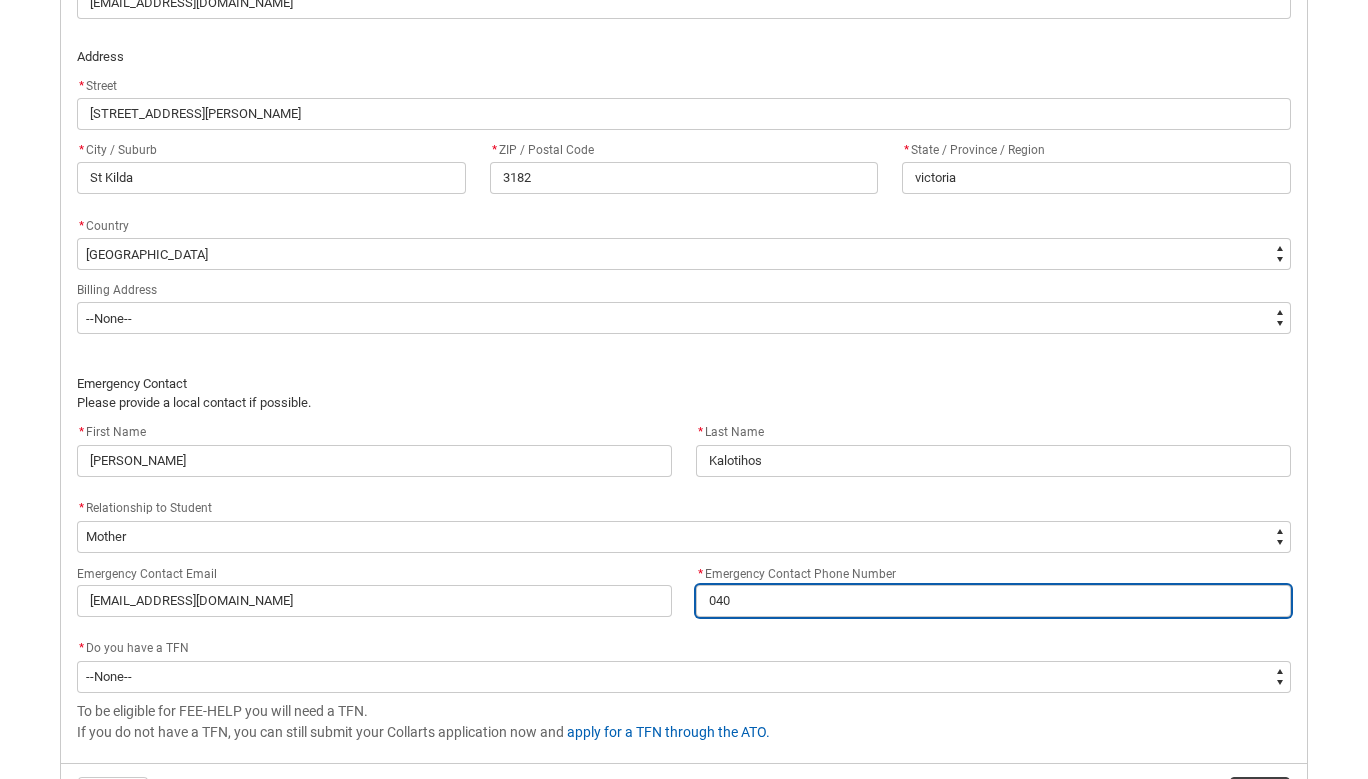 type on "0403" 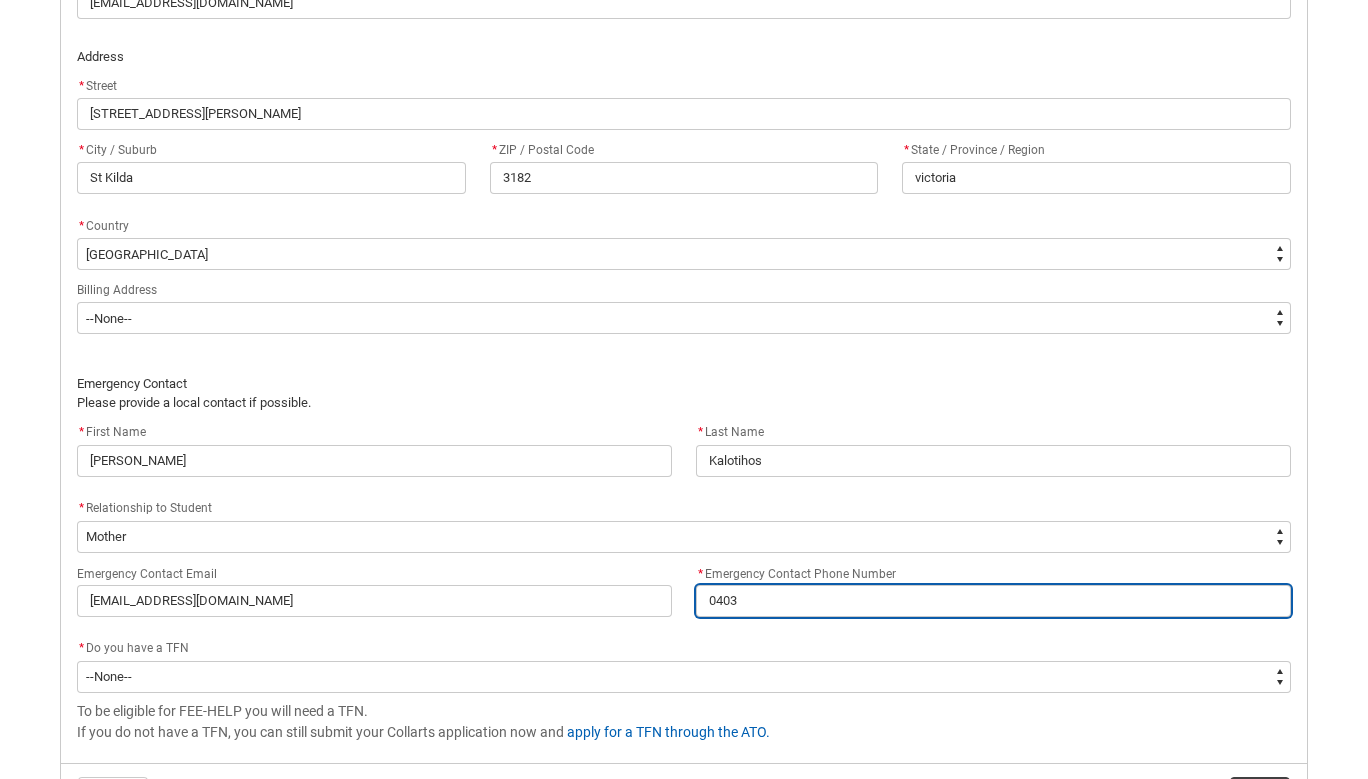 type on "04031" 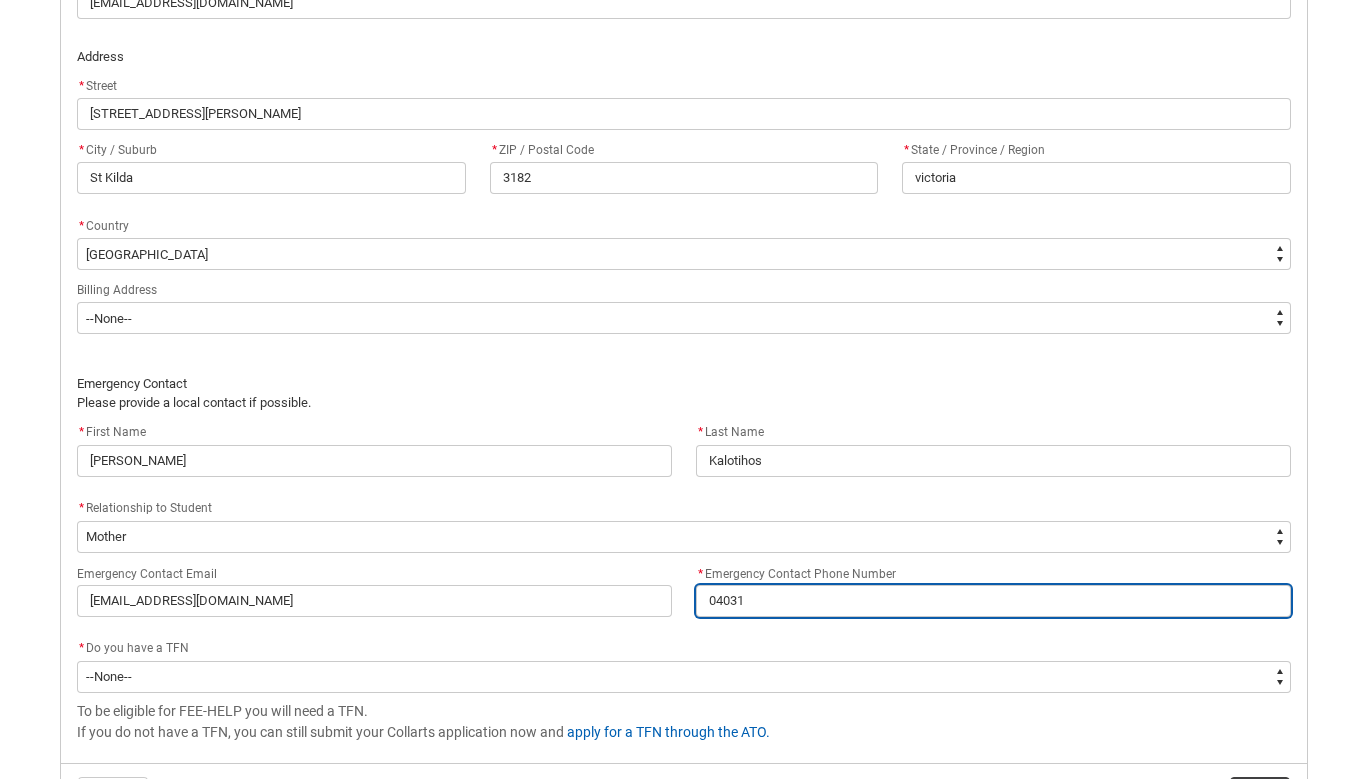 type on "040313" 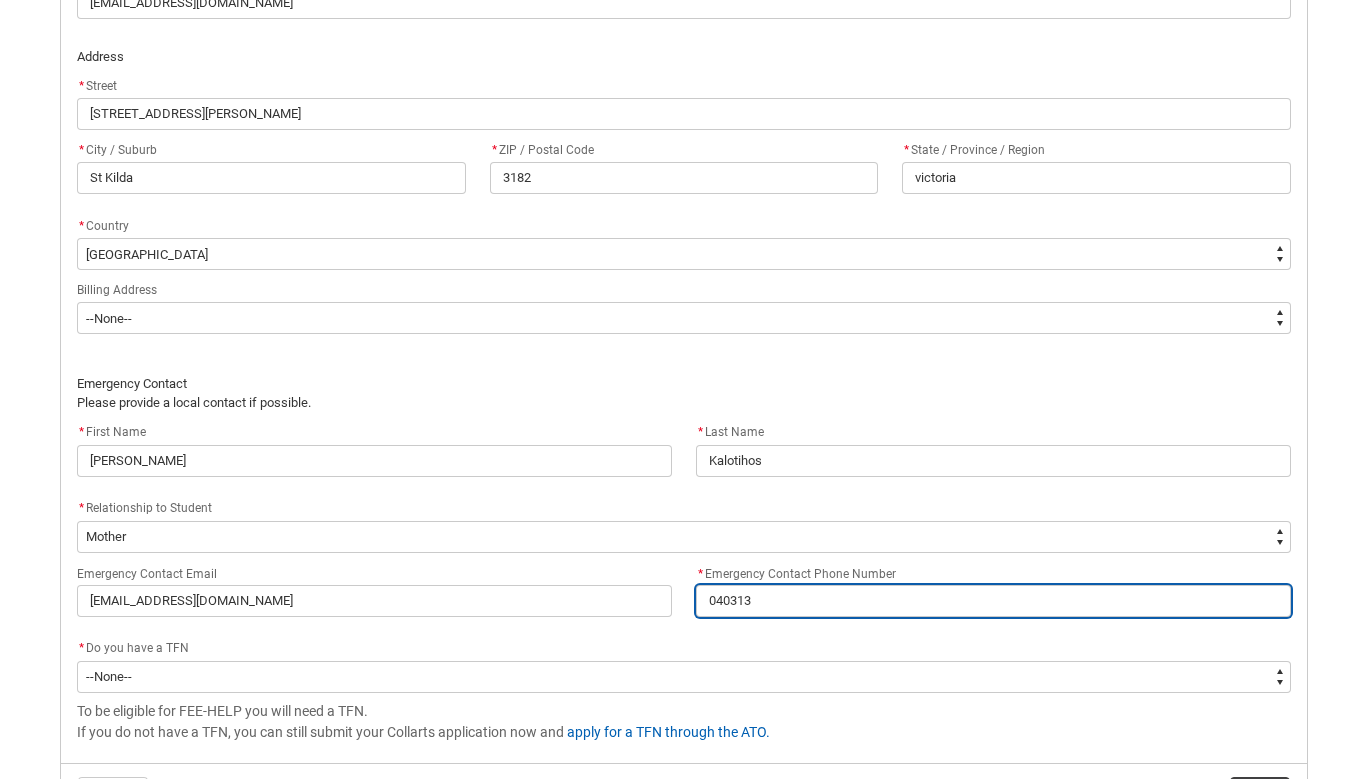 type on "0403132" 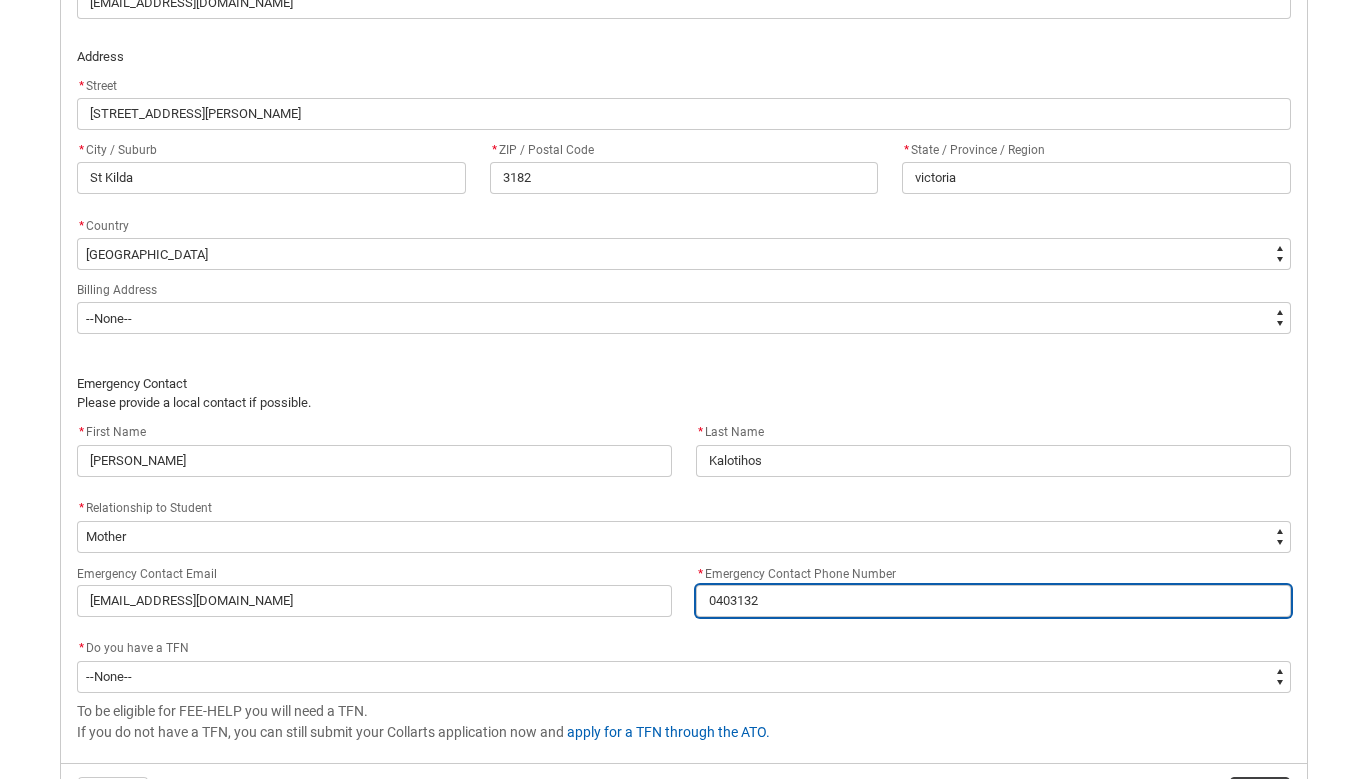 type on "04031325" 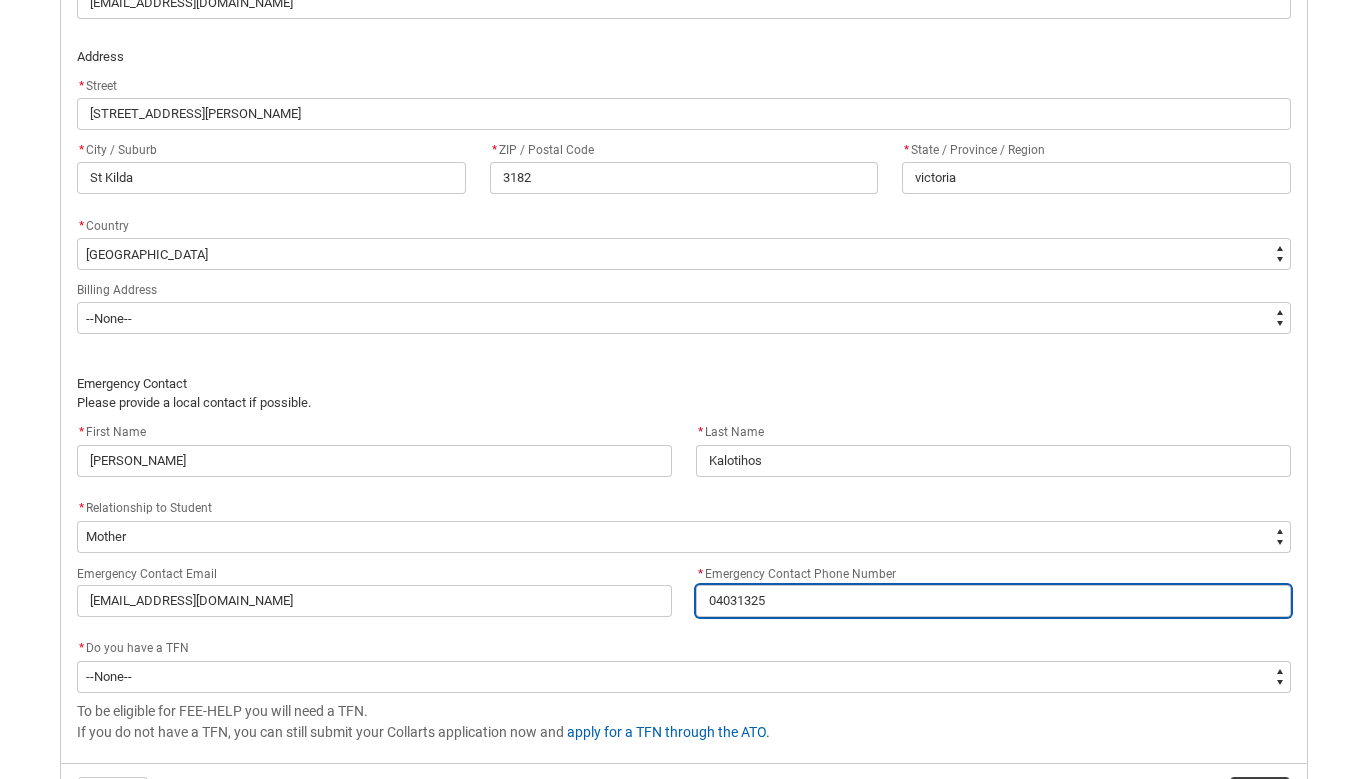 type on "040313258" 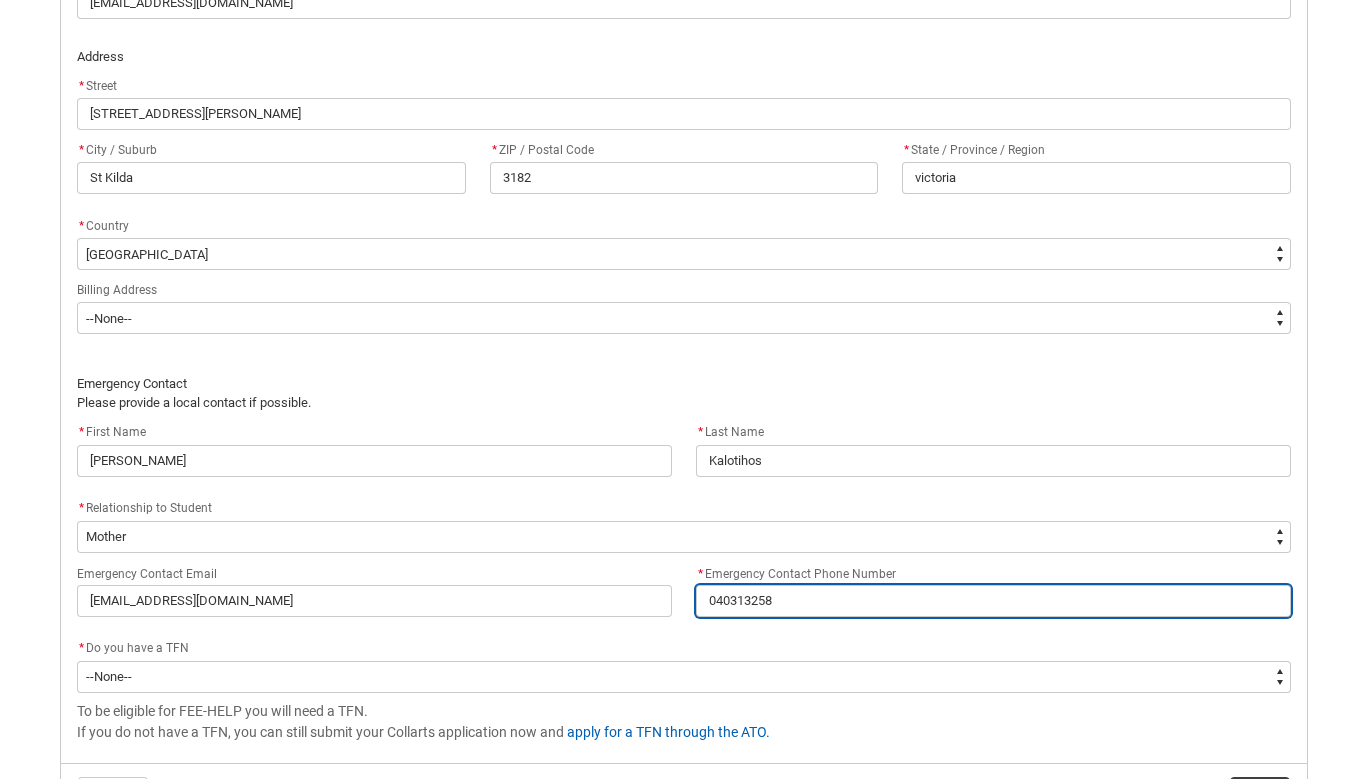 type on "0403132583" 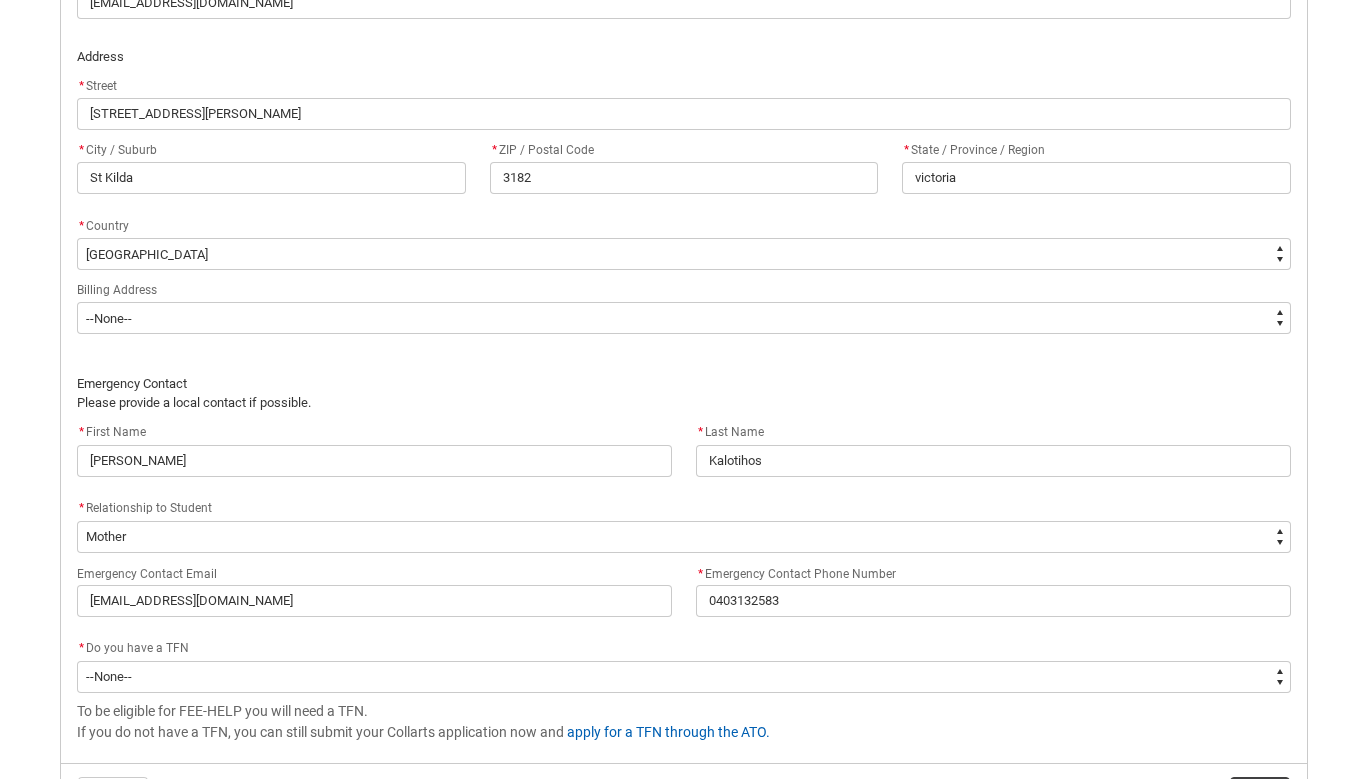 click on "* Do you have a TFN *   --None-- Yes No" 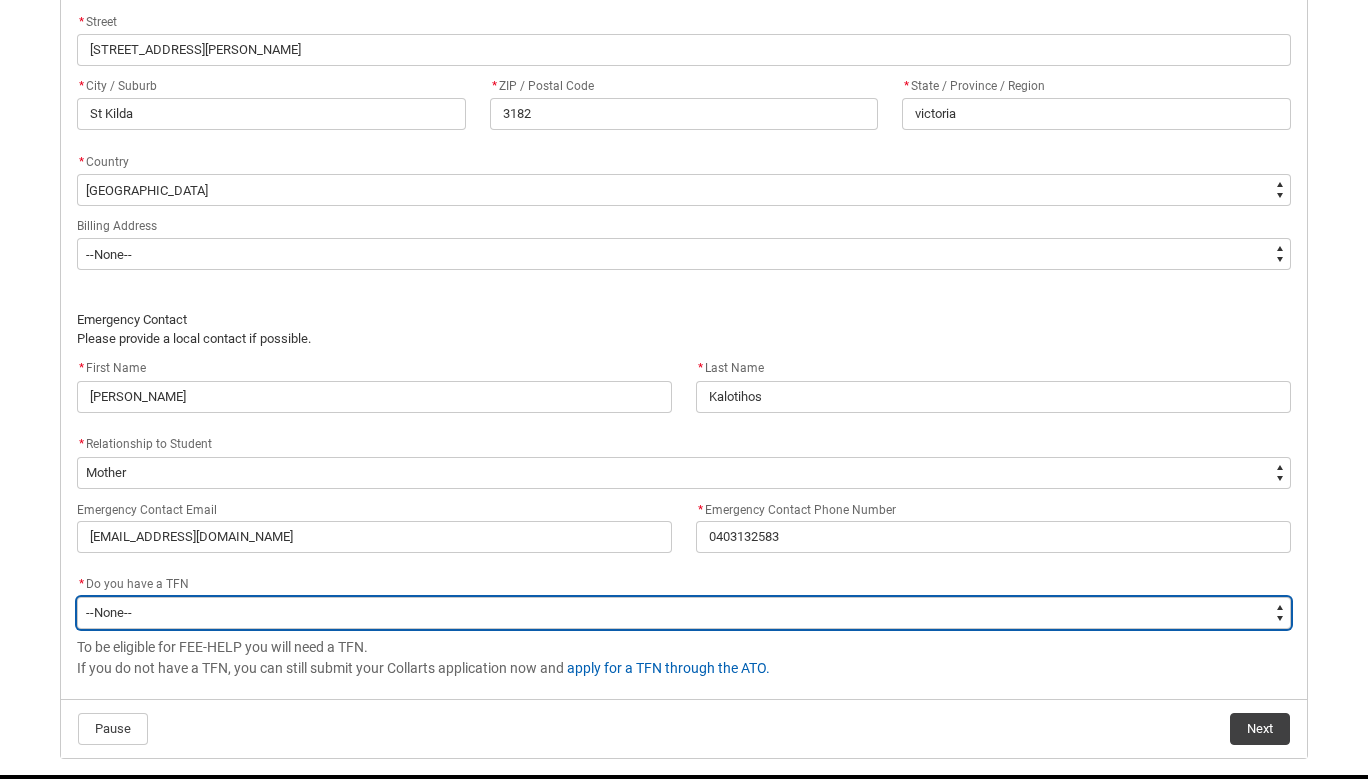 scroll, scrollTop: 1296, scrollLeft: 0, axis: vertical 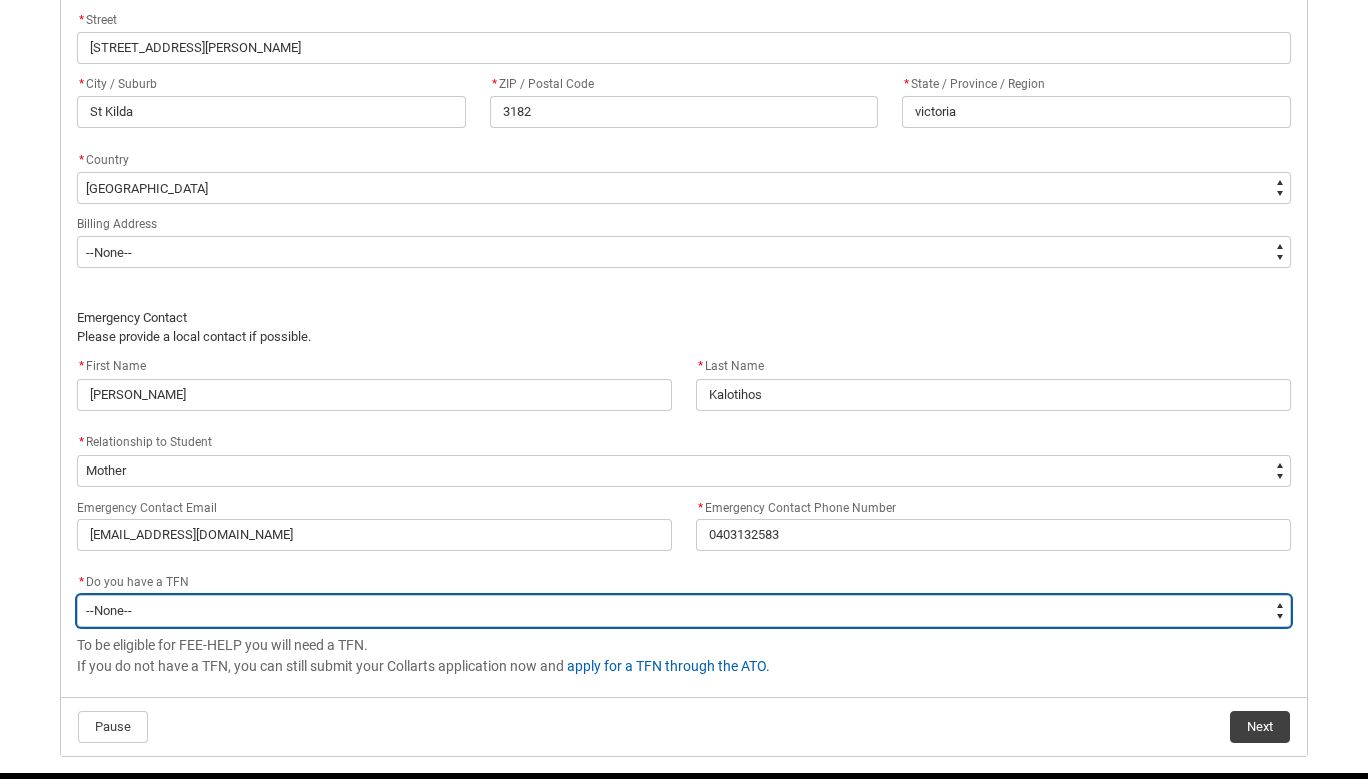 type on "Choice_No" 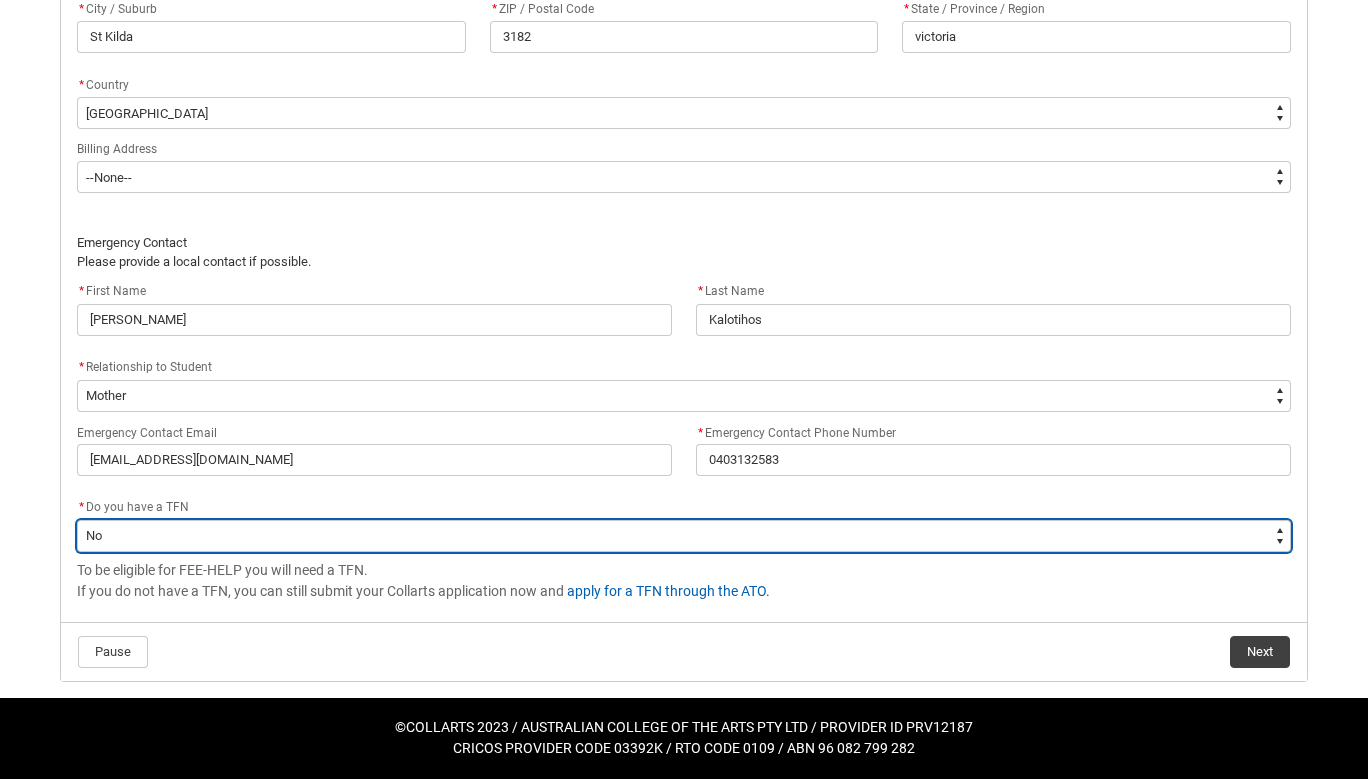 scroll, scrollTop: 1367, scrollLeft: 0, axis: vertical 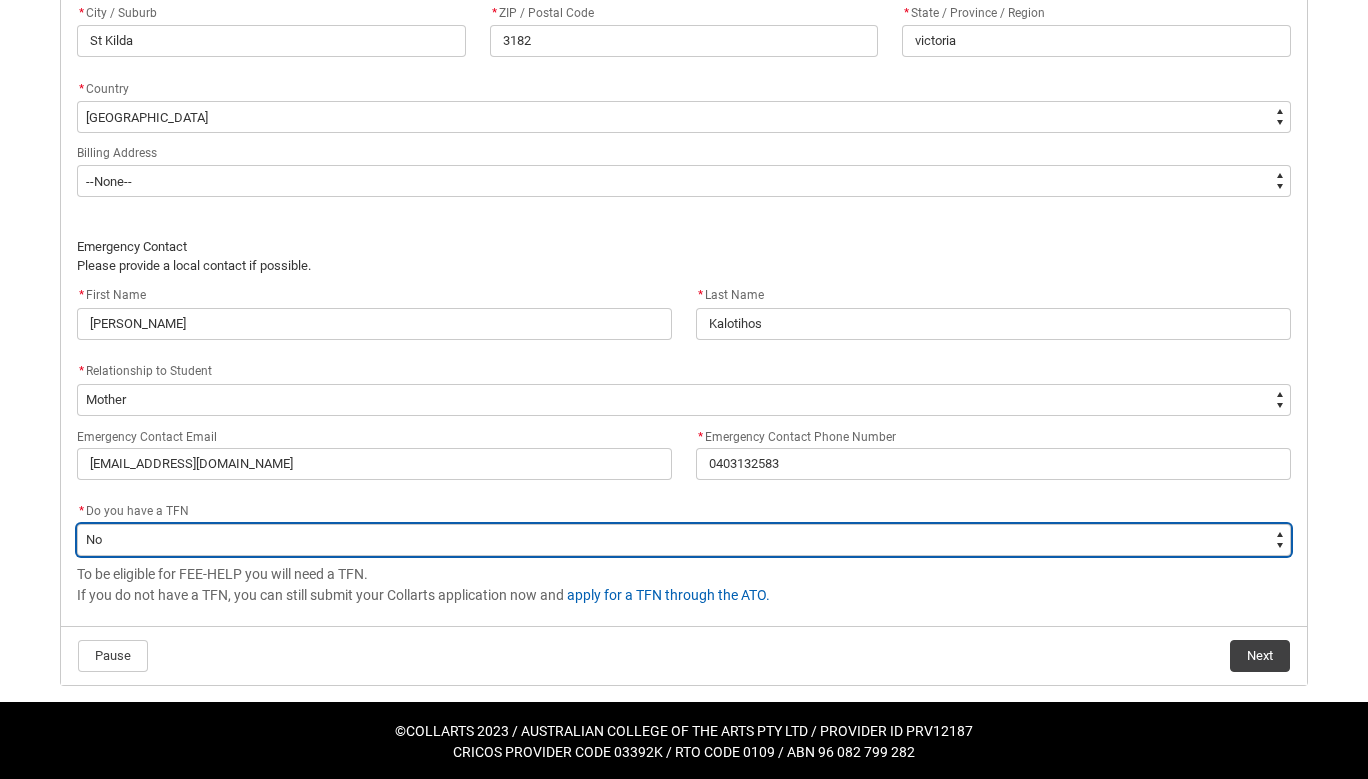 type on "Choice_Yes" 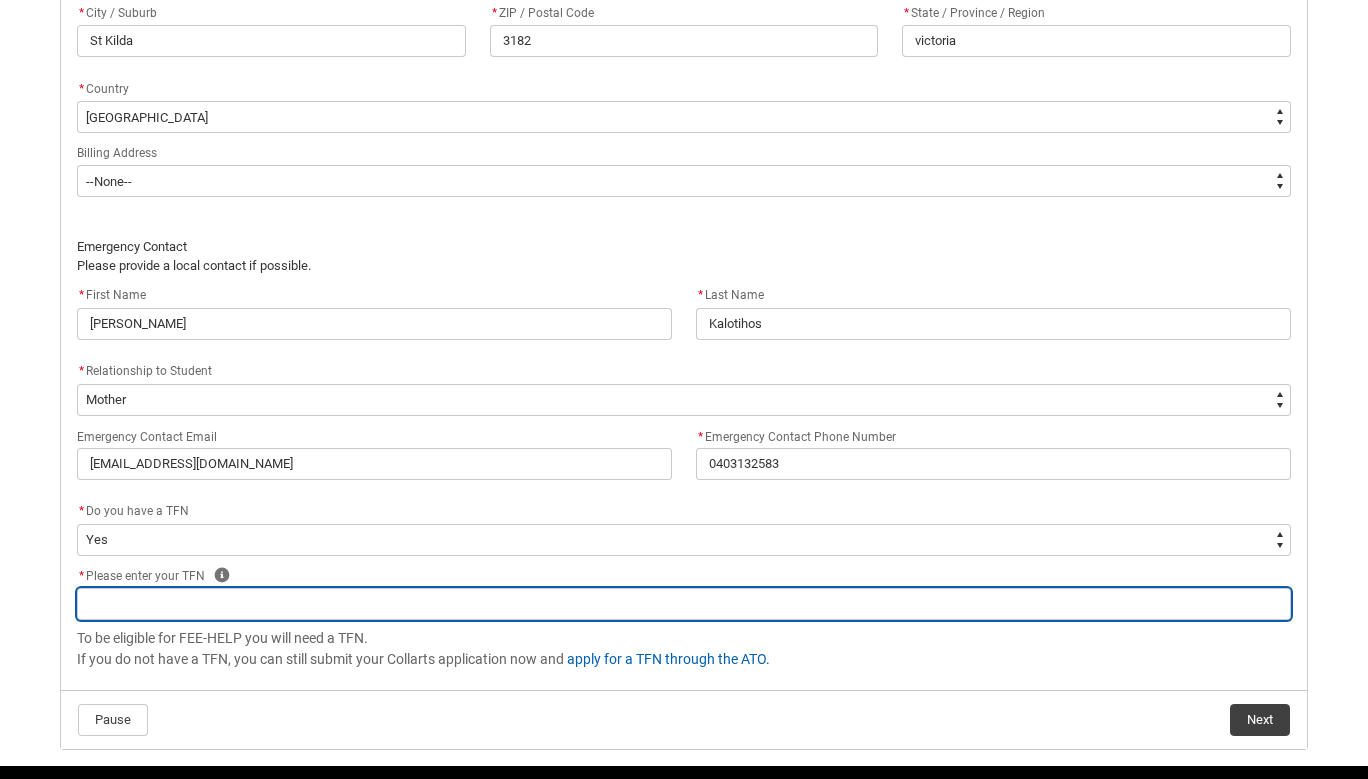 click at bounding box center (684, 604) 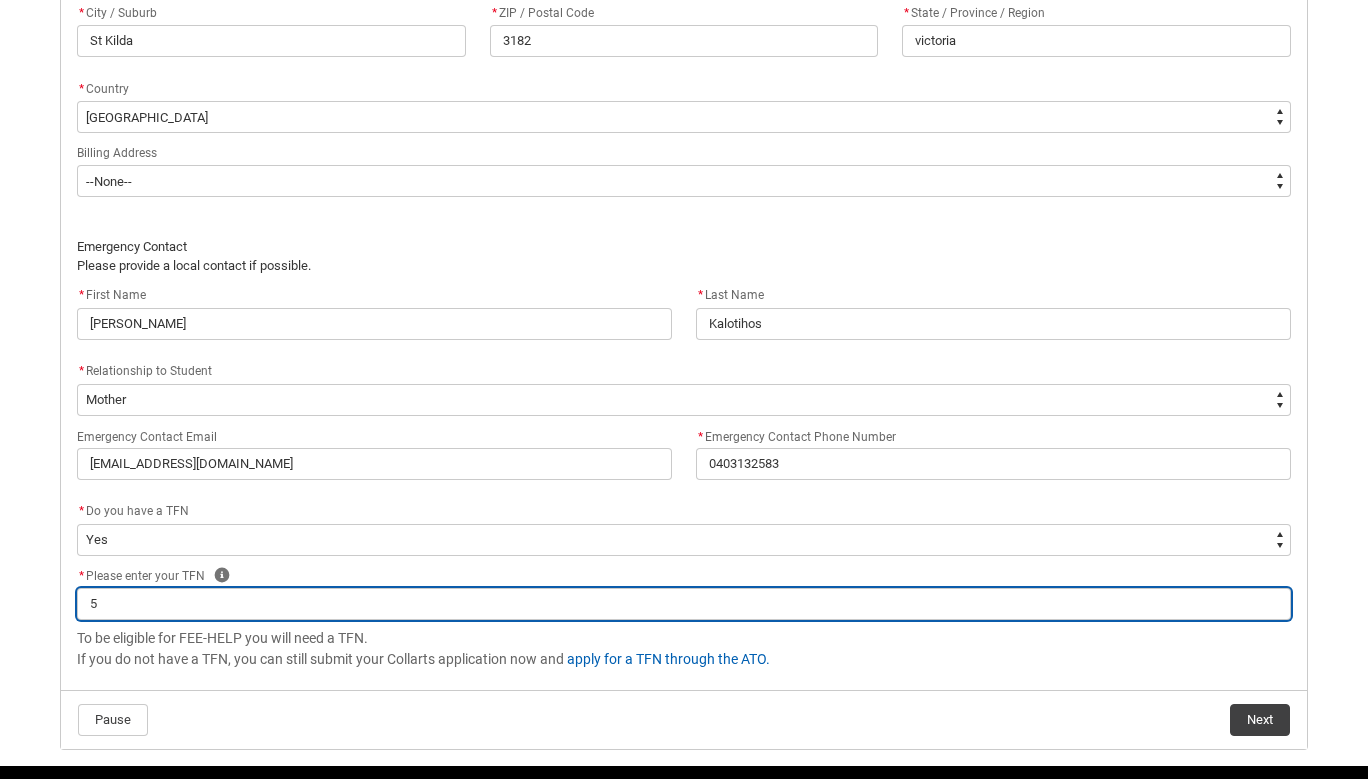 type on "54" 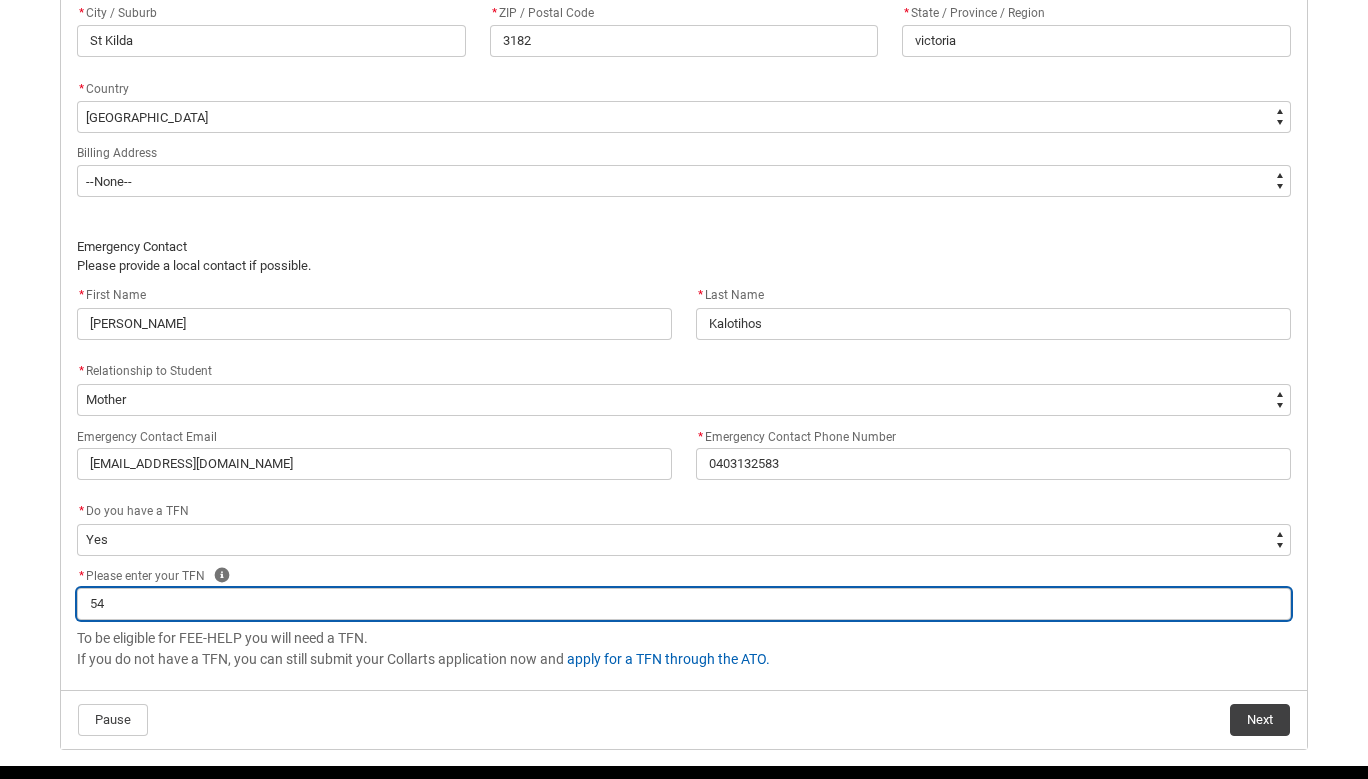 type on "540" 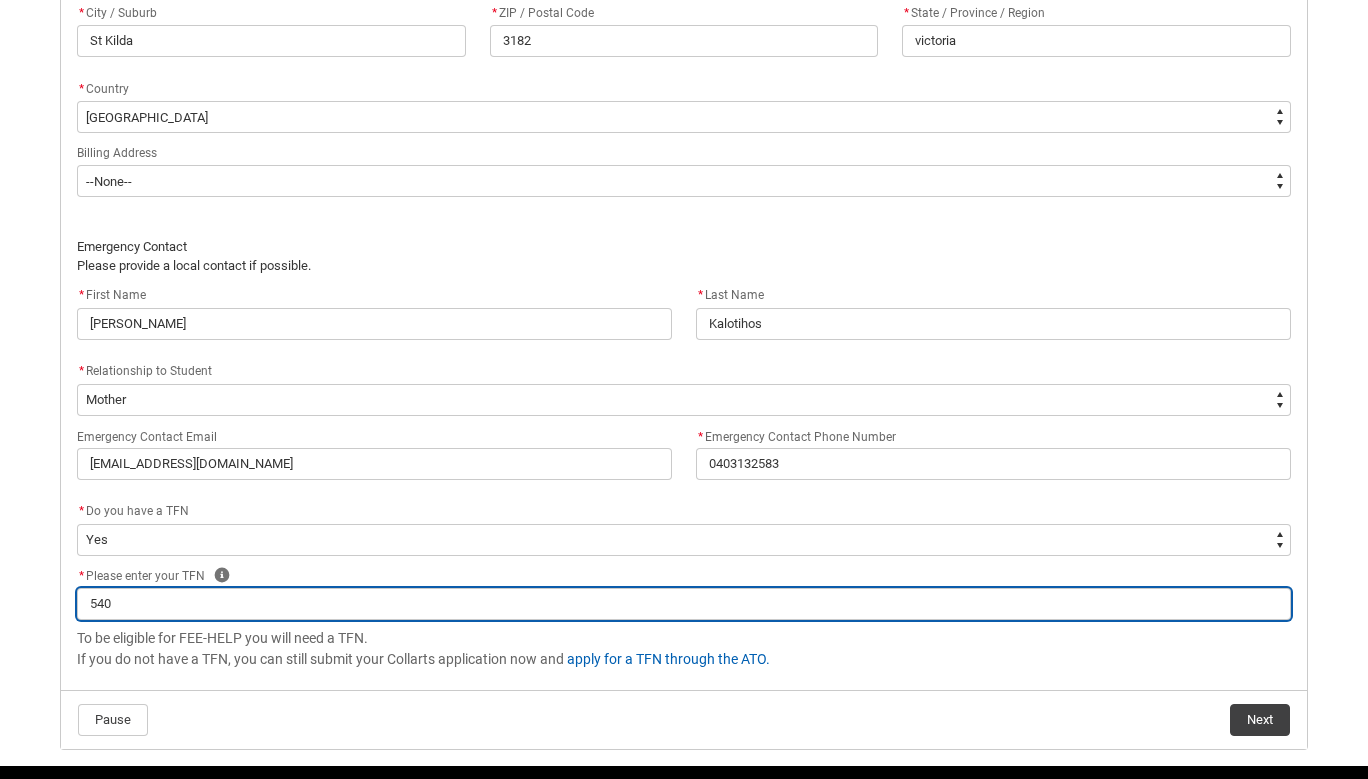 type on "5403" 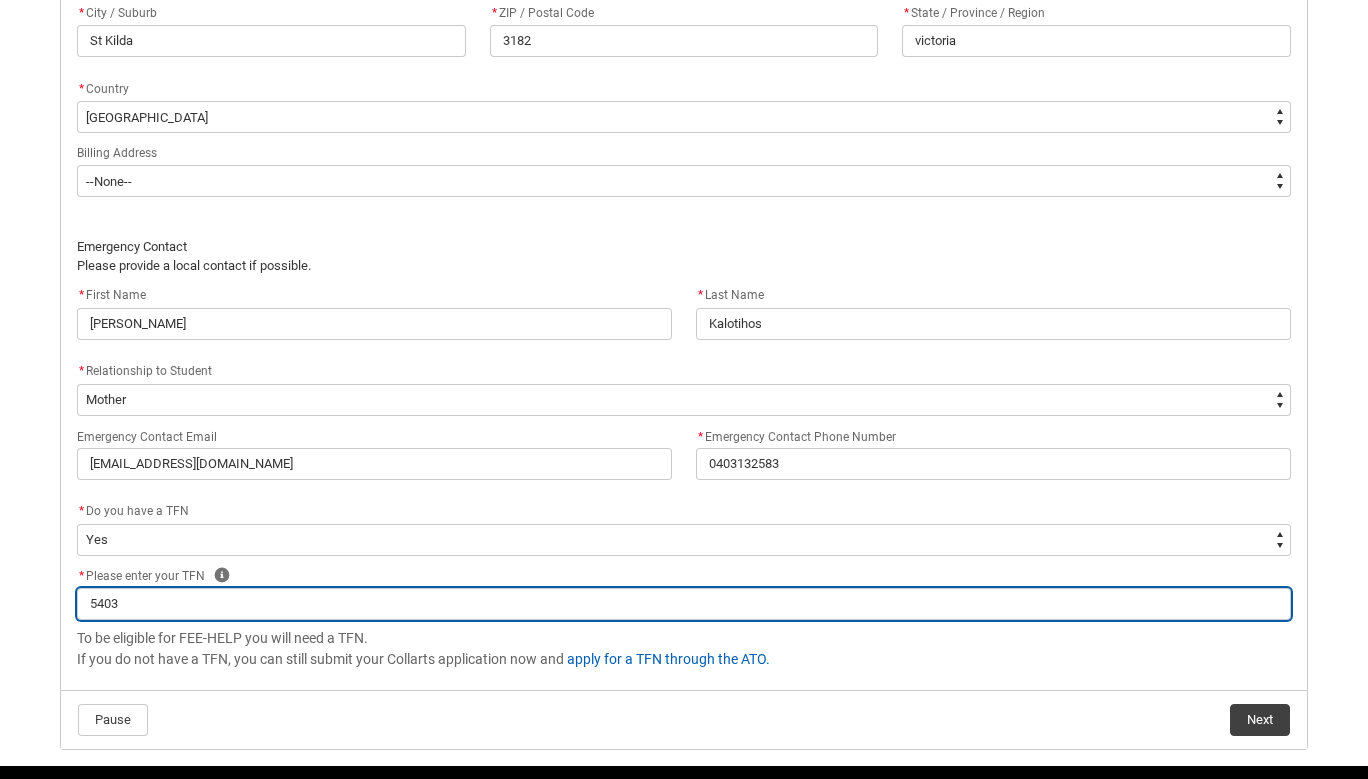 type on "54038" 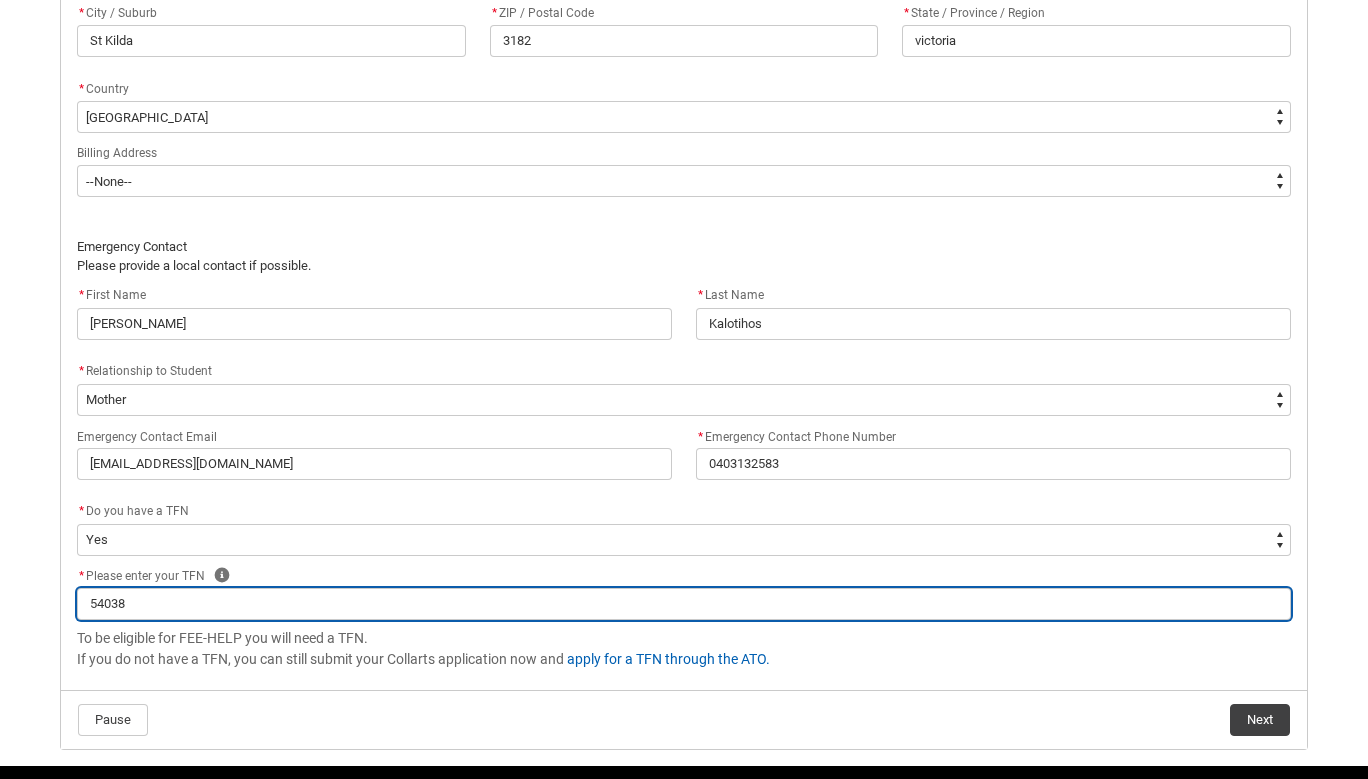 type on "540385" 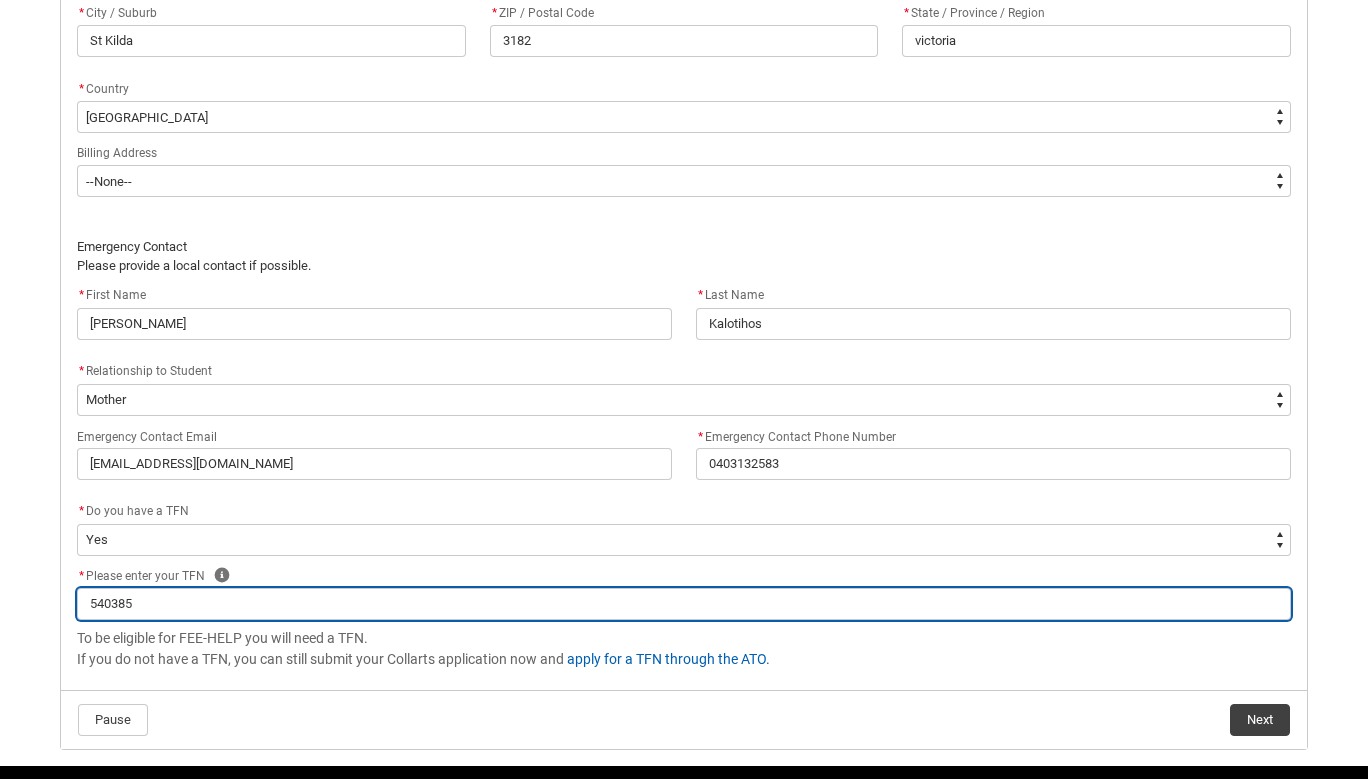 type on "5403850" 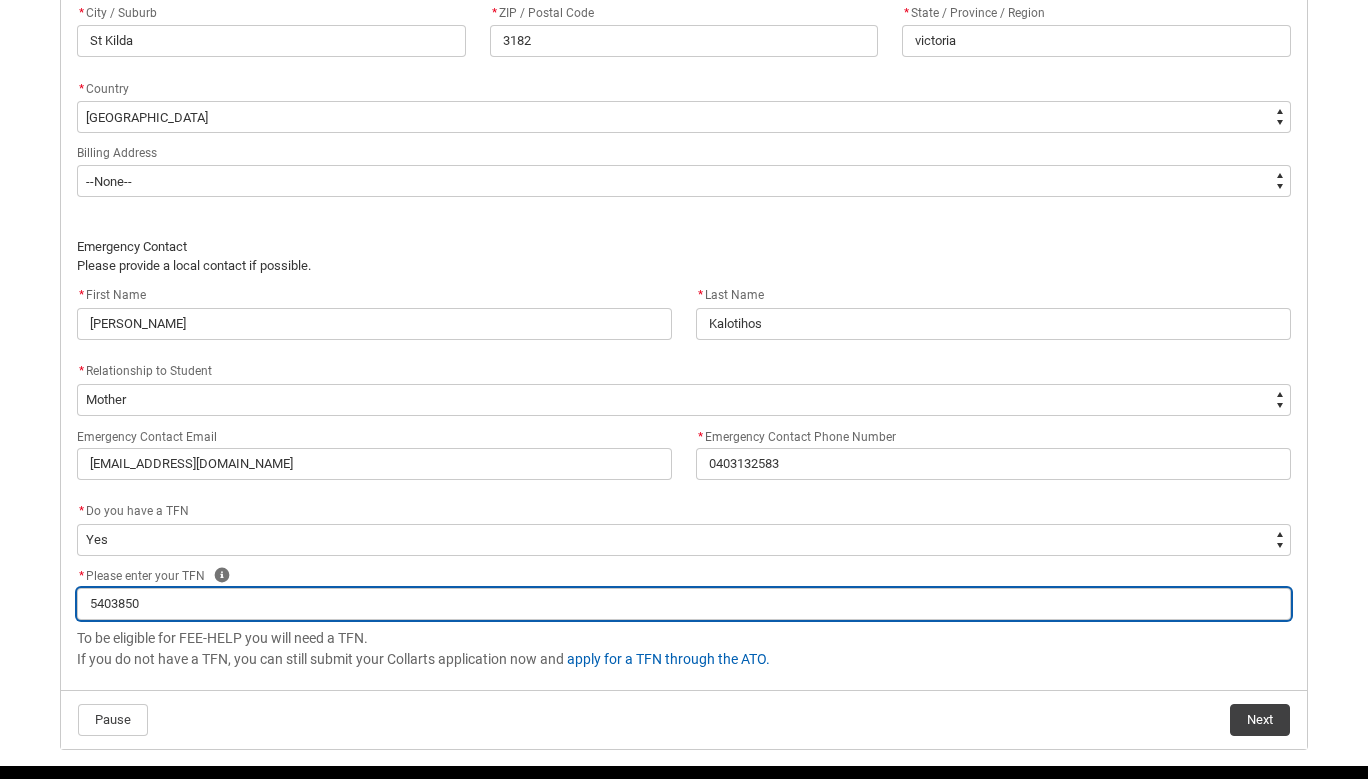 type on "54038509" 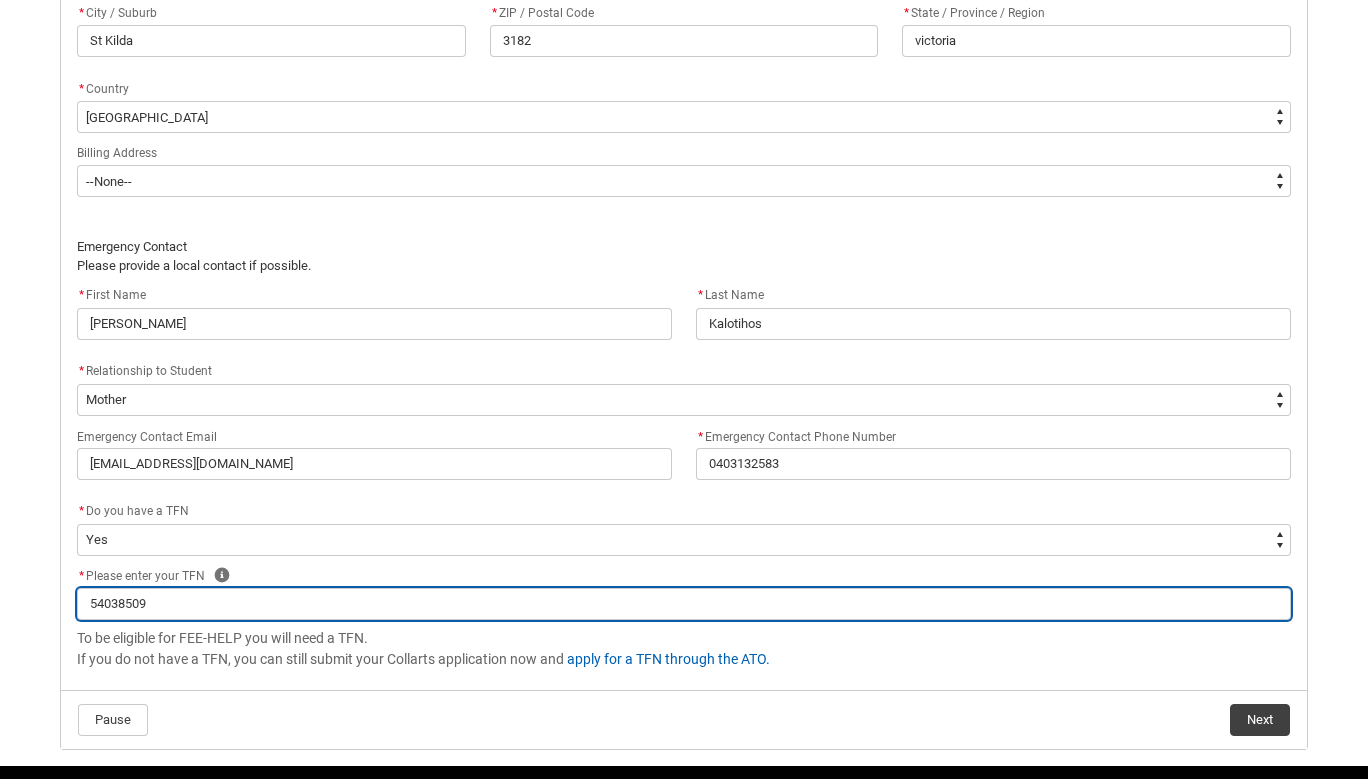 type on "540385095" 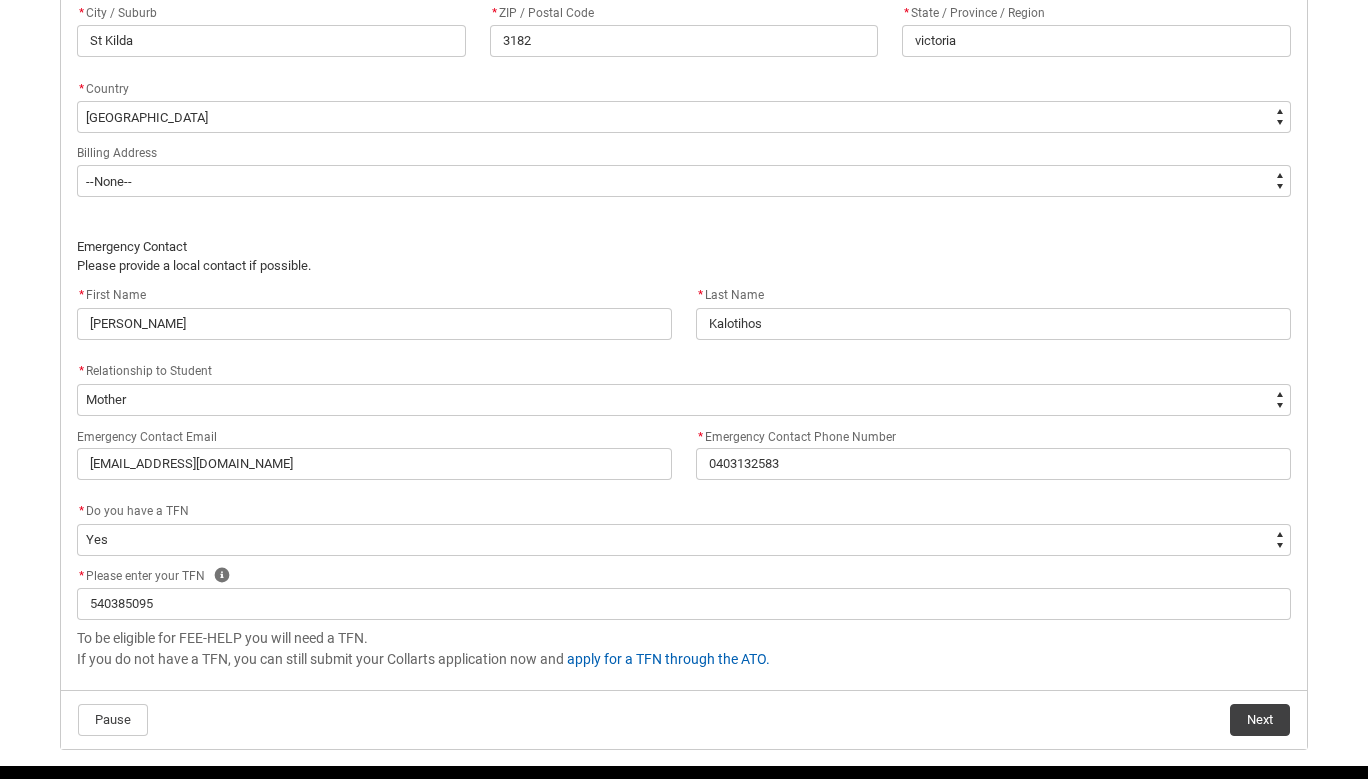 click on "To be eligible for FEE-HELP you will need a TFN." 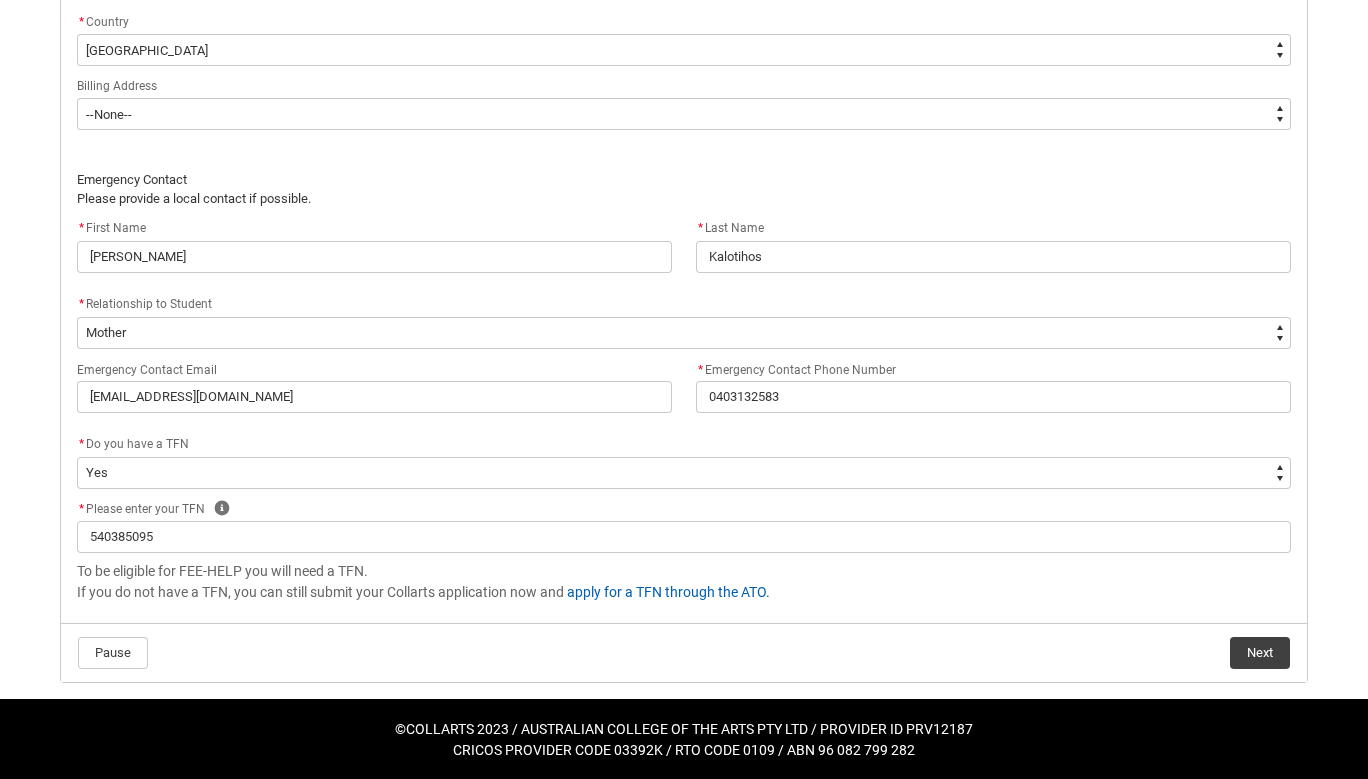 click on "Next" 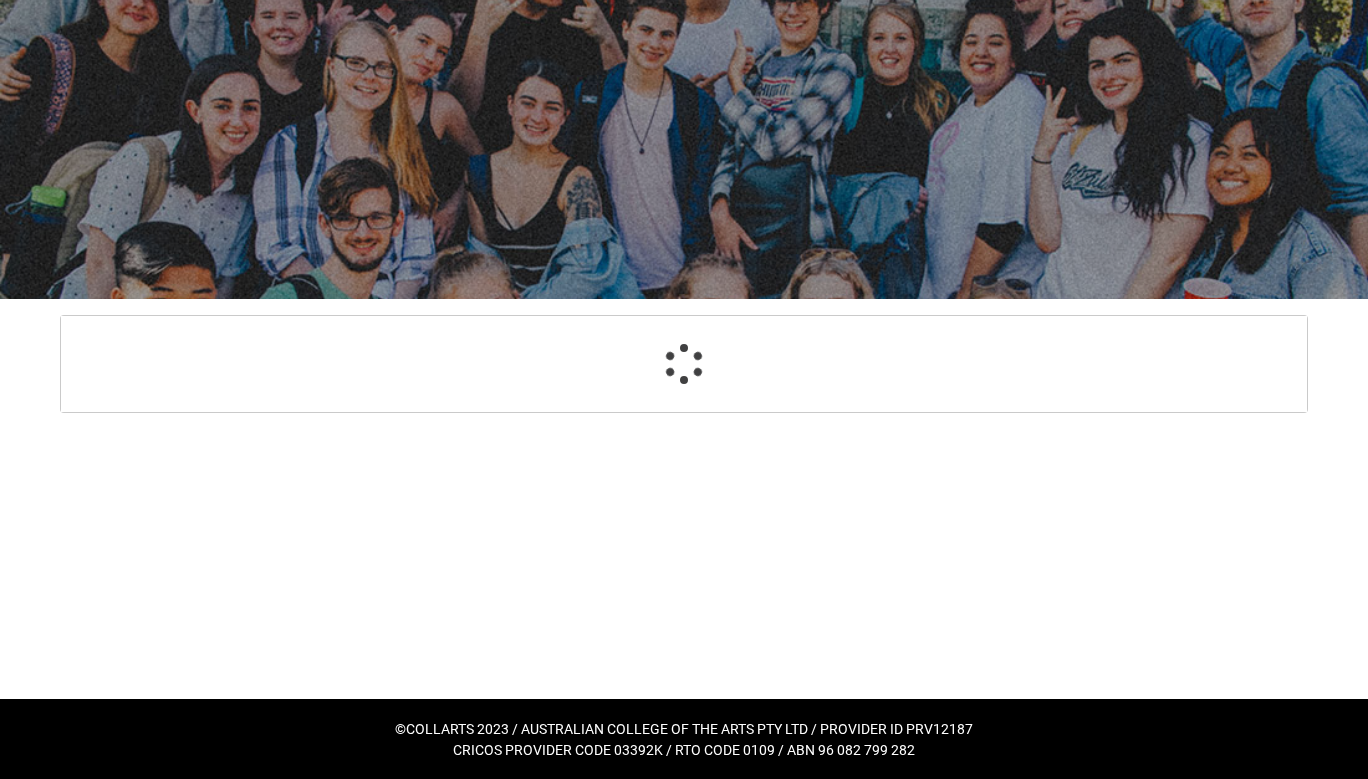 select on "Payment_Type_FEE_HELP" 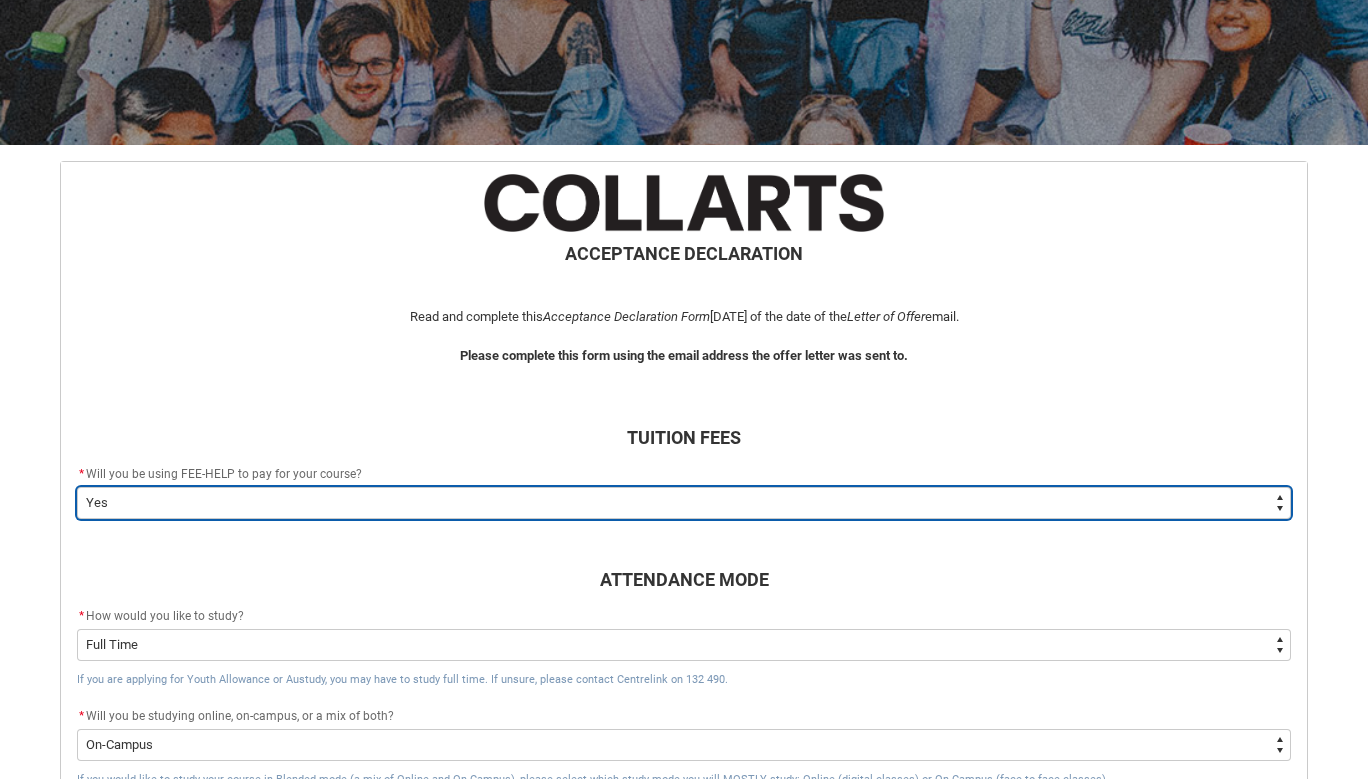 scroll, scrollTop: 263, scrollLeft: 0, axis: vertical 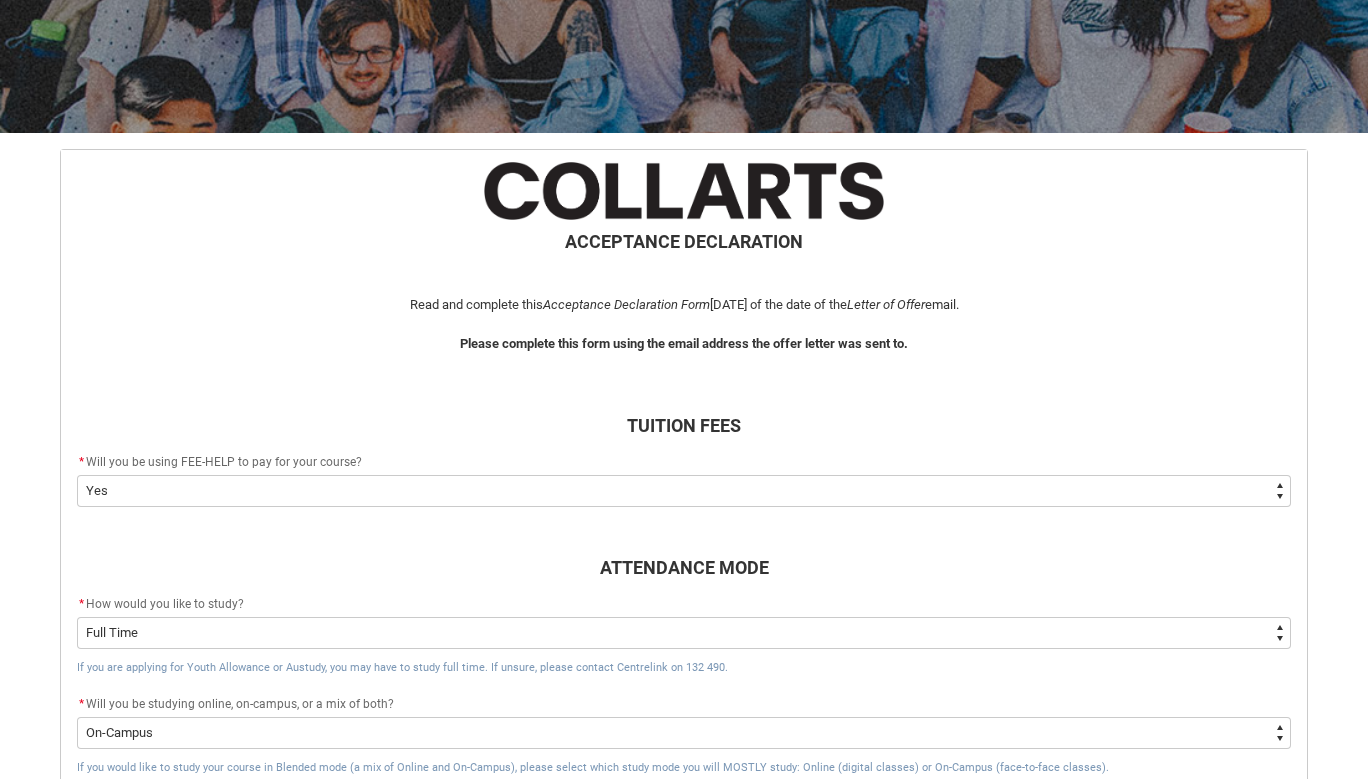 click on "* Will you be using FEE-HELP to pay for your course? *   --None-- Yes No - I am electing to opt-out of FEE-HELP and I will pay UPFRONT No - I am electing to opt-out of FEE-HELP and a nominated [PERSON_NAME] will pay UPFRONT" 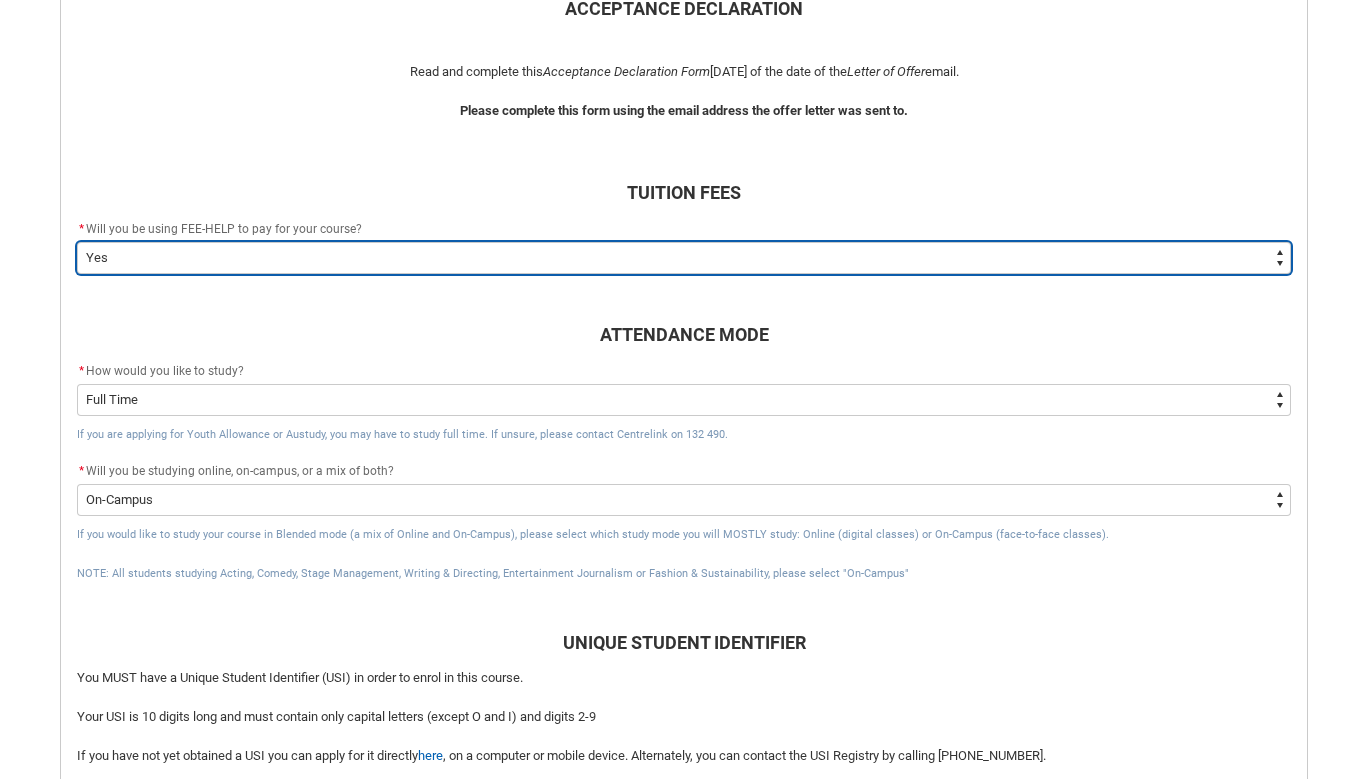 scroll, scrollTop: 498, scrollLeft: 0, axis: vertical 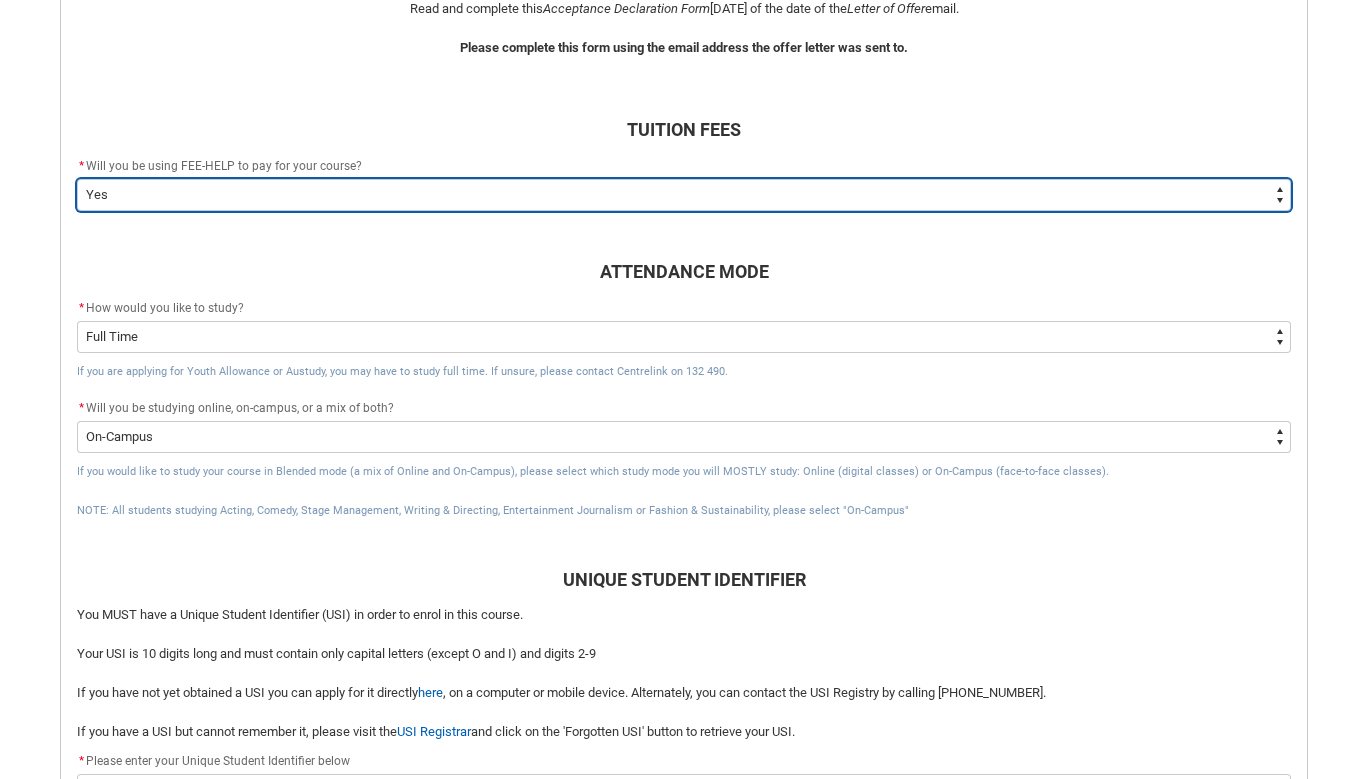 type on "Payment_Type_NOMINATED" 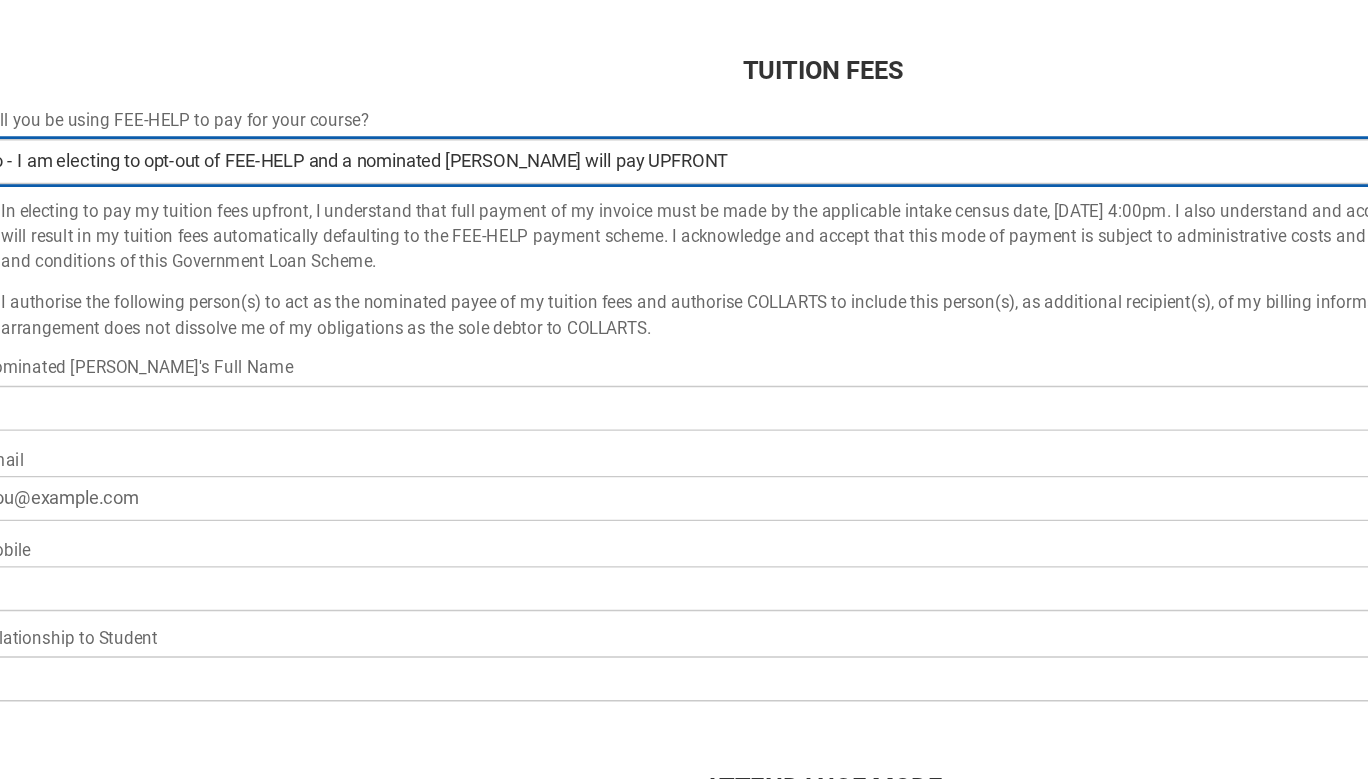 scroll, scrollTop: 416, scrollLeft: 0, axis: vertical 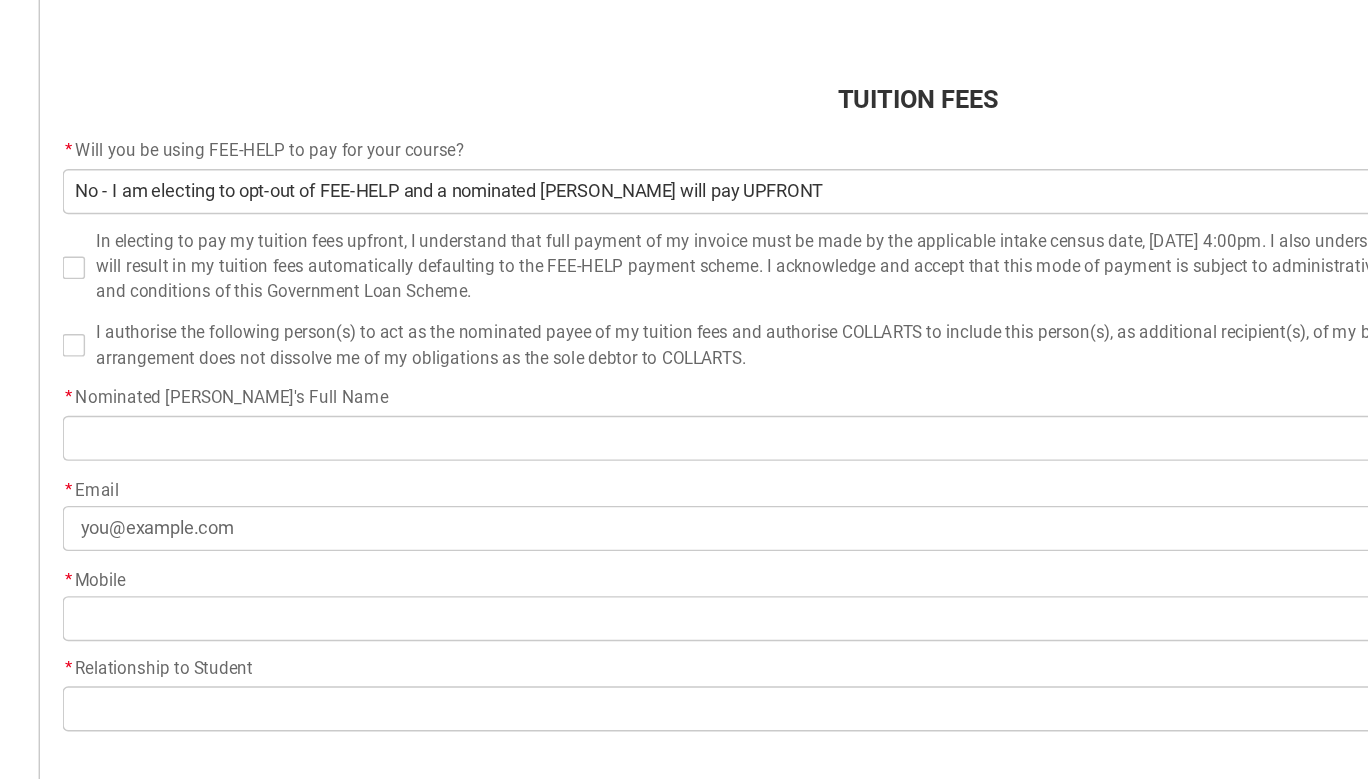 click 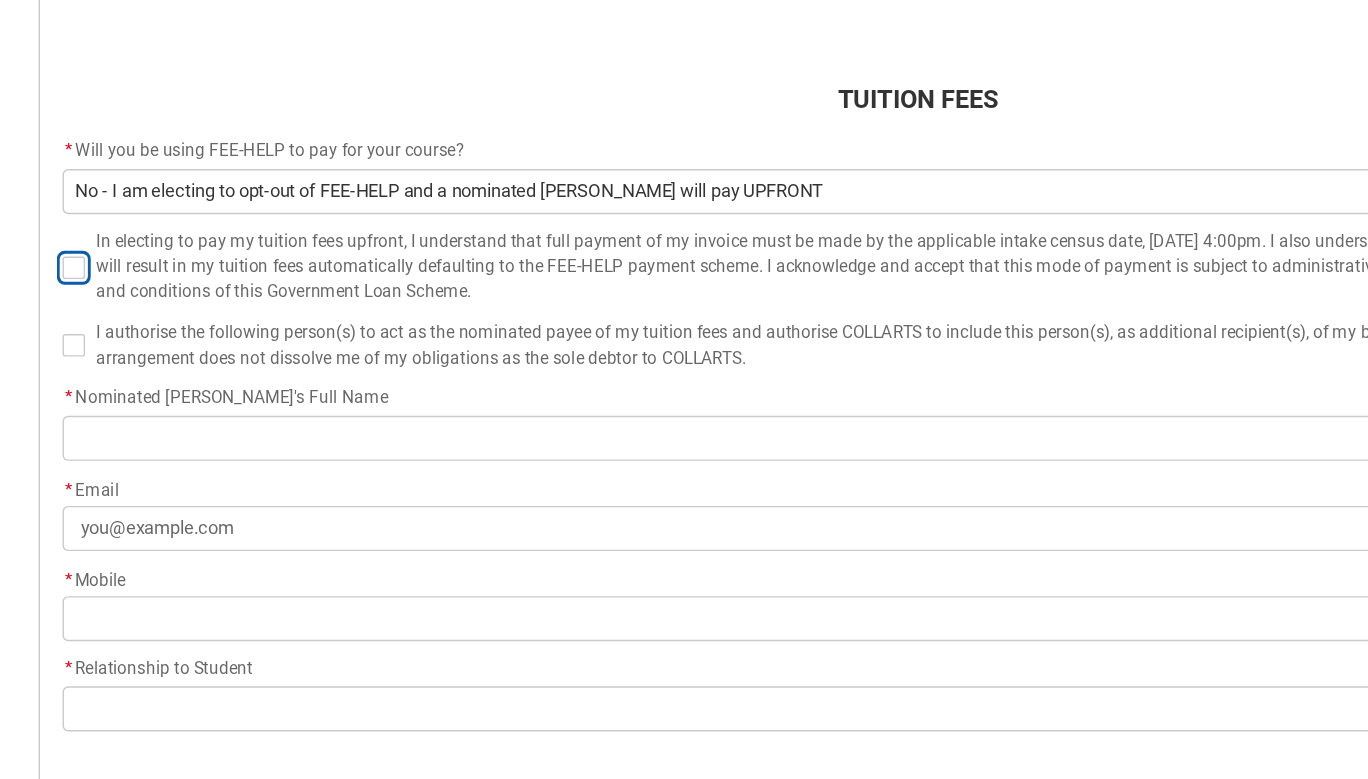 type on "true" 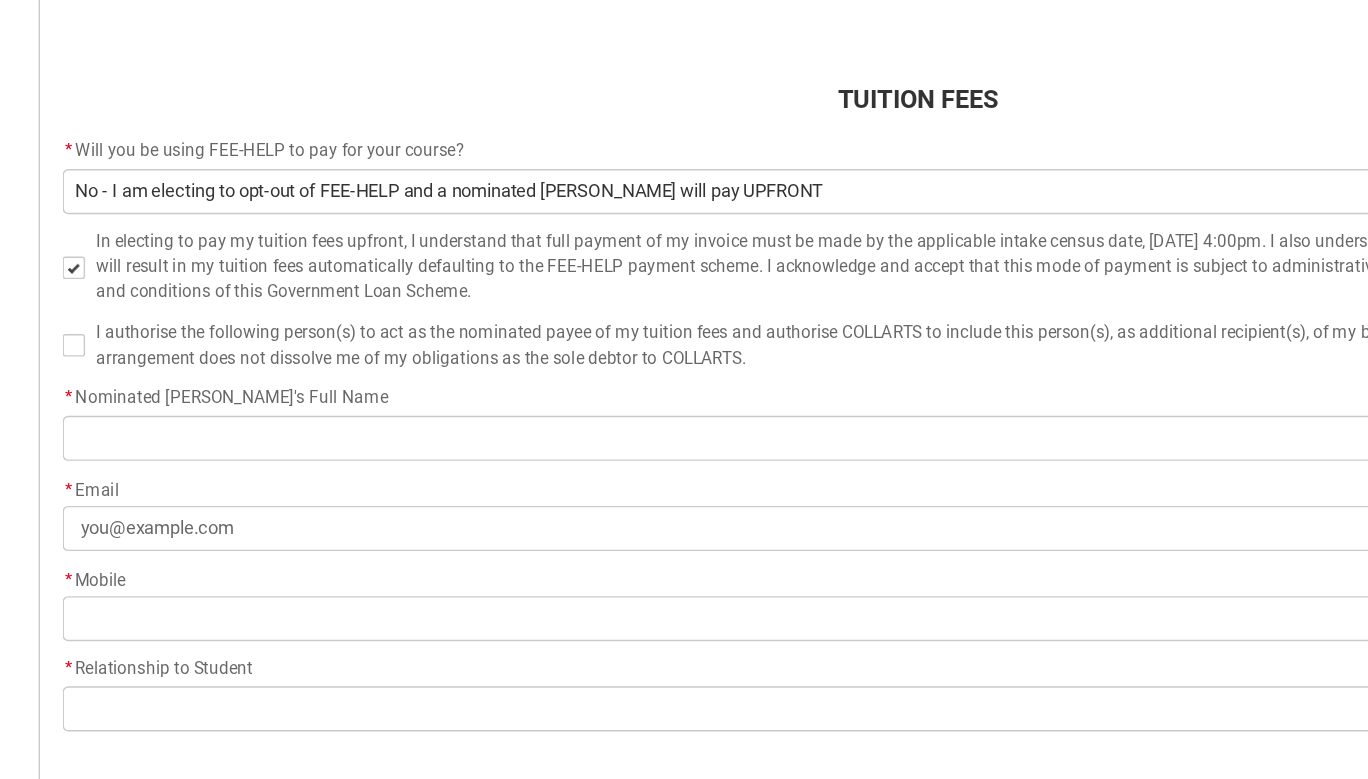 click 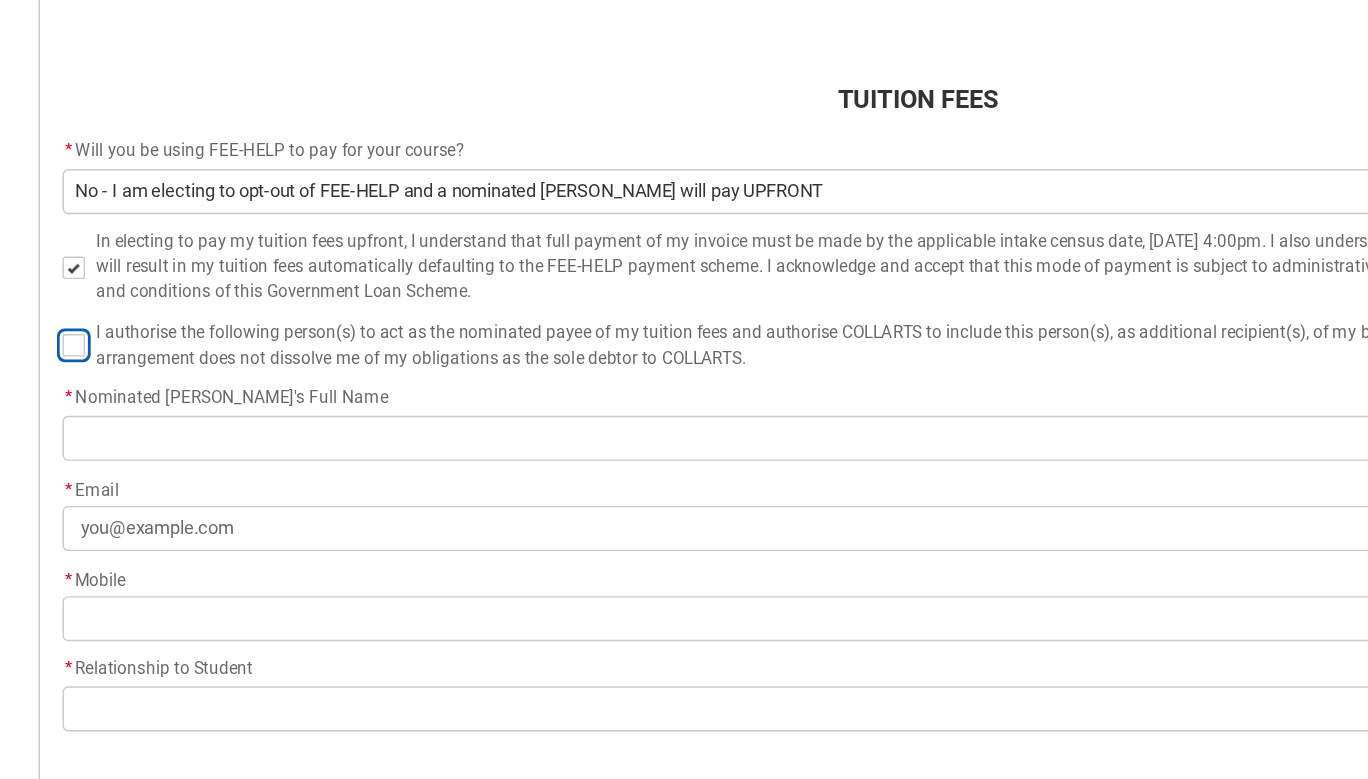 type on "true" 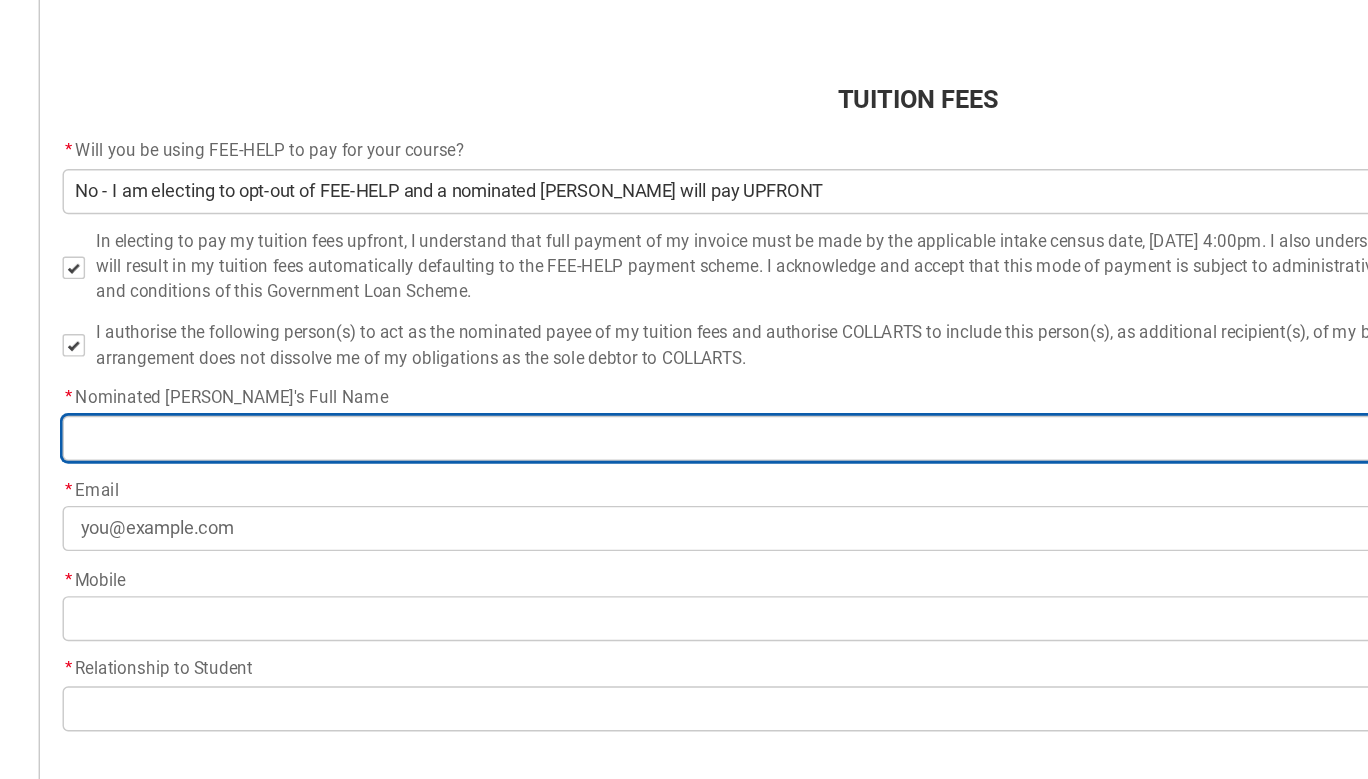 type on "A" 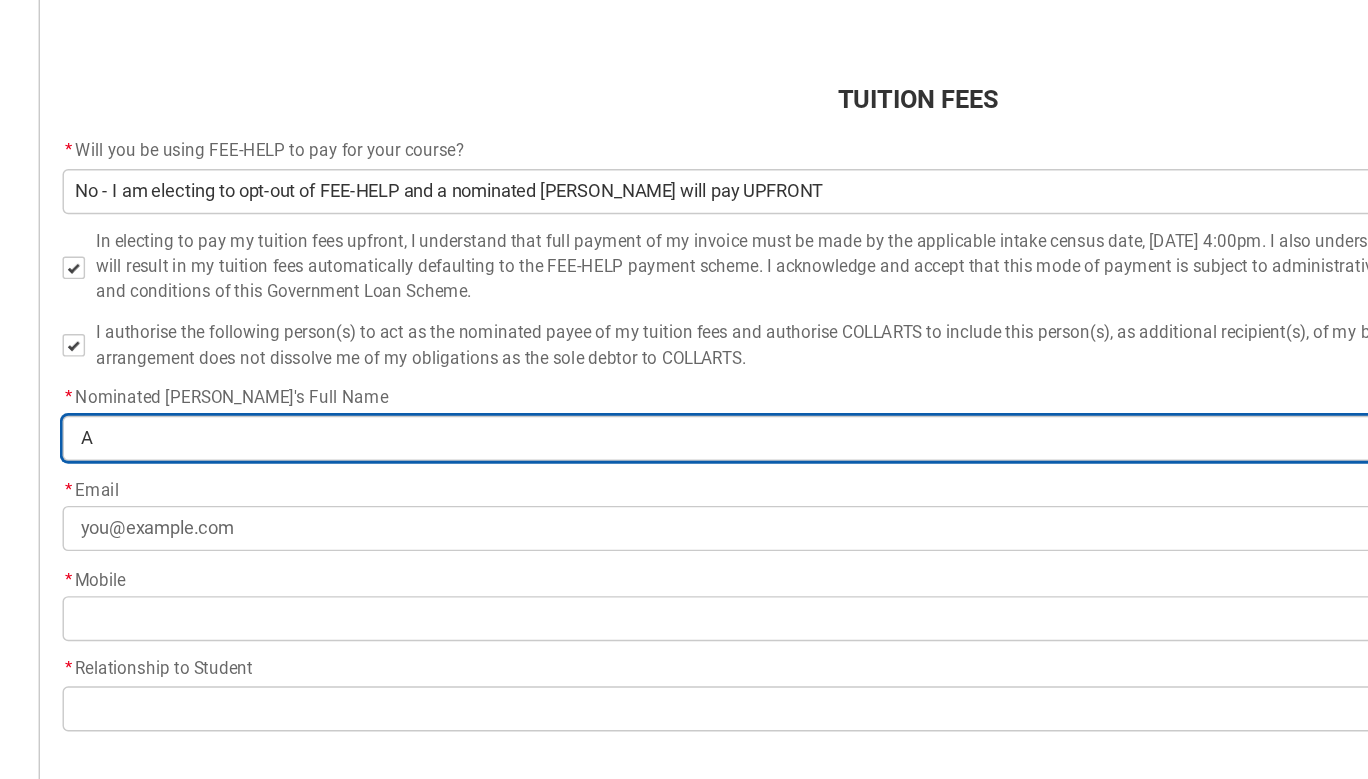 type on "An" 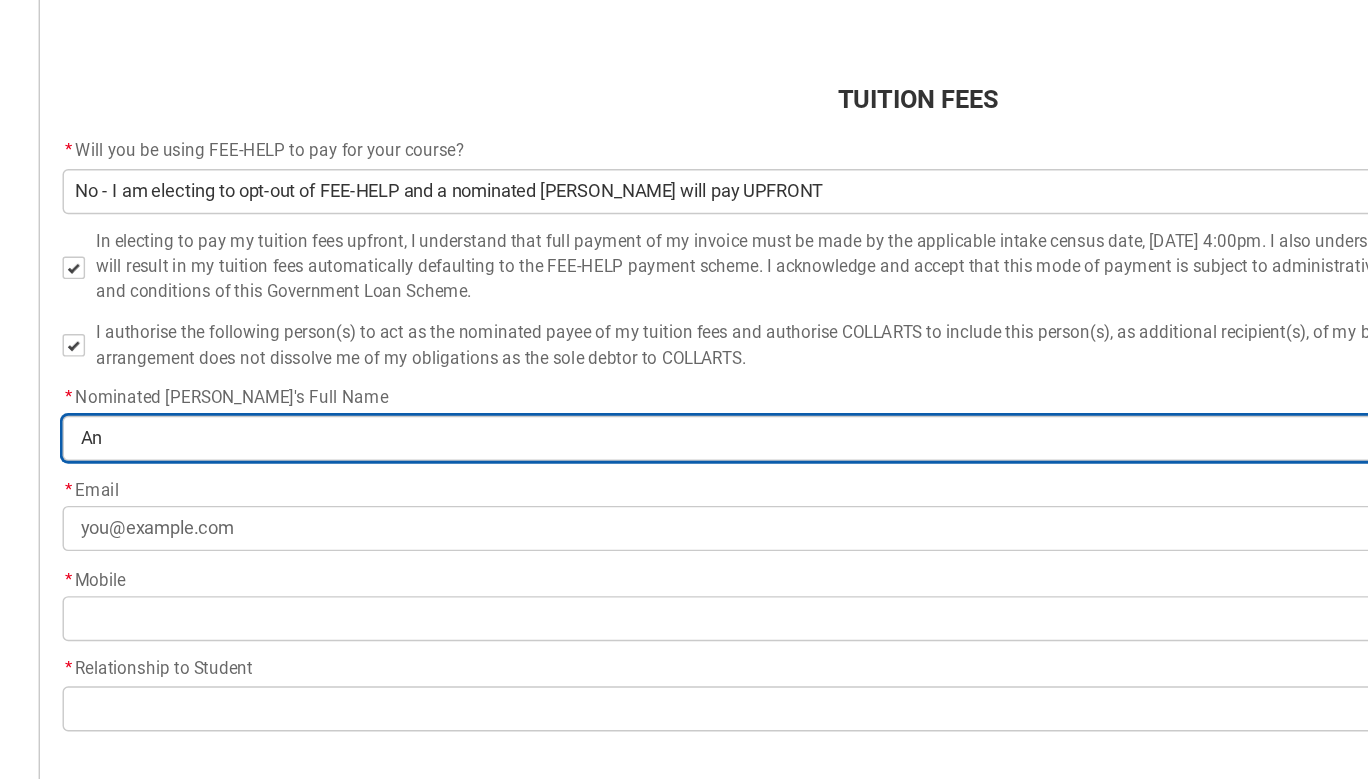 type on "[PERSON_NAME]" 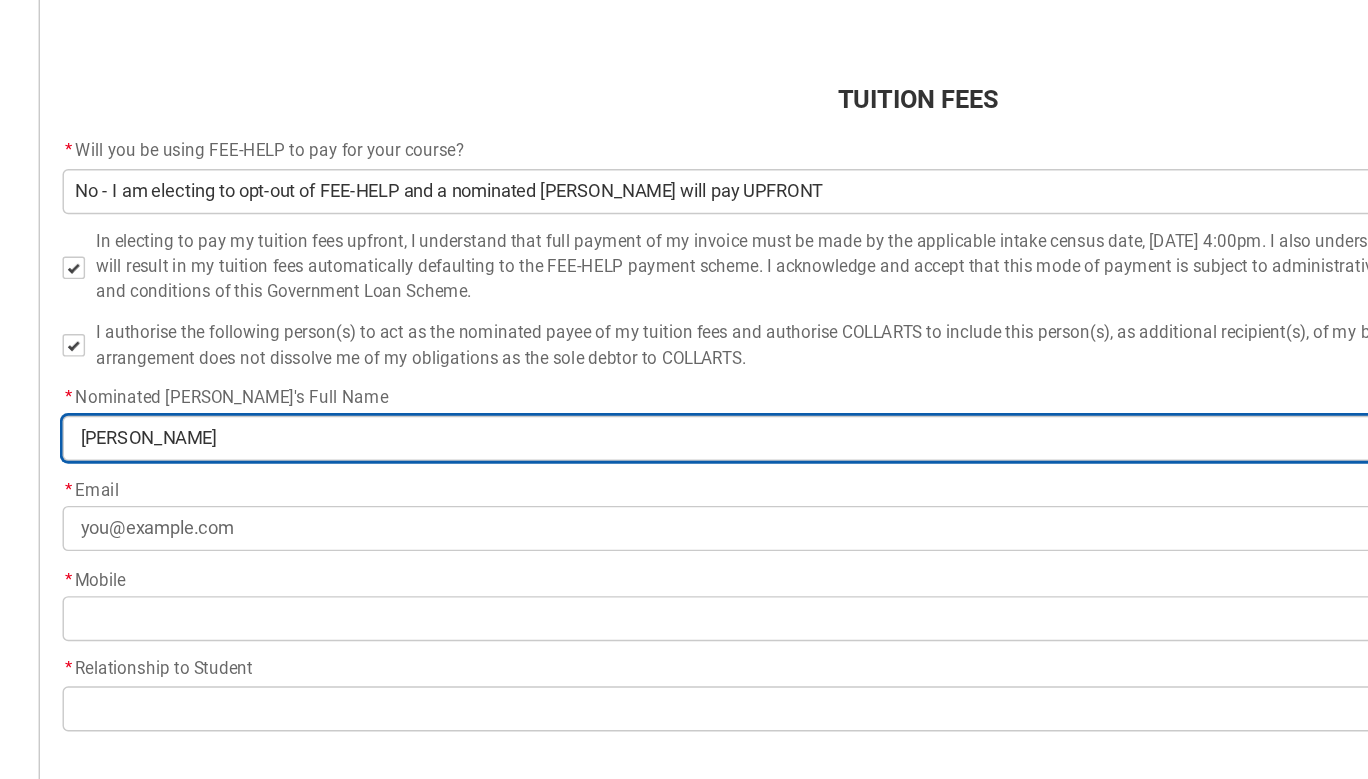 type on "[PERSON_NAME]" 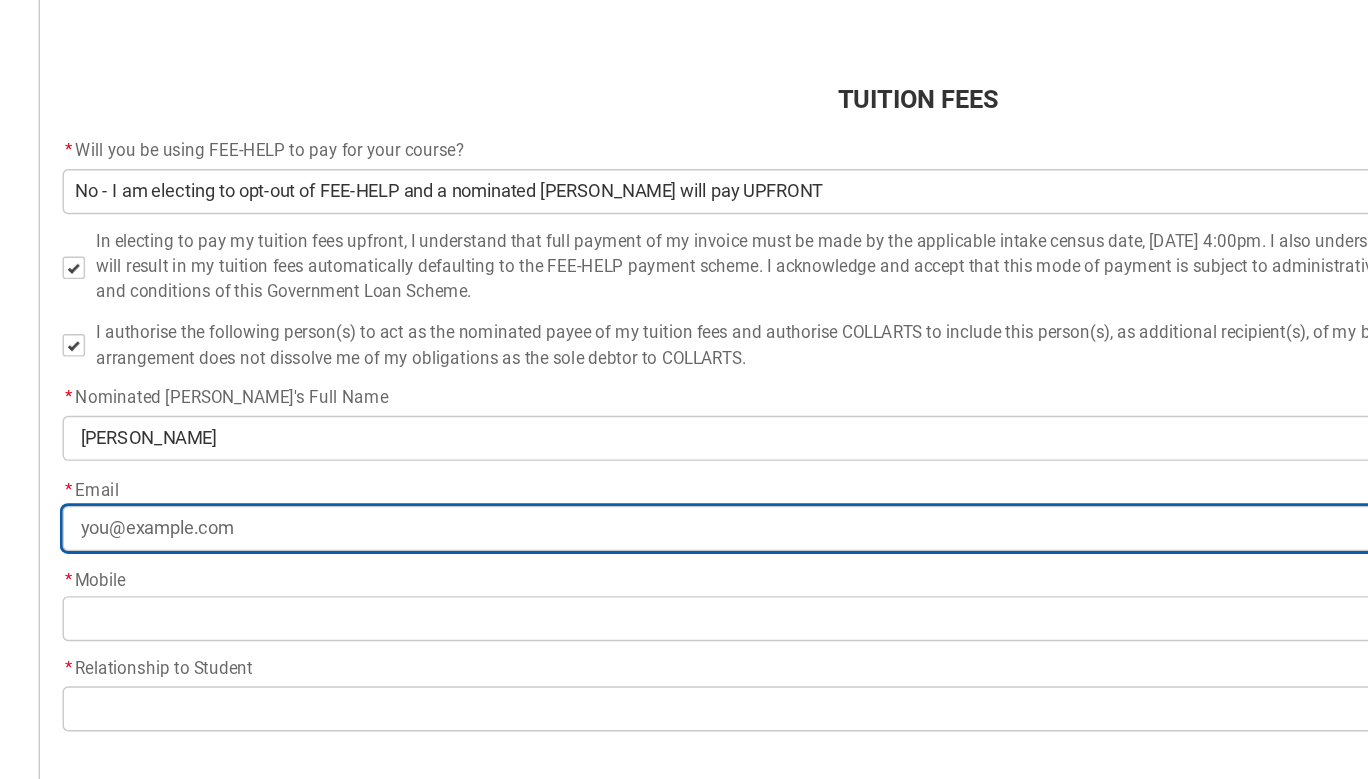 type on "A" 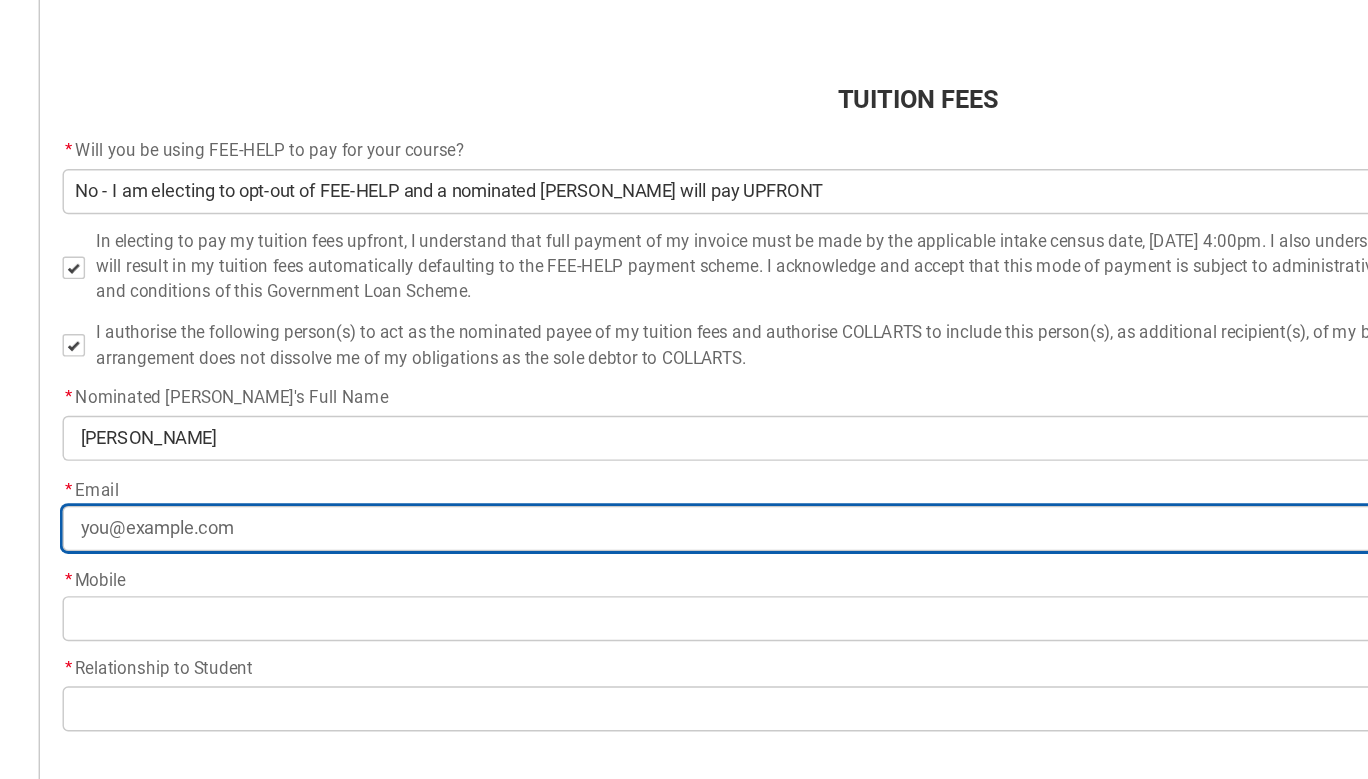 type on "A" 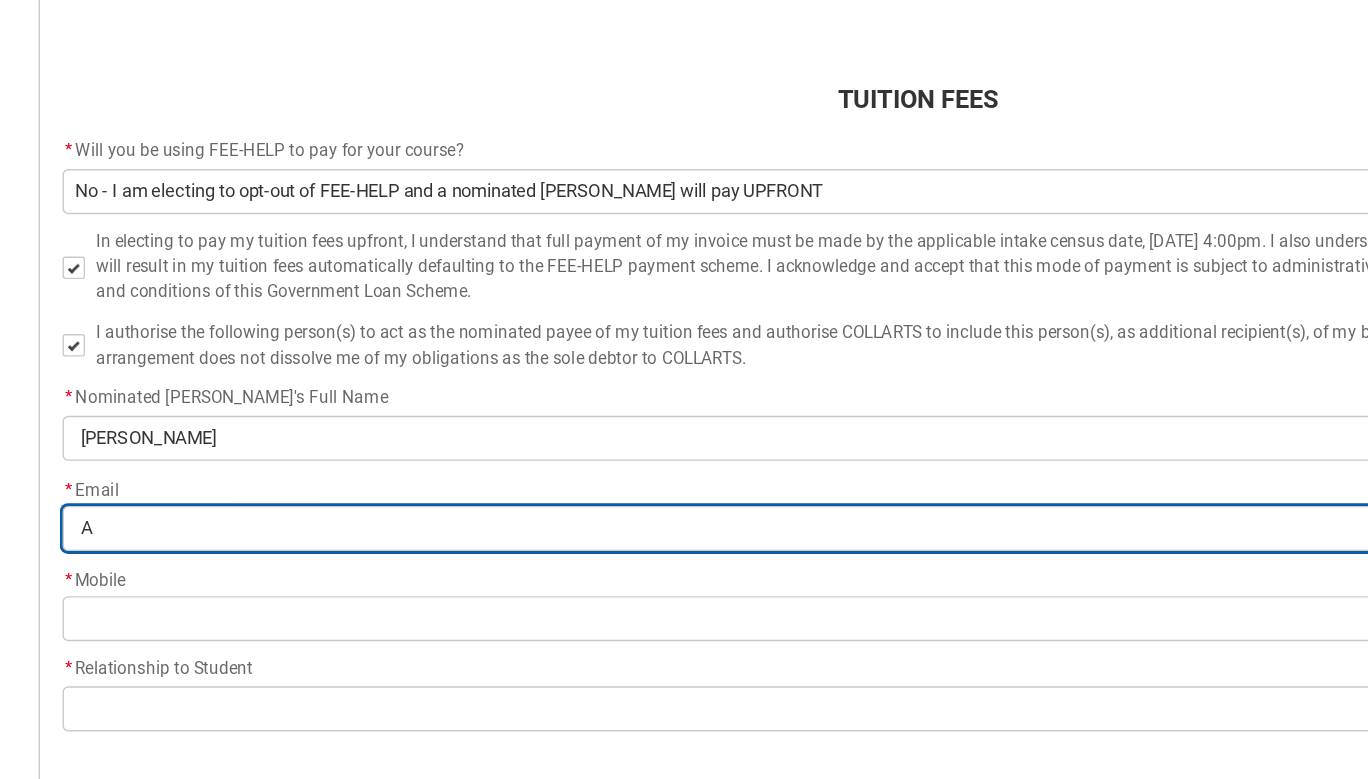 type on "An" 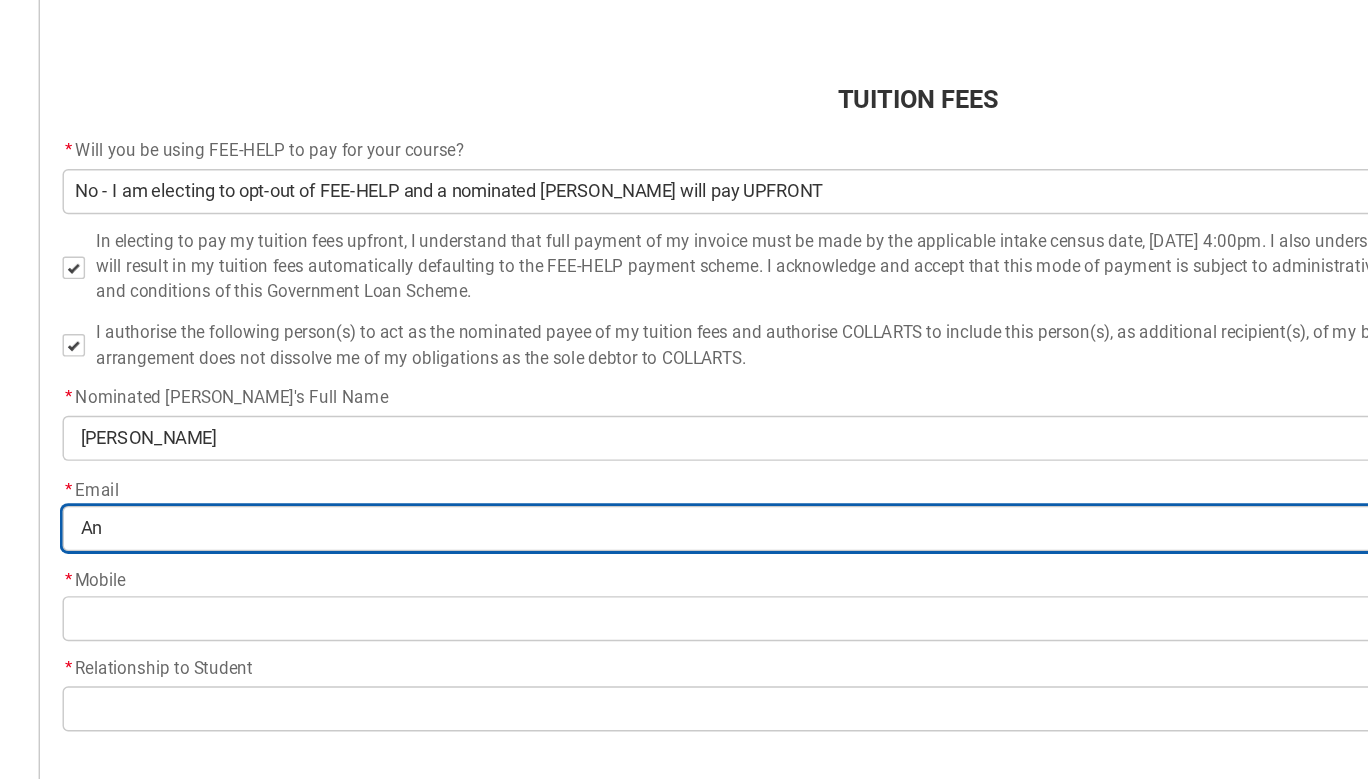type on "[PERSON_NAME]" 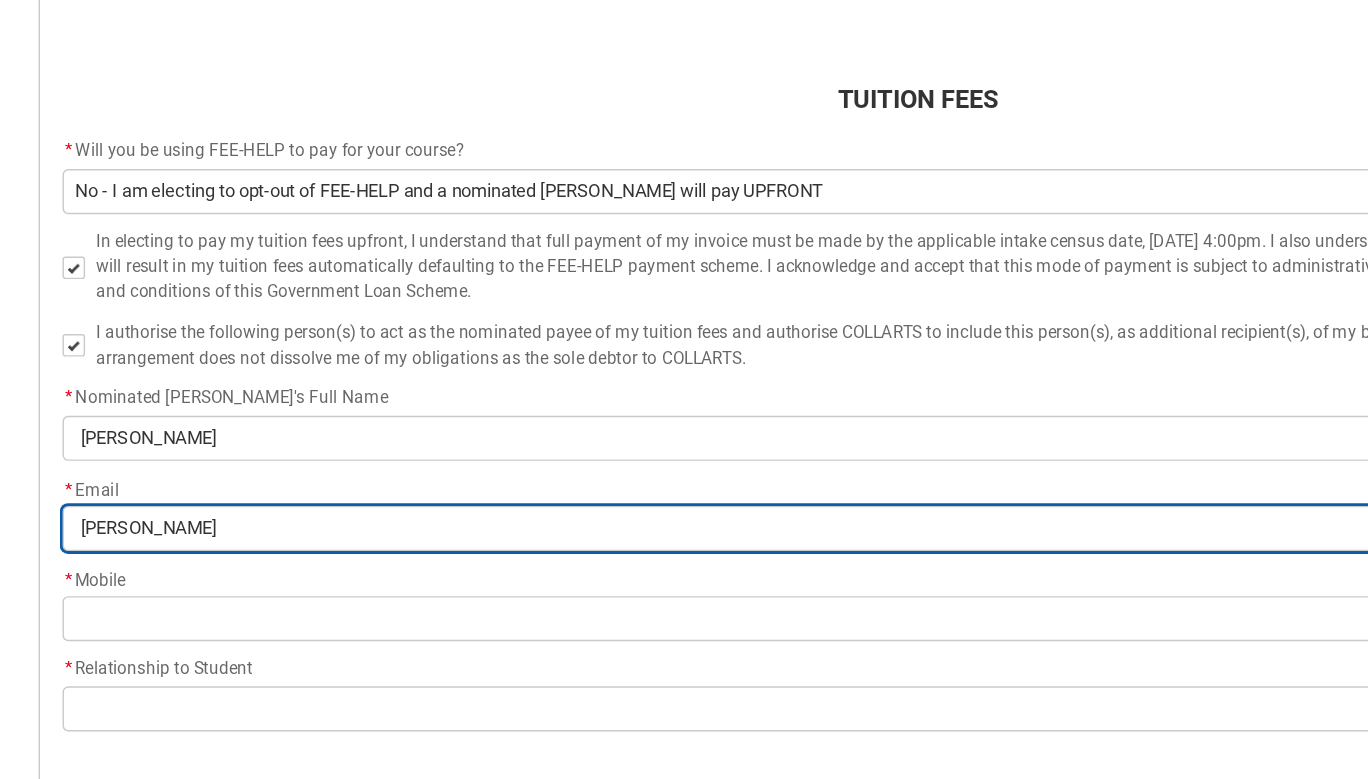 type on "Annn" 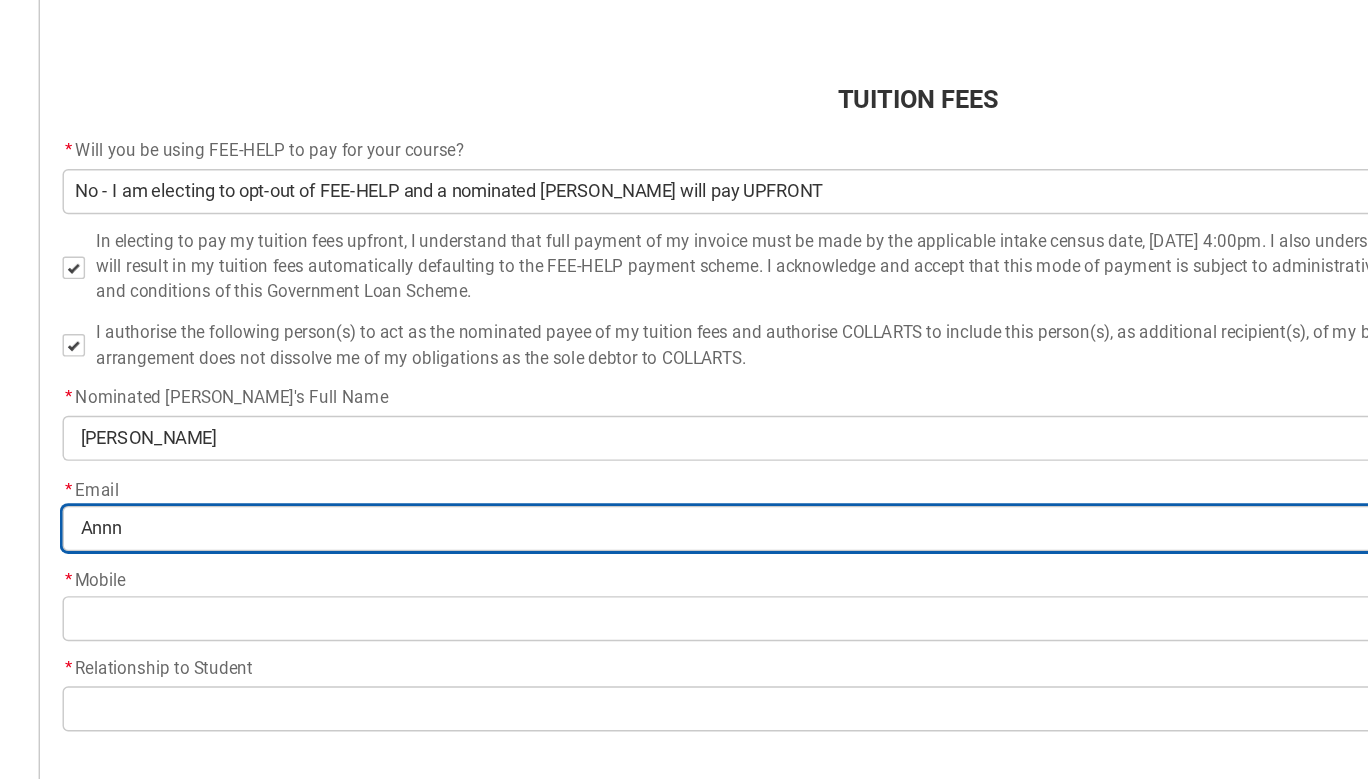 type on "Annne" 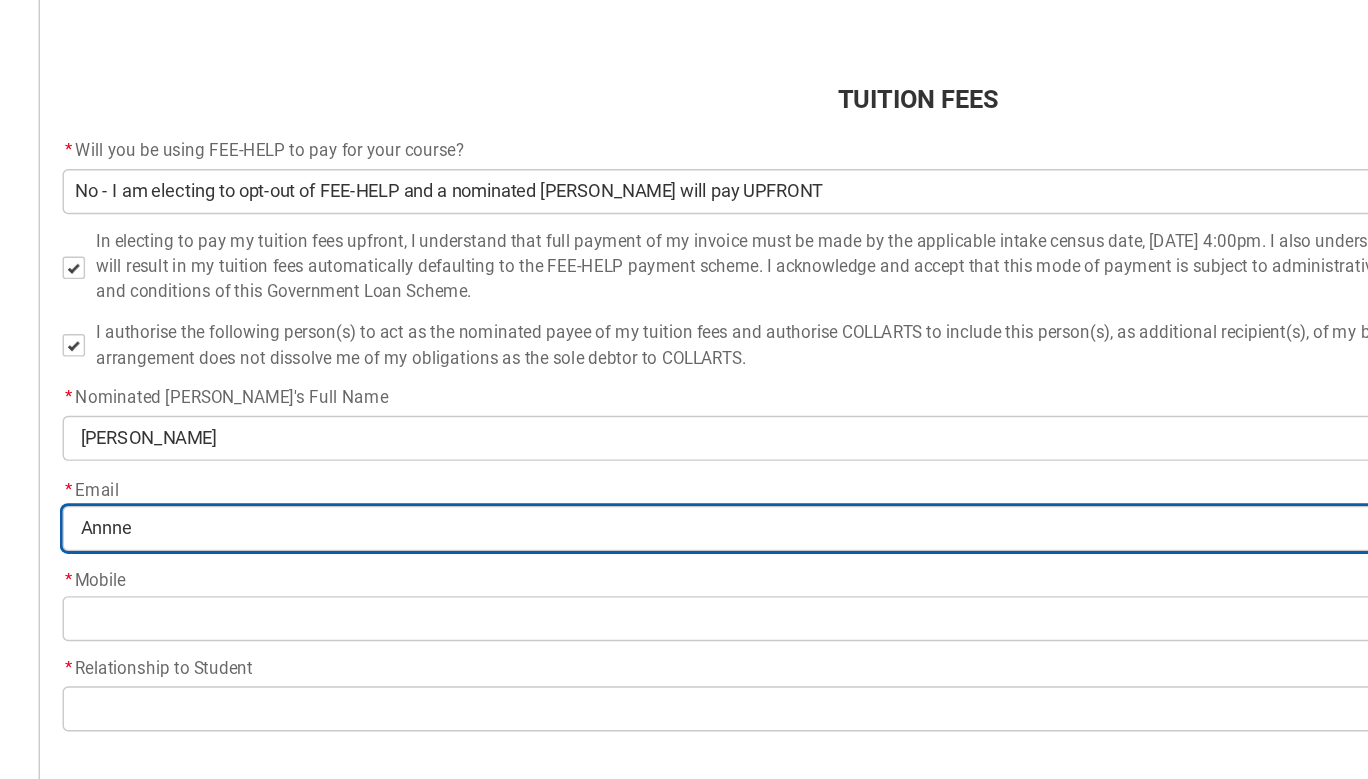 type on "Annn" 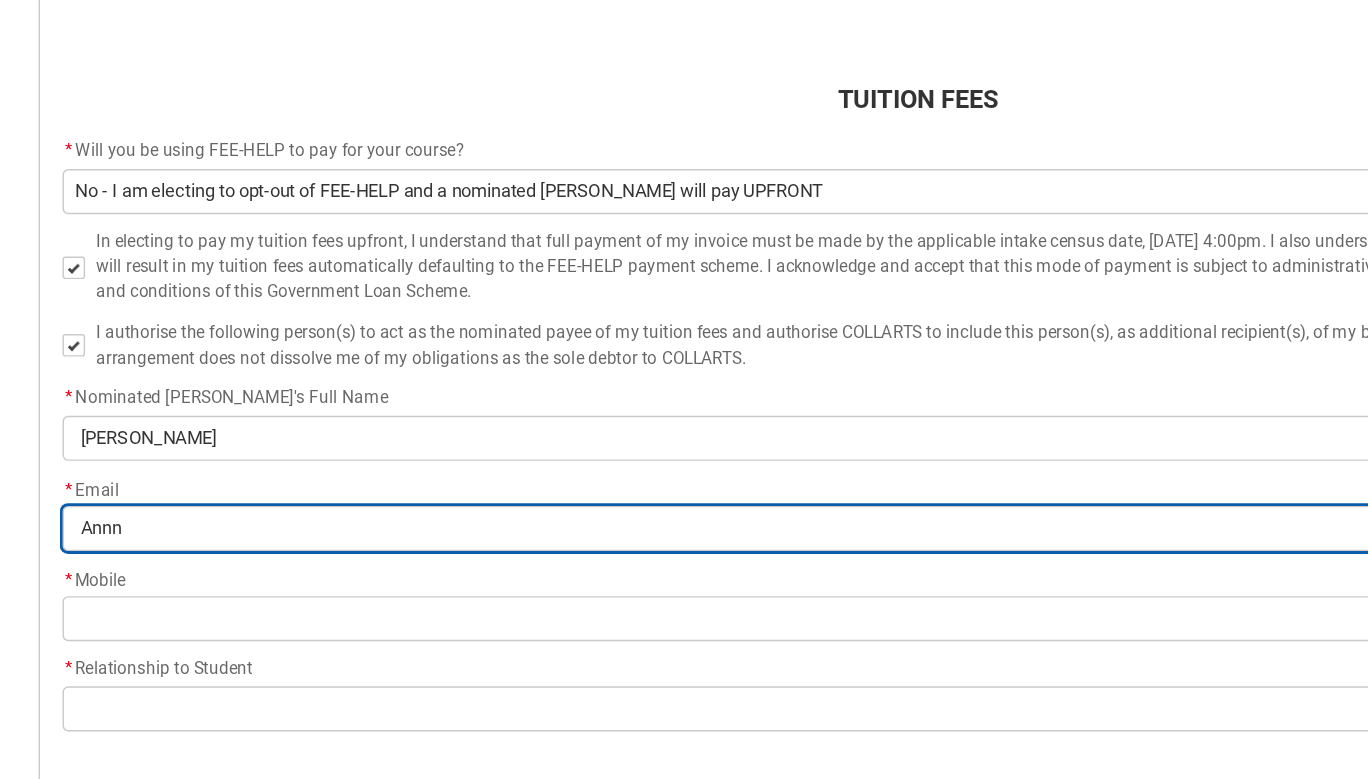 type on "[PERSON_NAME]" 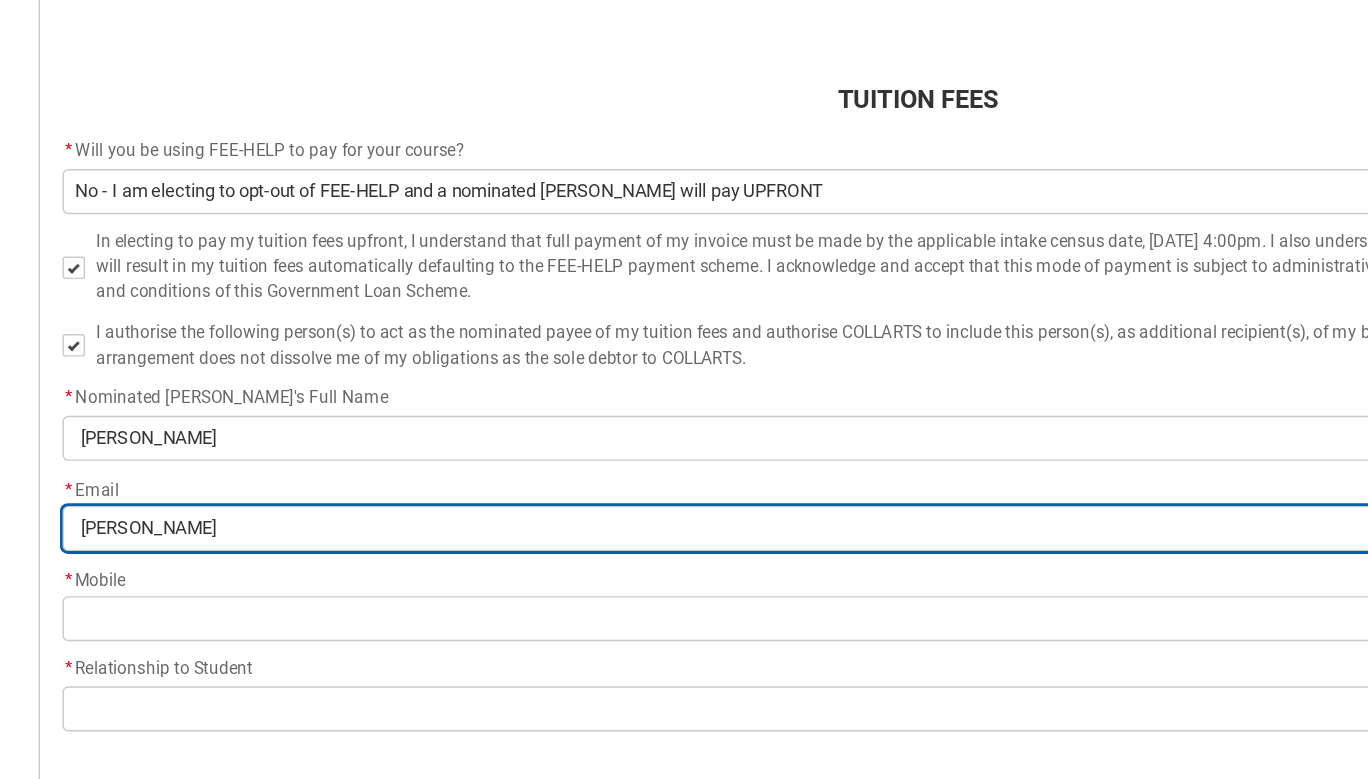 type on "[PERSON_NAME]" 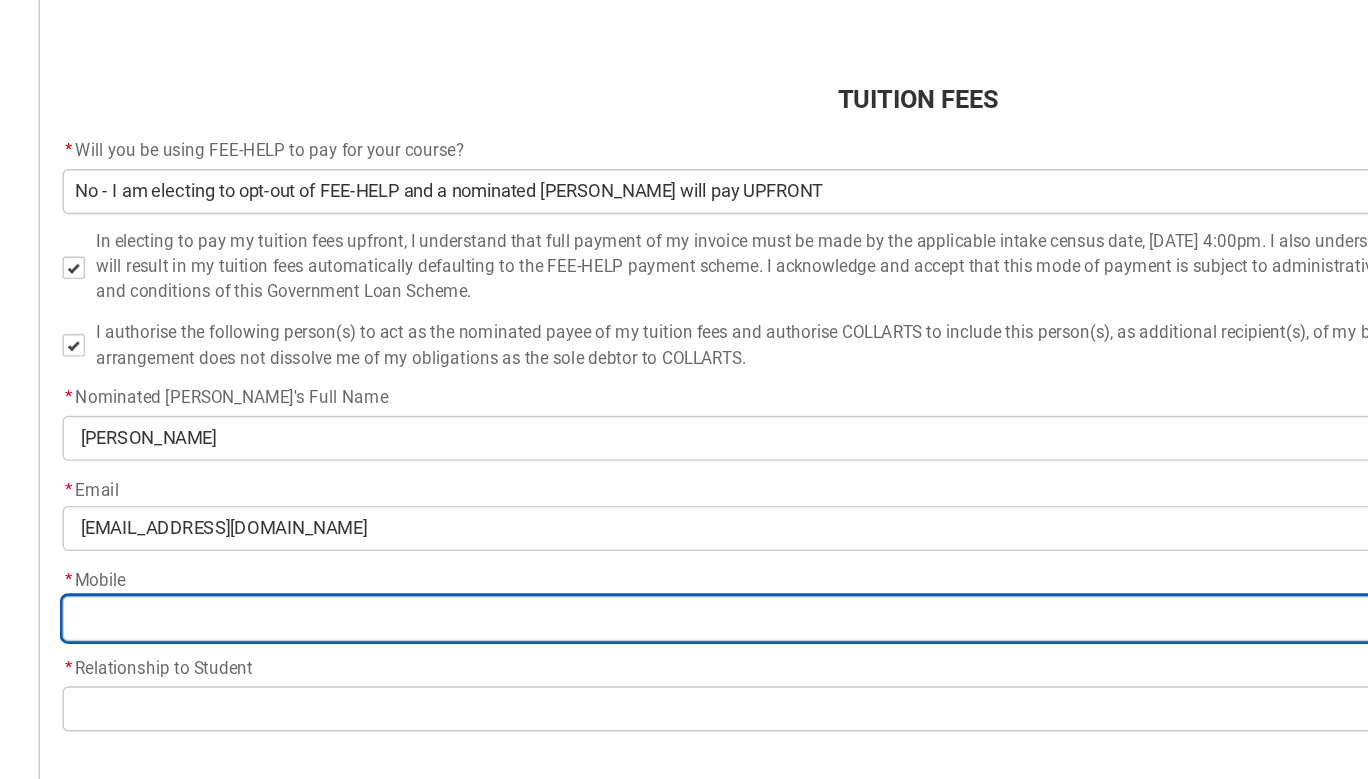 click on "* Mobile" at bounding box center [684, 641] 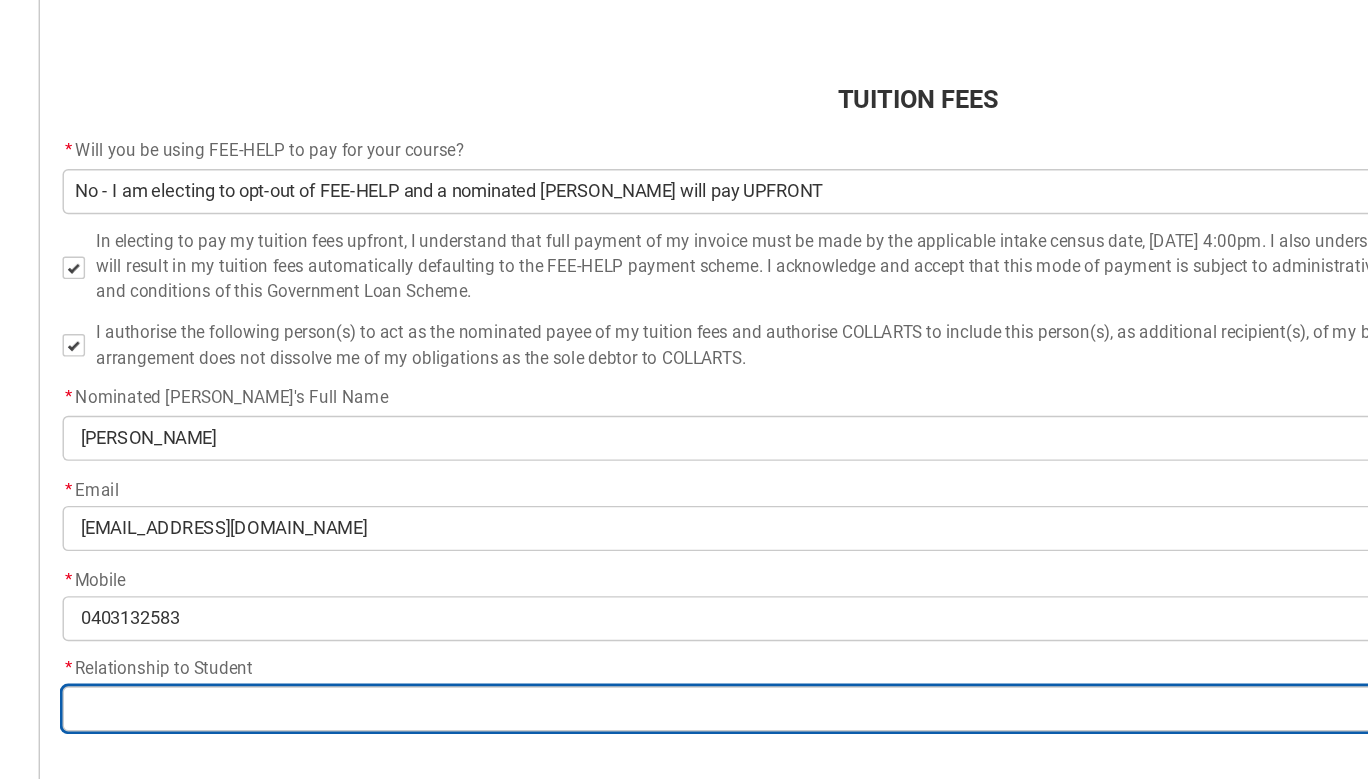 click at bounding box center [684, 705] 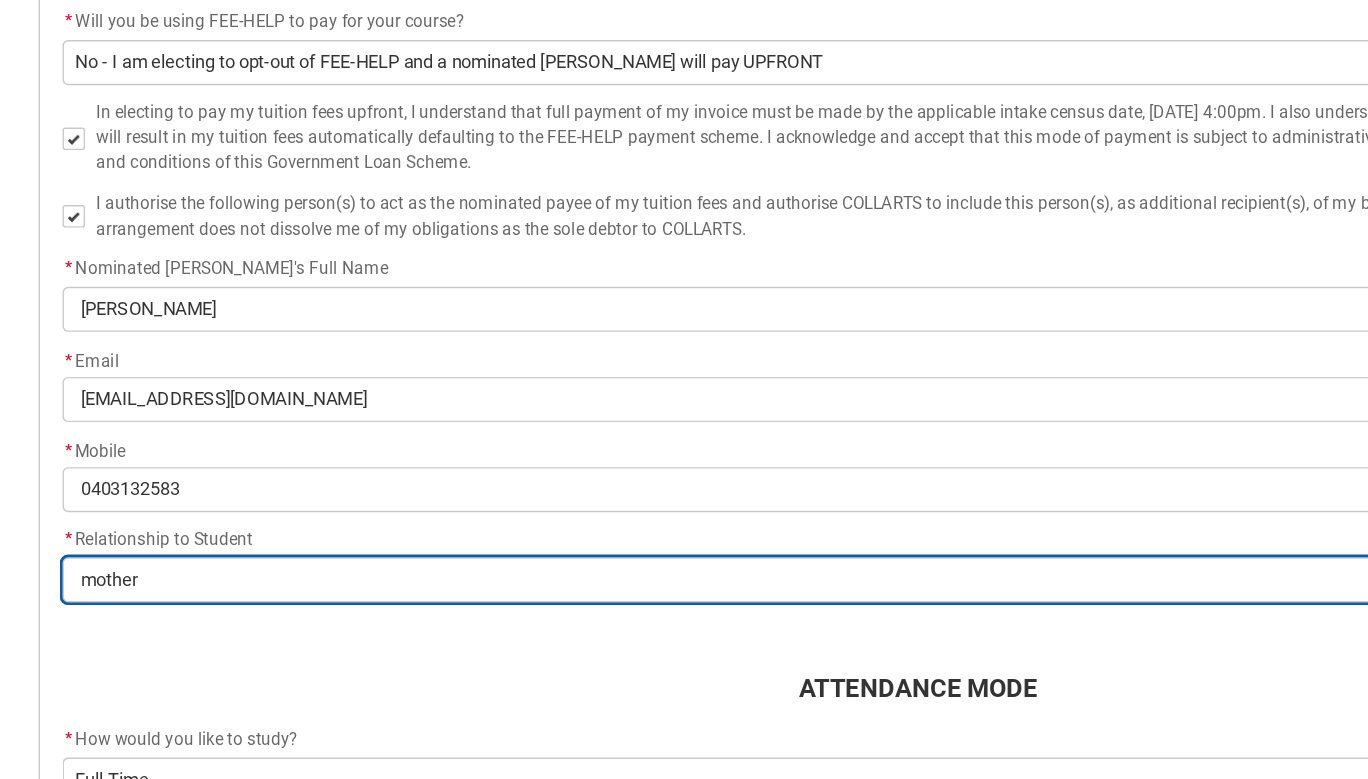click on "mother" at bounding box center (684, 638) 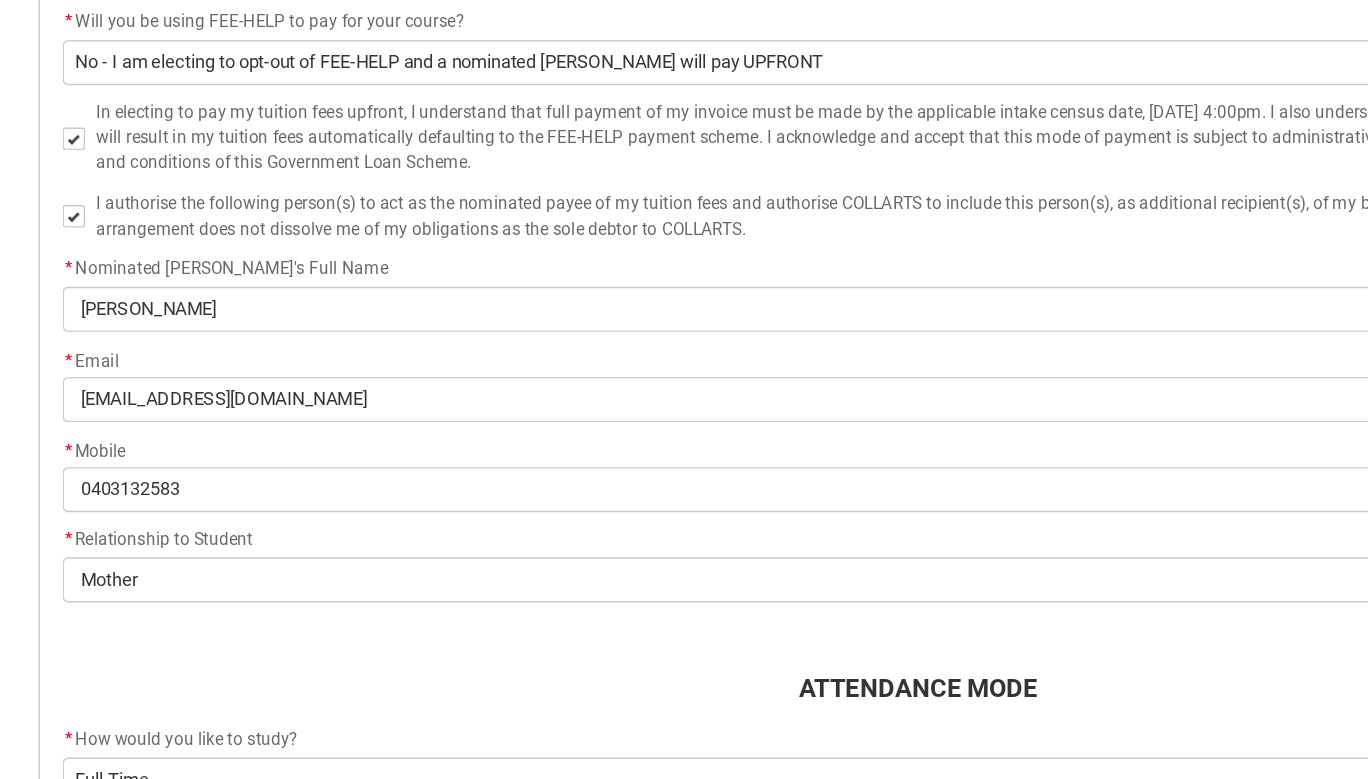 click on "ATTENDANCE MODE" 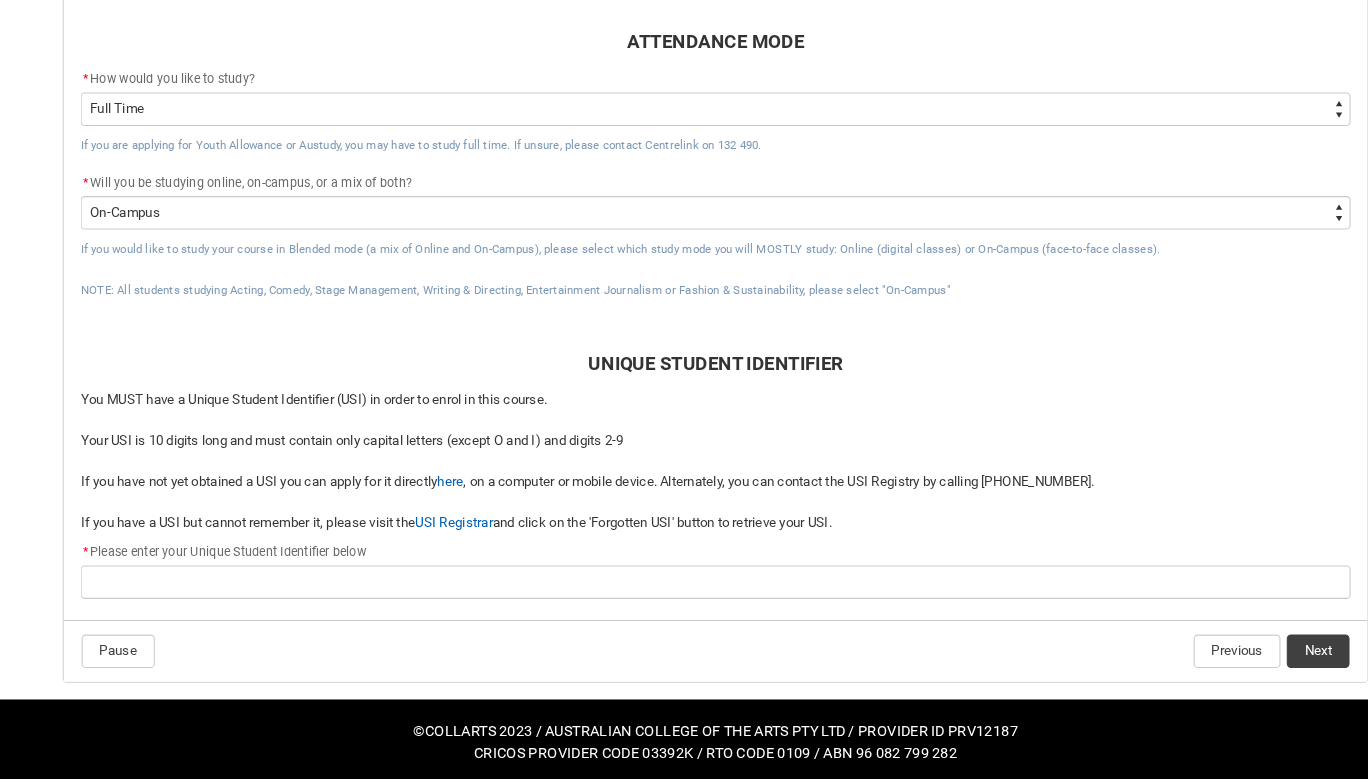 scroll, scrollTop: 1120, scrollLeft: 0, axis: vertical 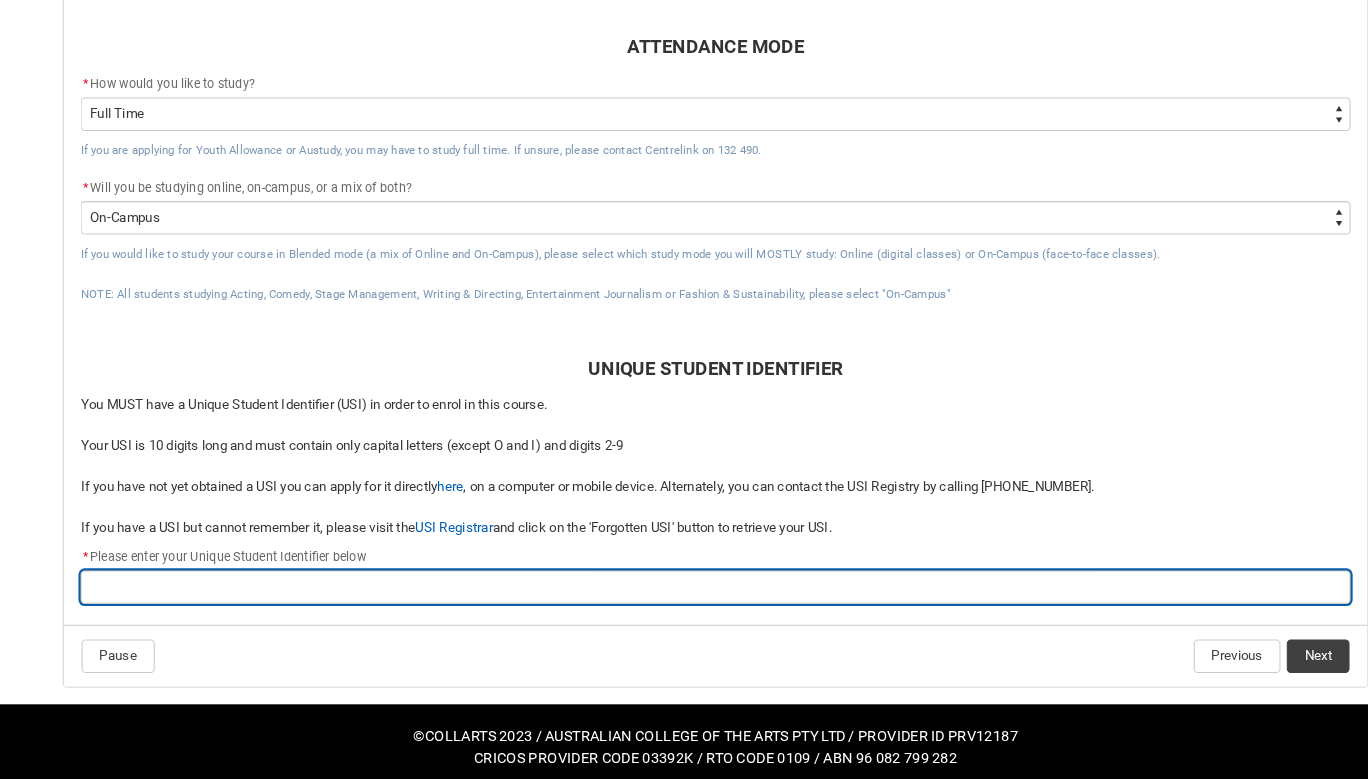 click at bounding box center [684, 595] 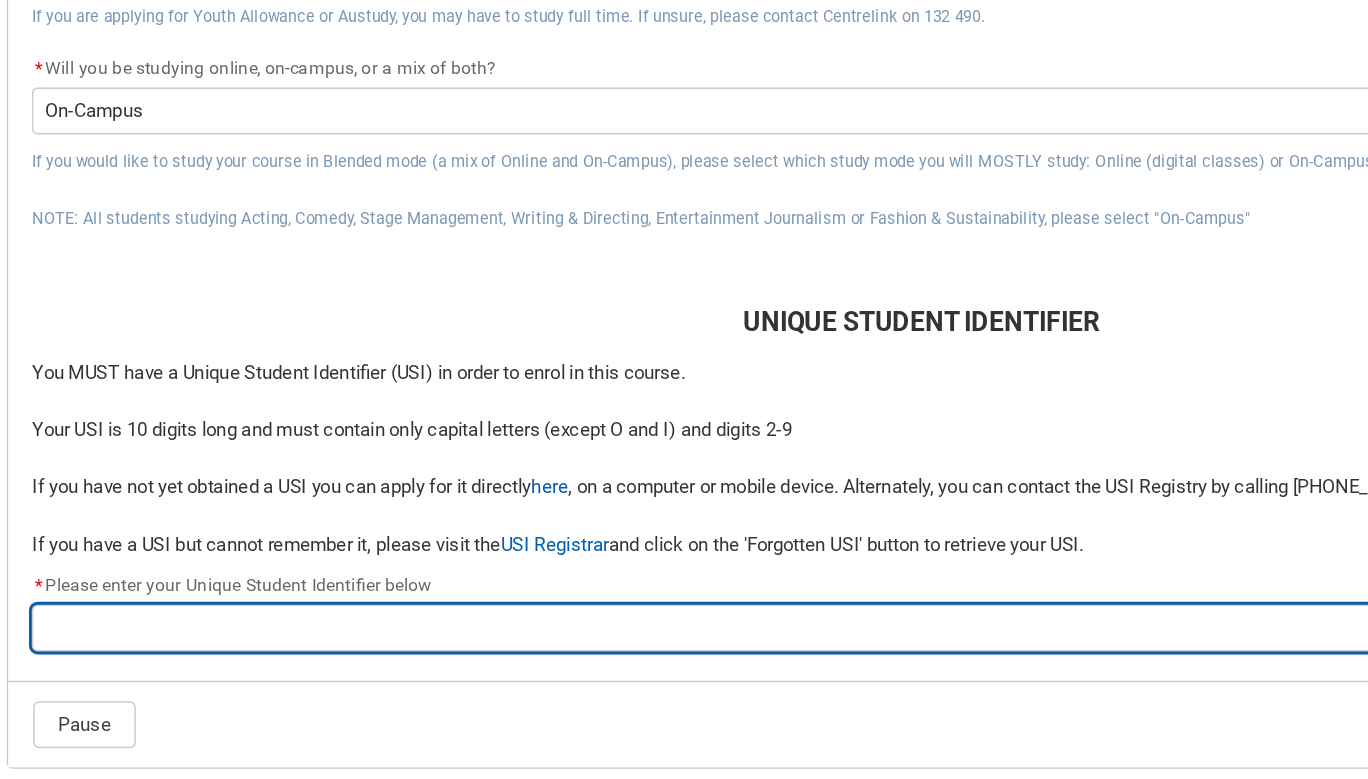 scroll, scrollTop: 1041, scrollLeft: 0, axis: vertical 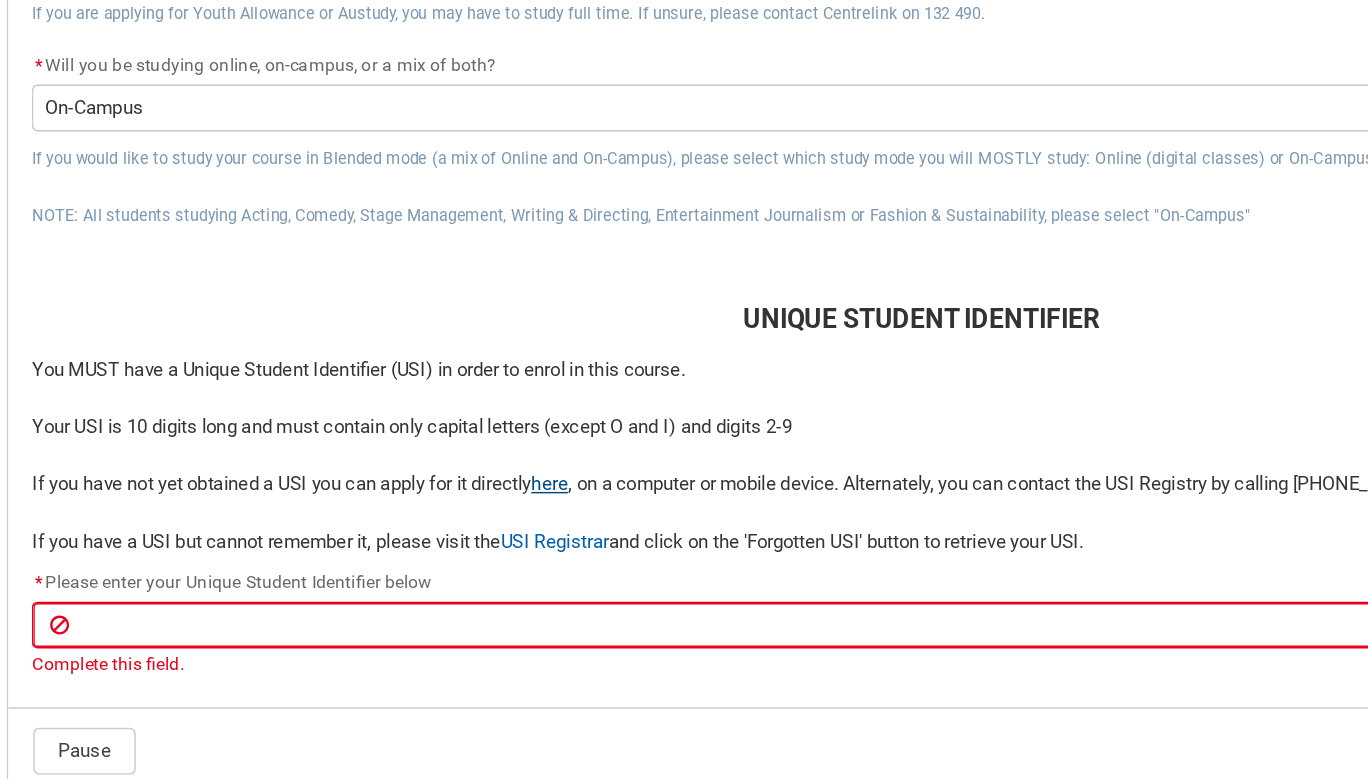 click on "here" 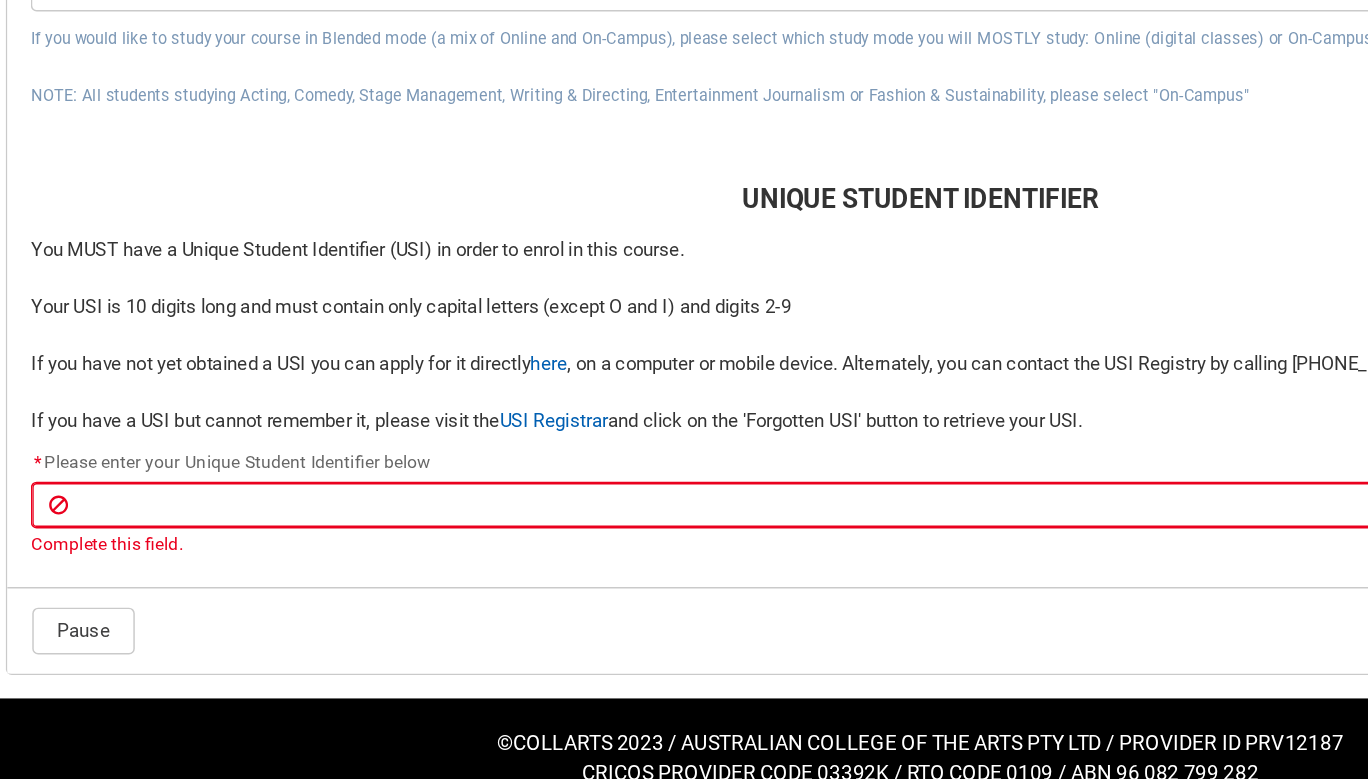 scroll, scrollTop: 1124, scrollLeft: 0, axis: vertical 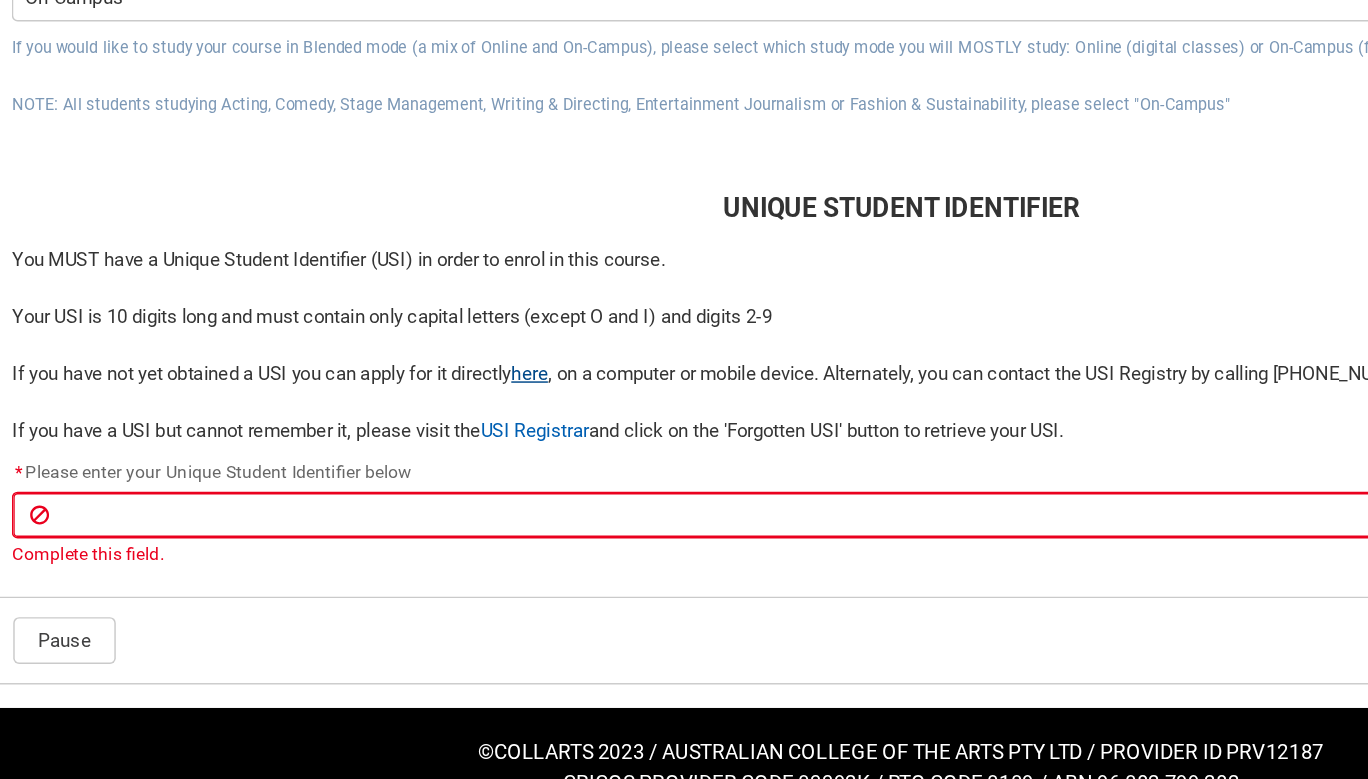 click on "here" 